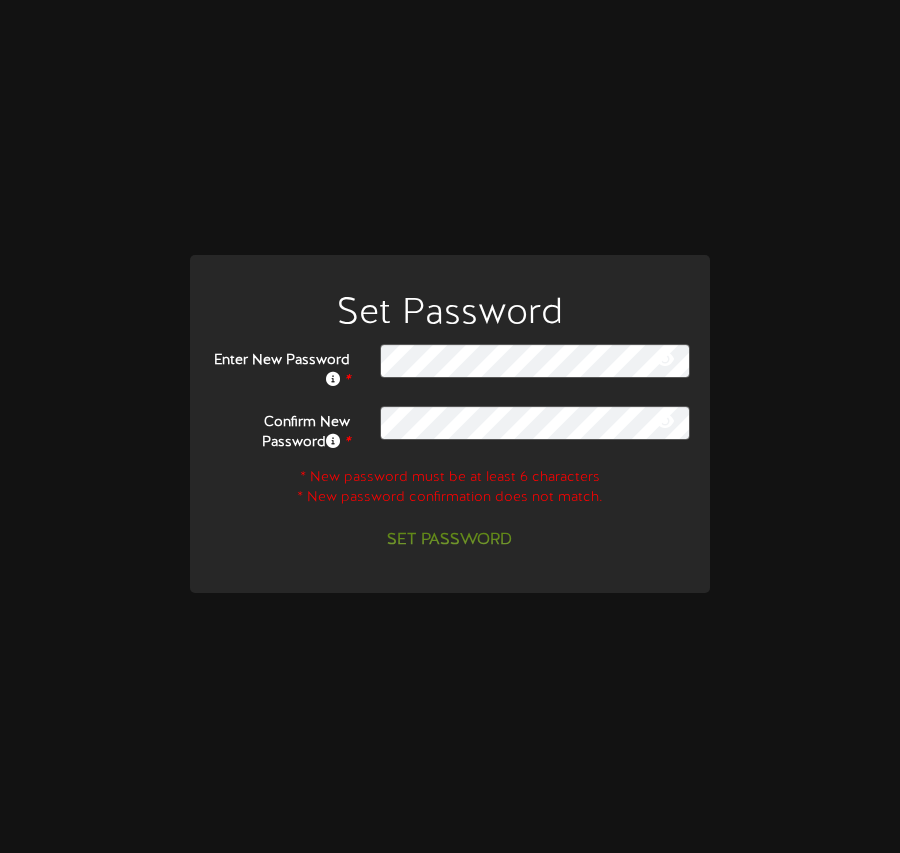scroll, scrollTop: 0, scrollLeft: 0, axis: both 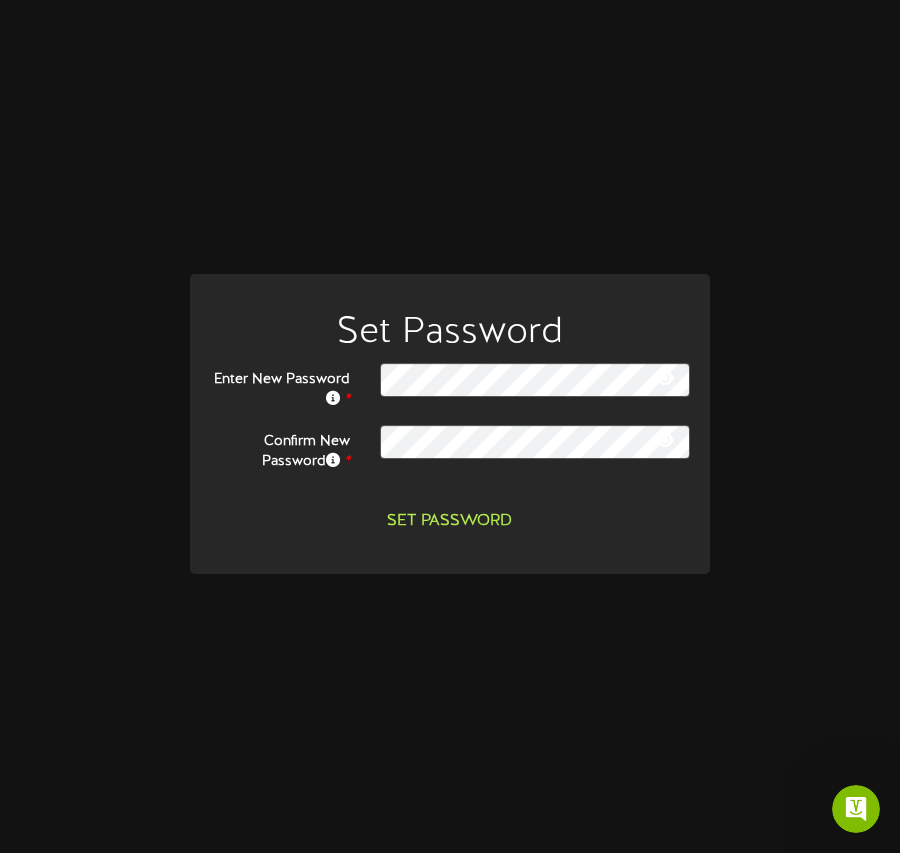 click on "Set Password" at bounding box center [449, 521] 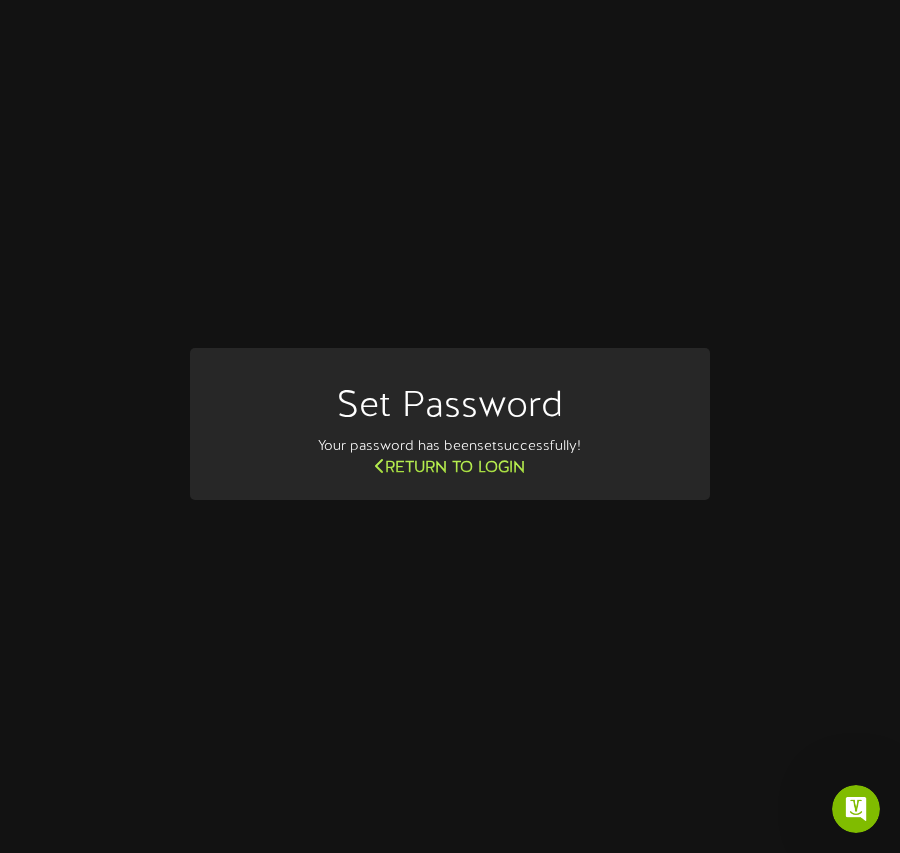 click on "Return to Login" at bounding box center (450, 468) 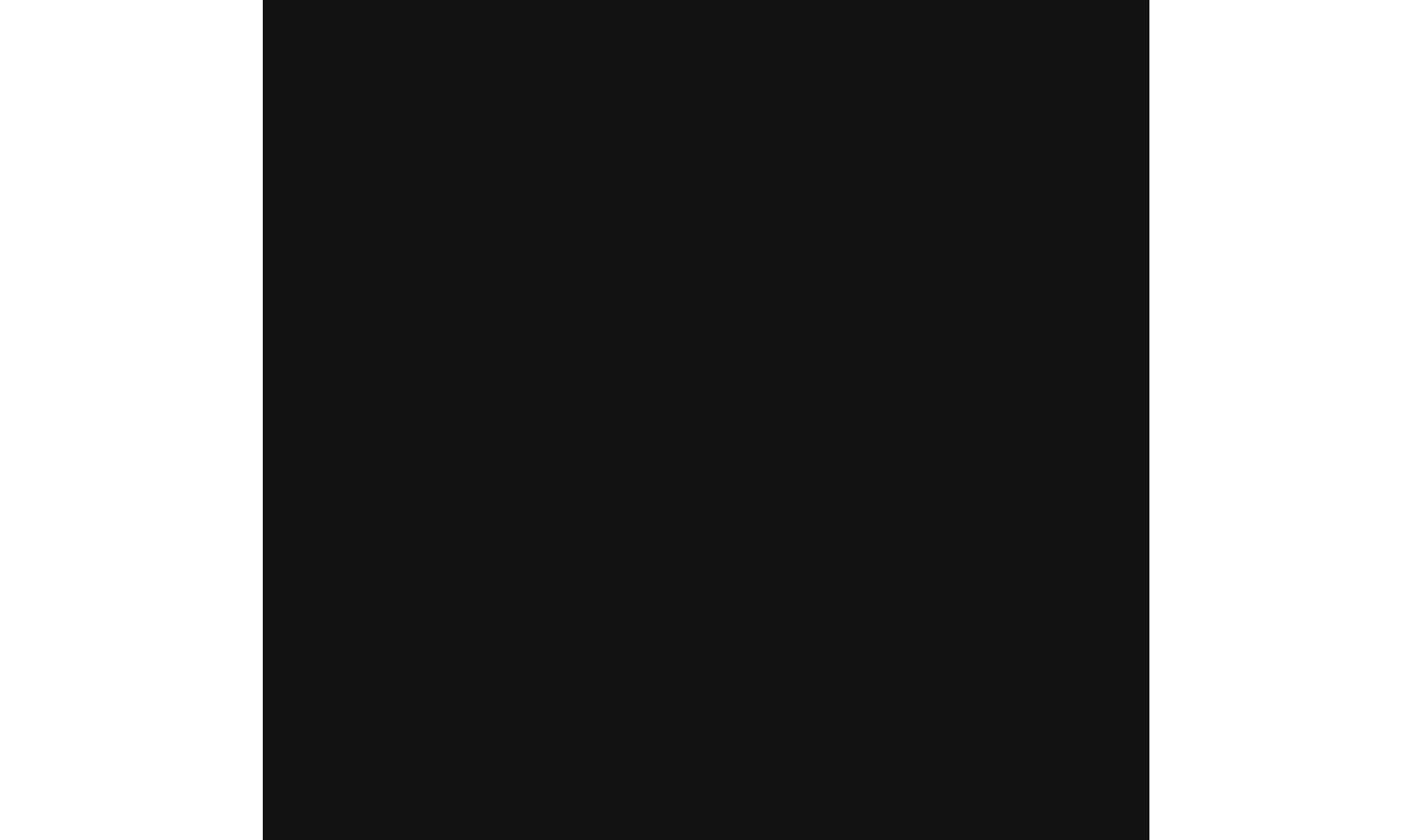 scroll, scrollTop: 0, scrollLeft: 0, axis: both 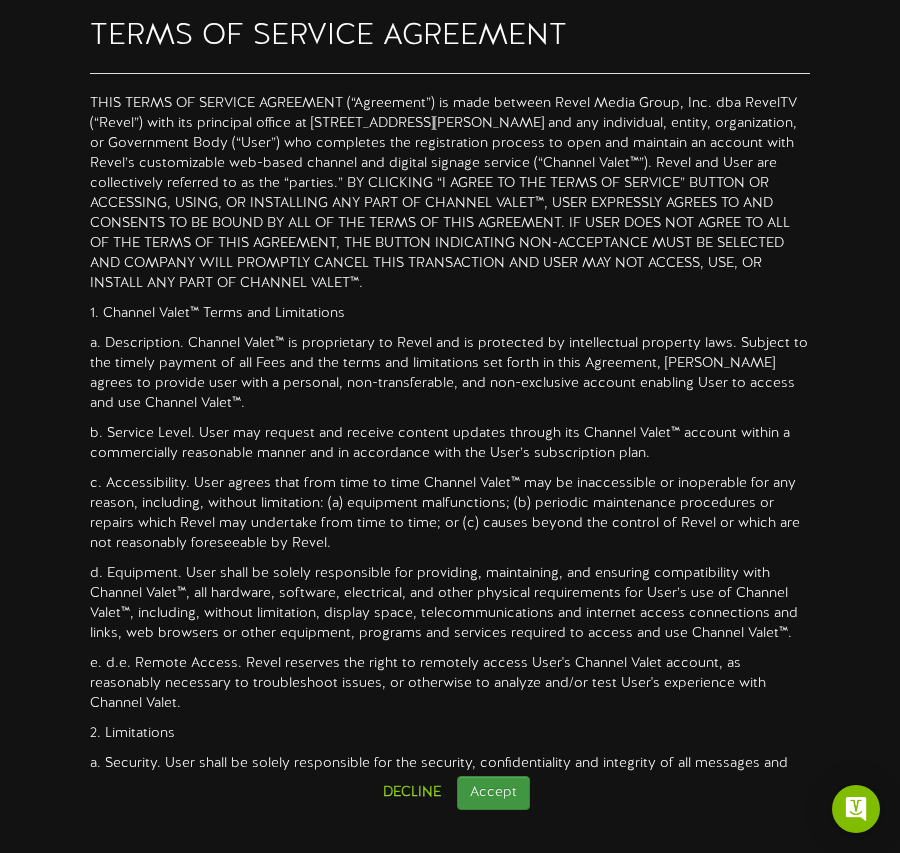 click on "Accept" at bounding box center [493, 793] 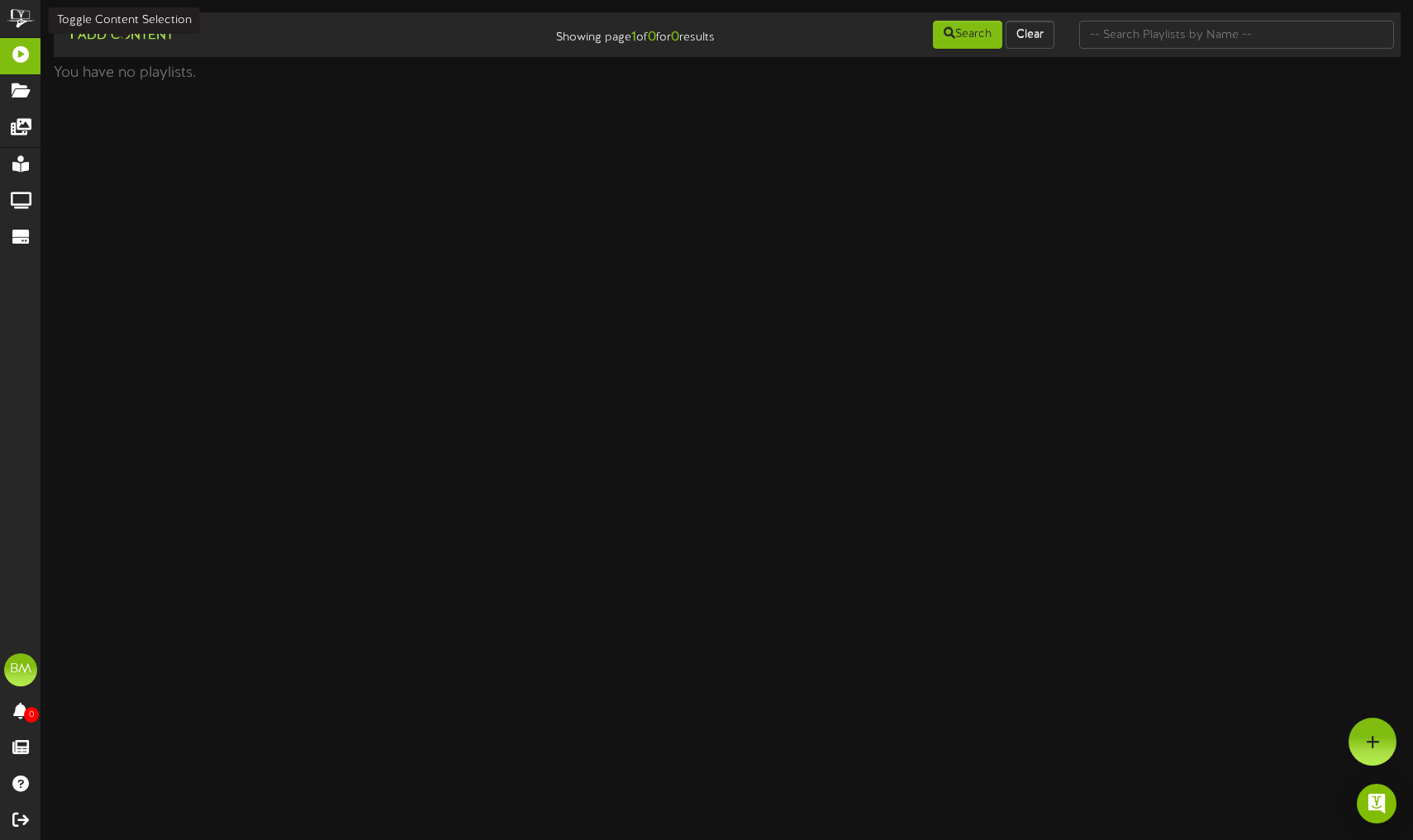 click on "Add Content" at bounding box center (119, 36) 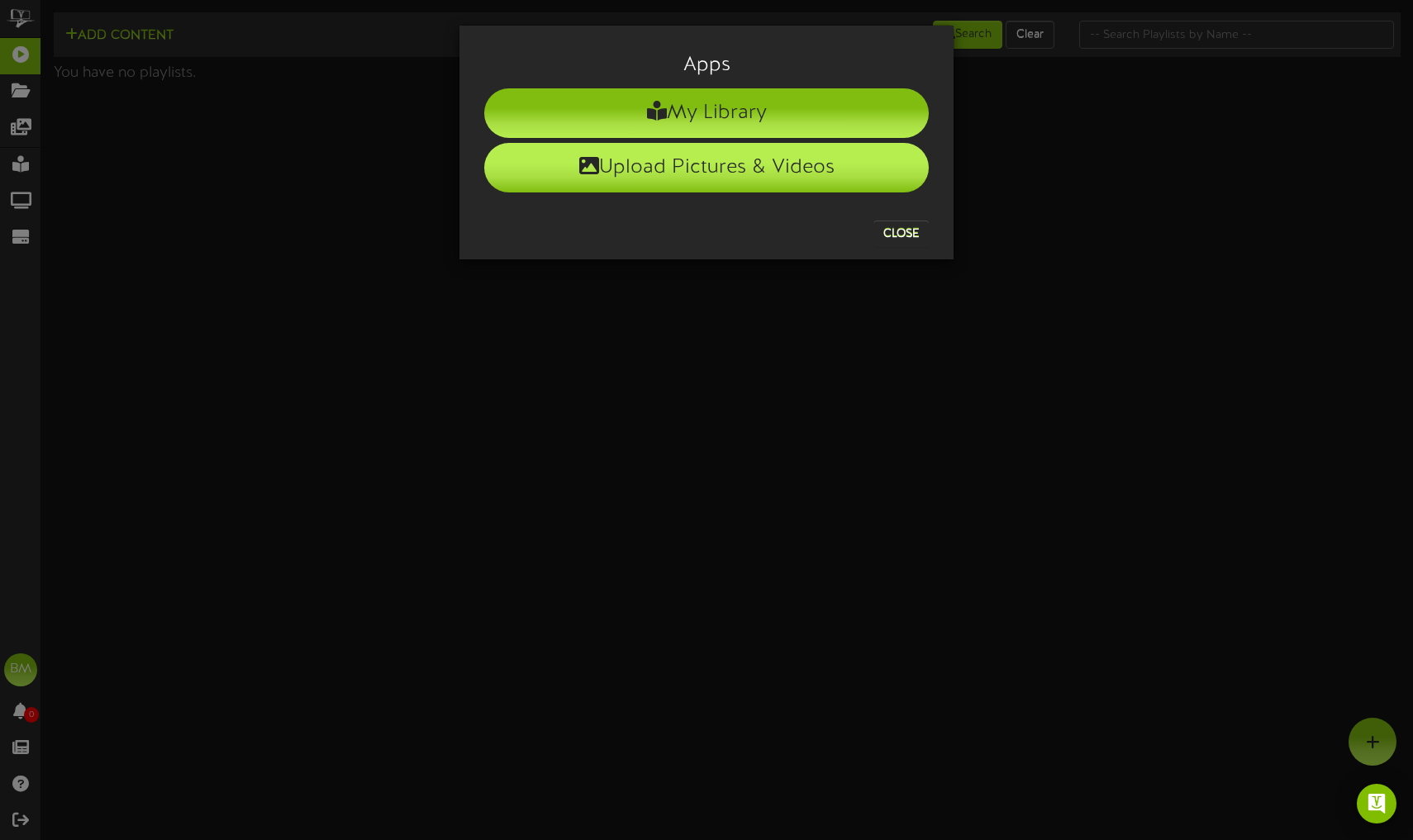 click on "Upload Pictures & Videos" at bounding box center [706, 168] 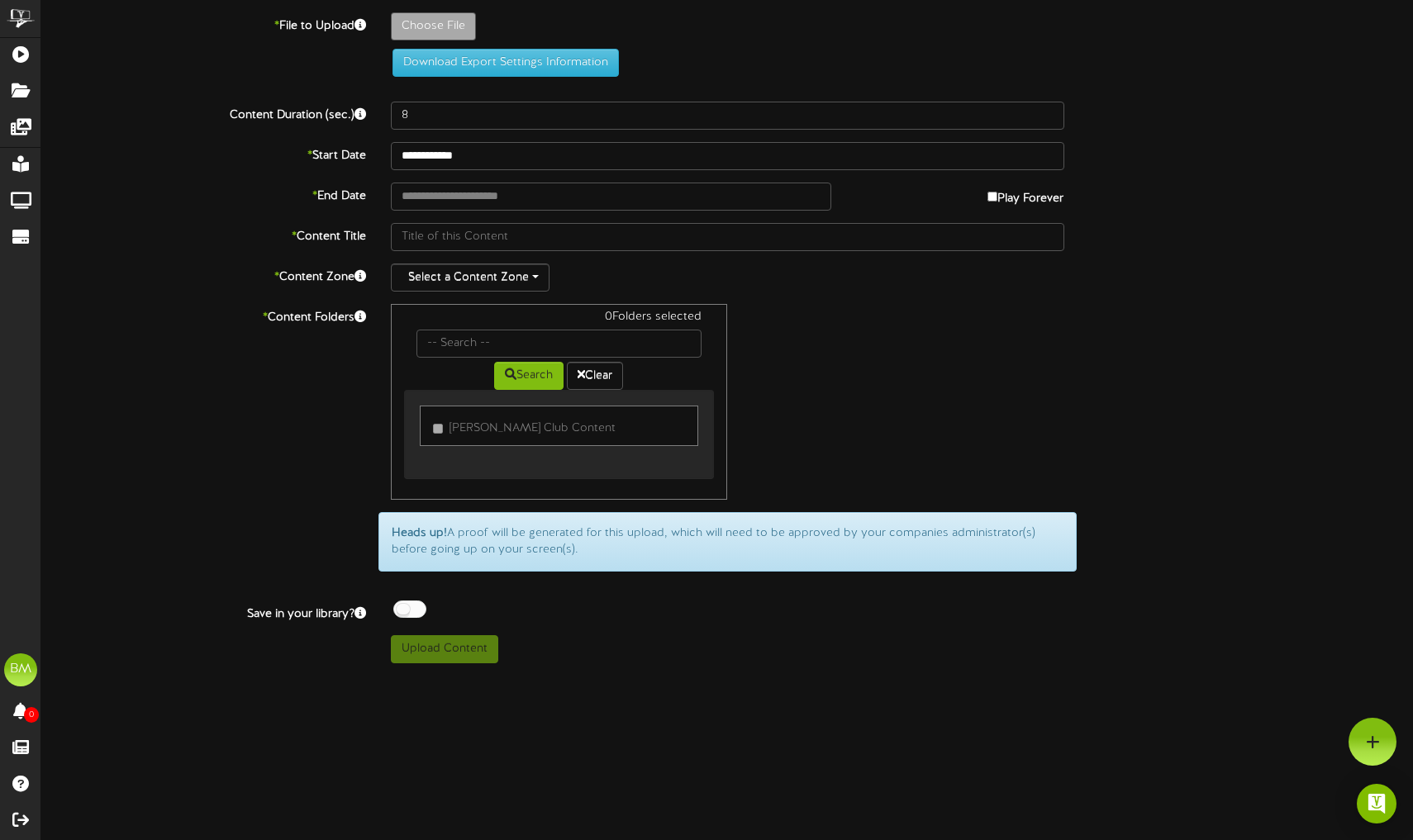 click on "Choose File" at bounding box center [-424, 72] 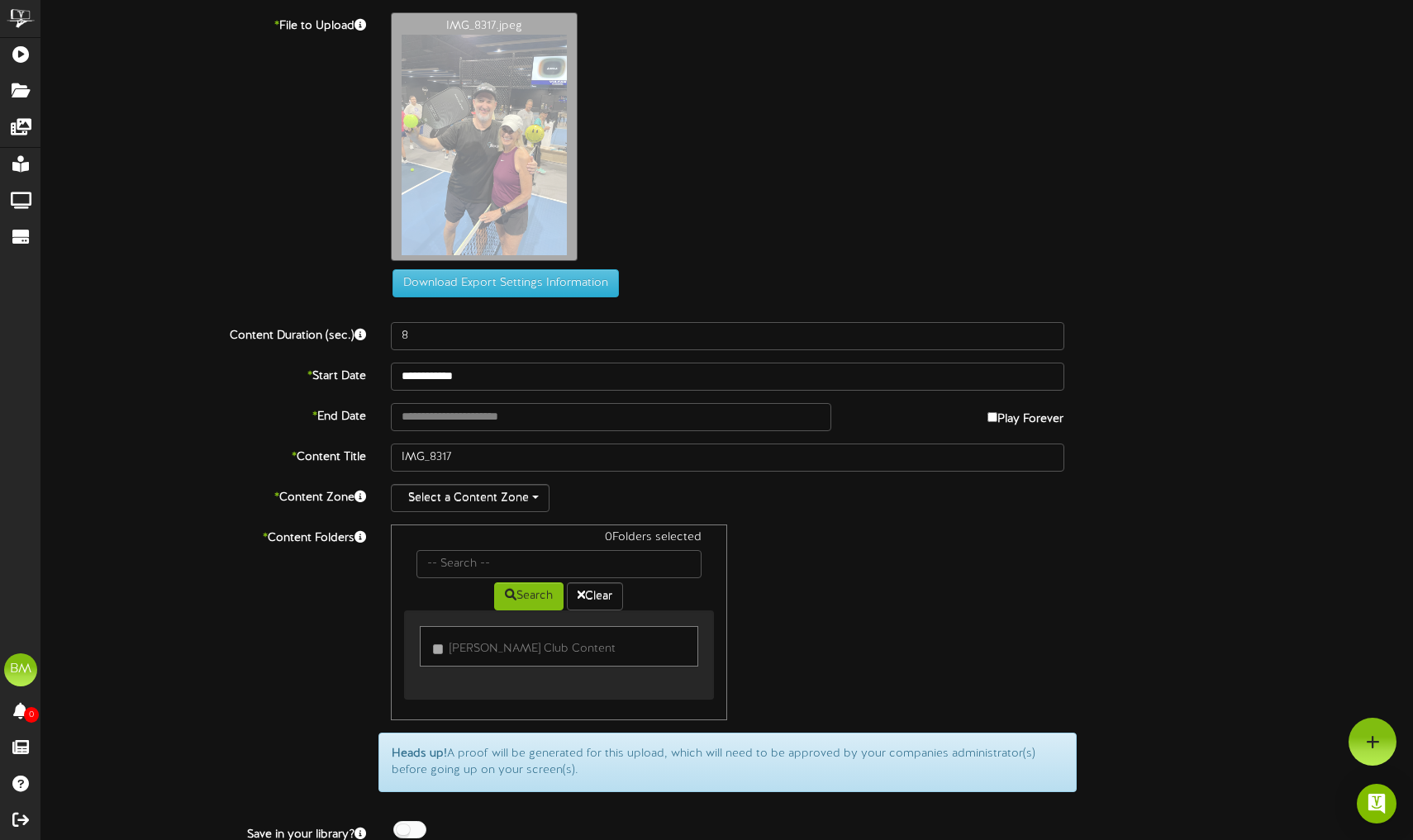 scroll, scrollTop: 0, scrollLeft: 0, axis: both 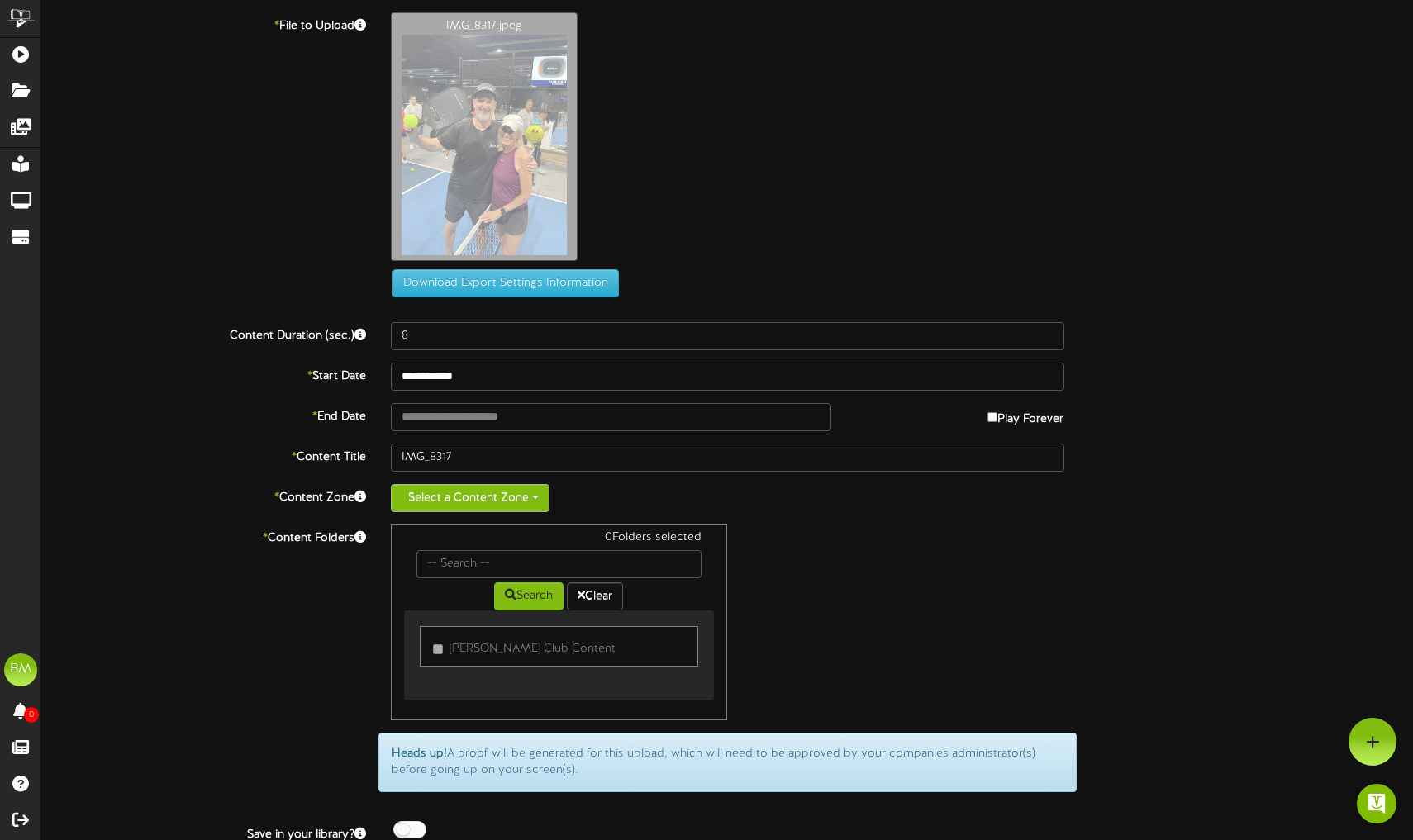click on "Select a Content Zone" at bounding box center [470, 498] 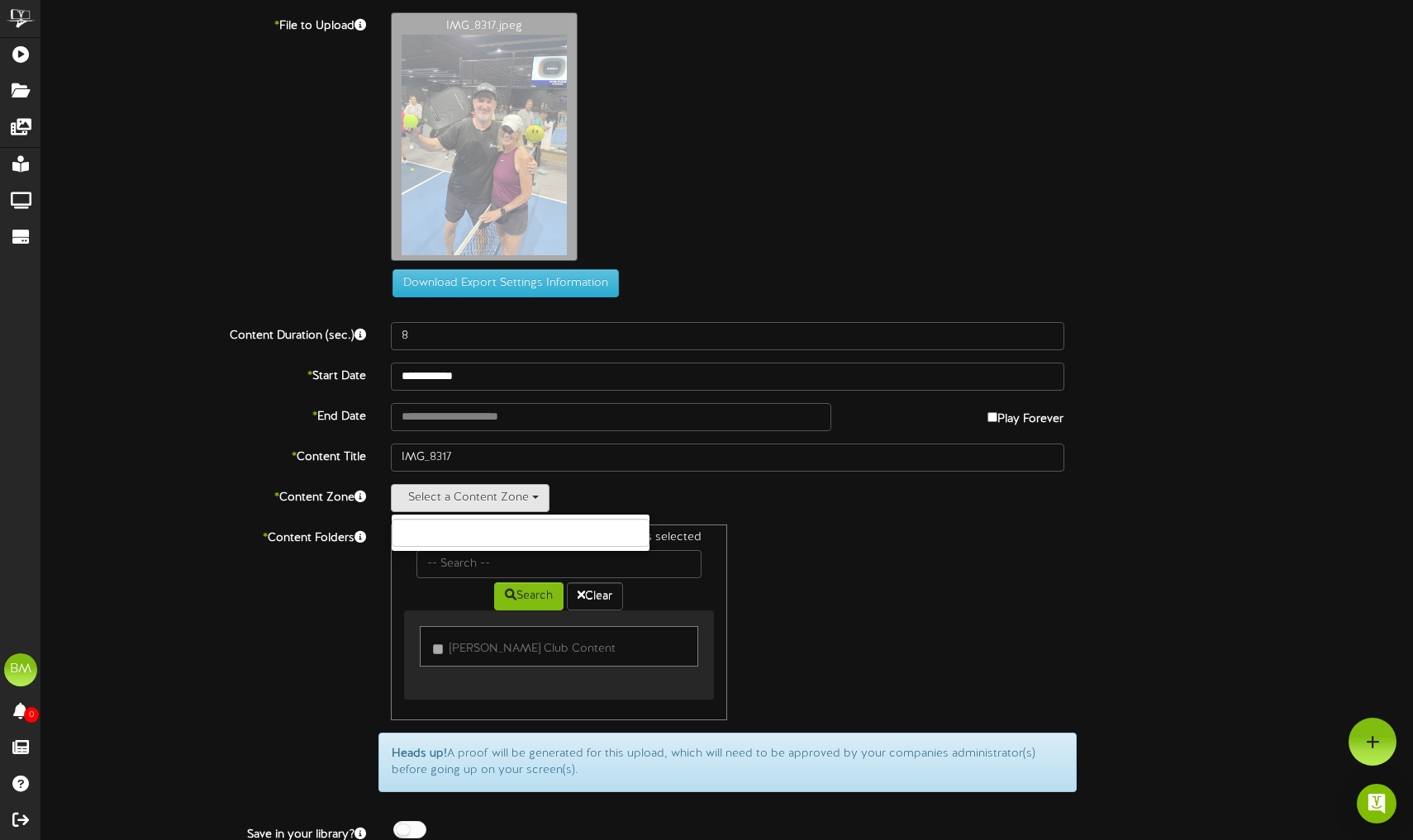 click on "Select a Content Zone" at bounding box center (727, 498) 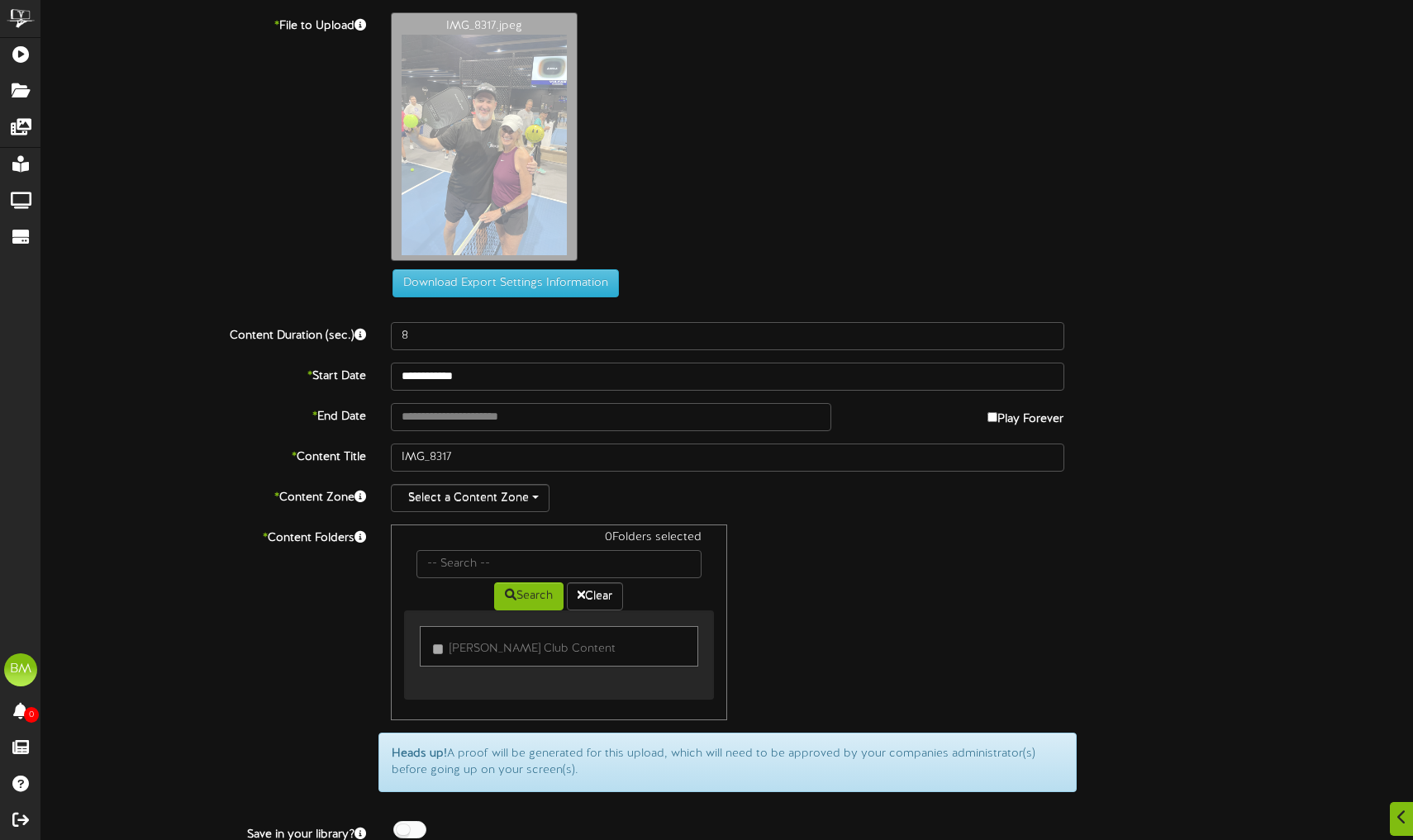 scroll, scrollTop: 55, scrollLeft: 0, axis: vertical 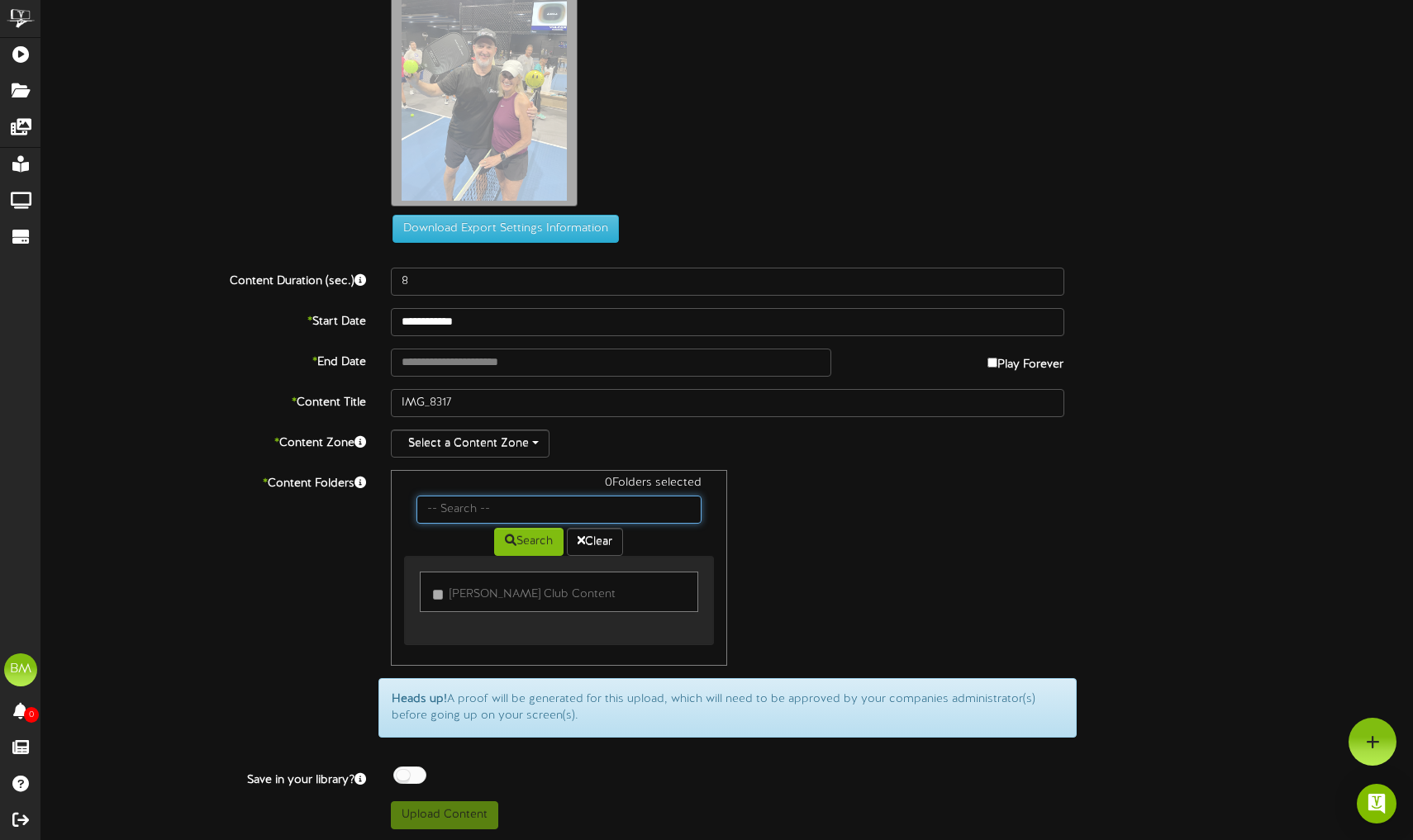 click at bounding box center [559, 510] 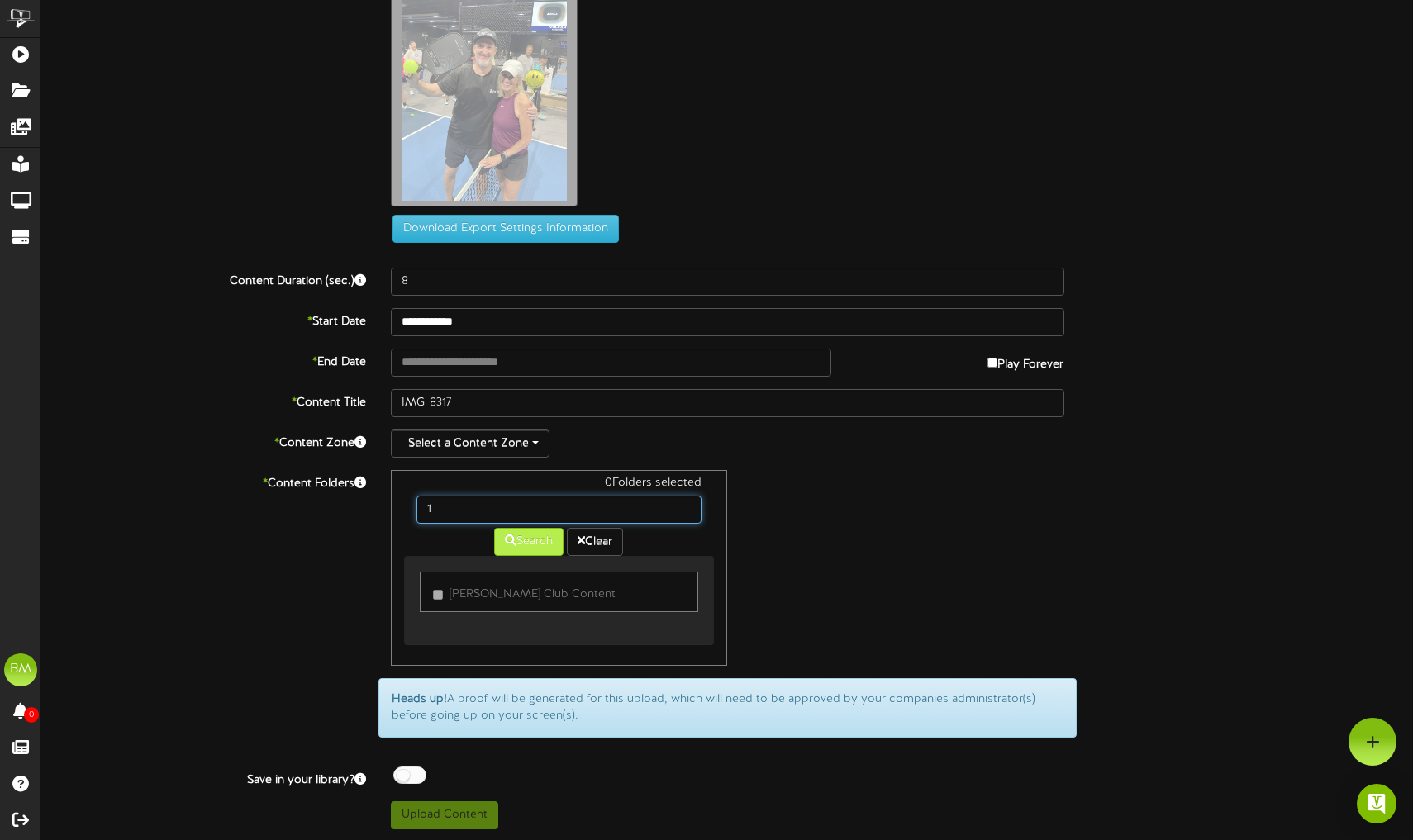 type on "1" 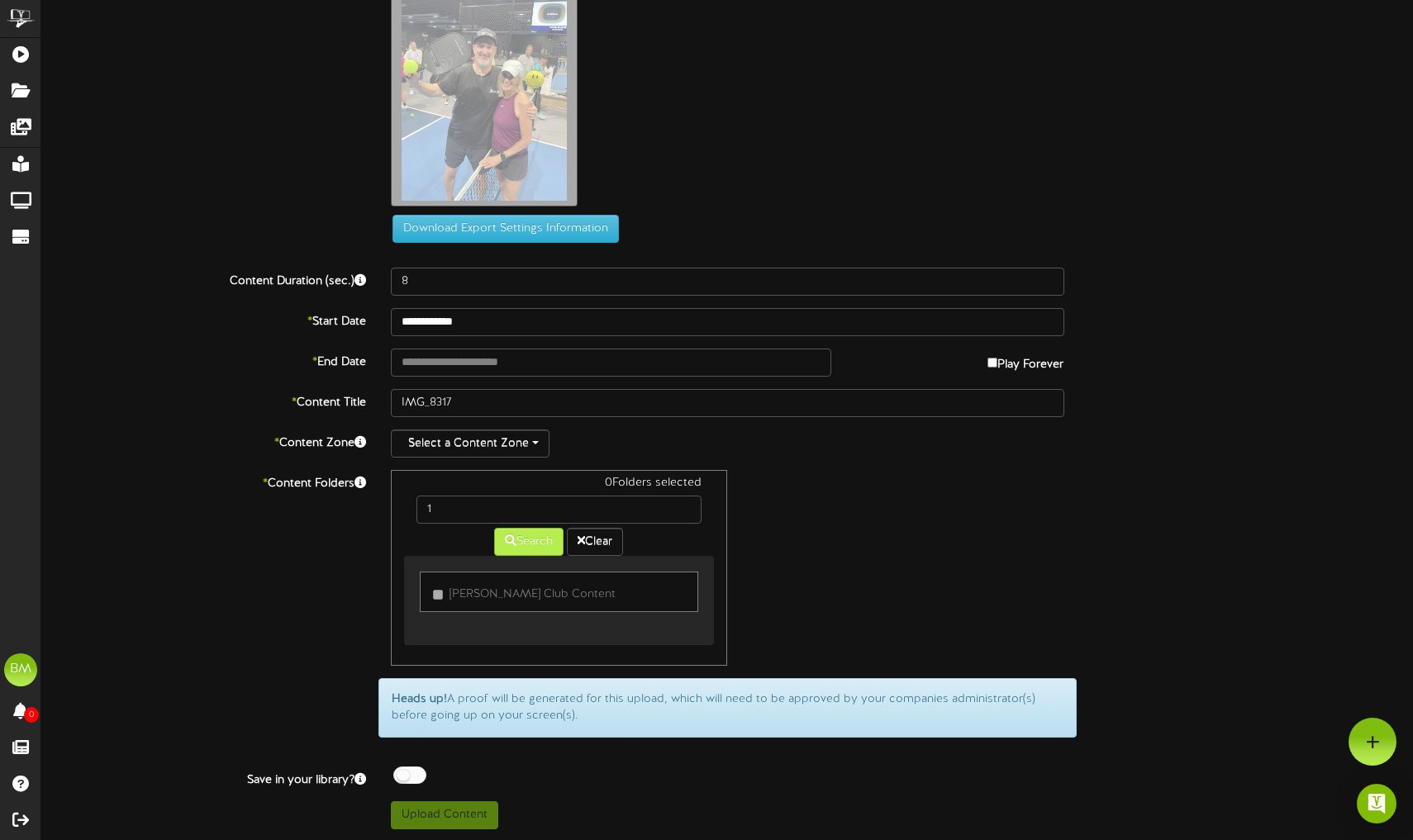 click on "Search" at bounding box center [529, 542] 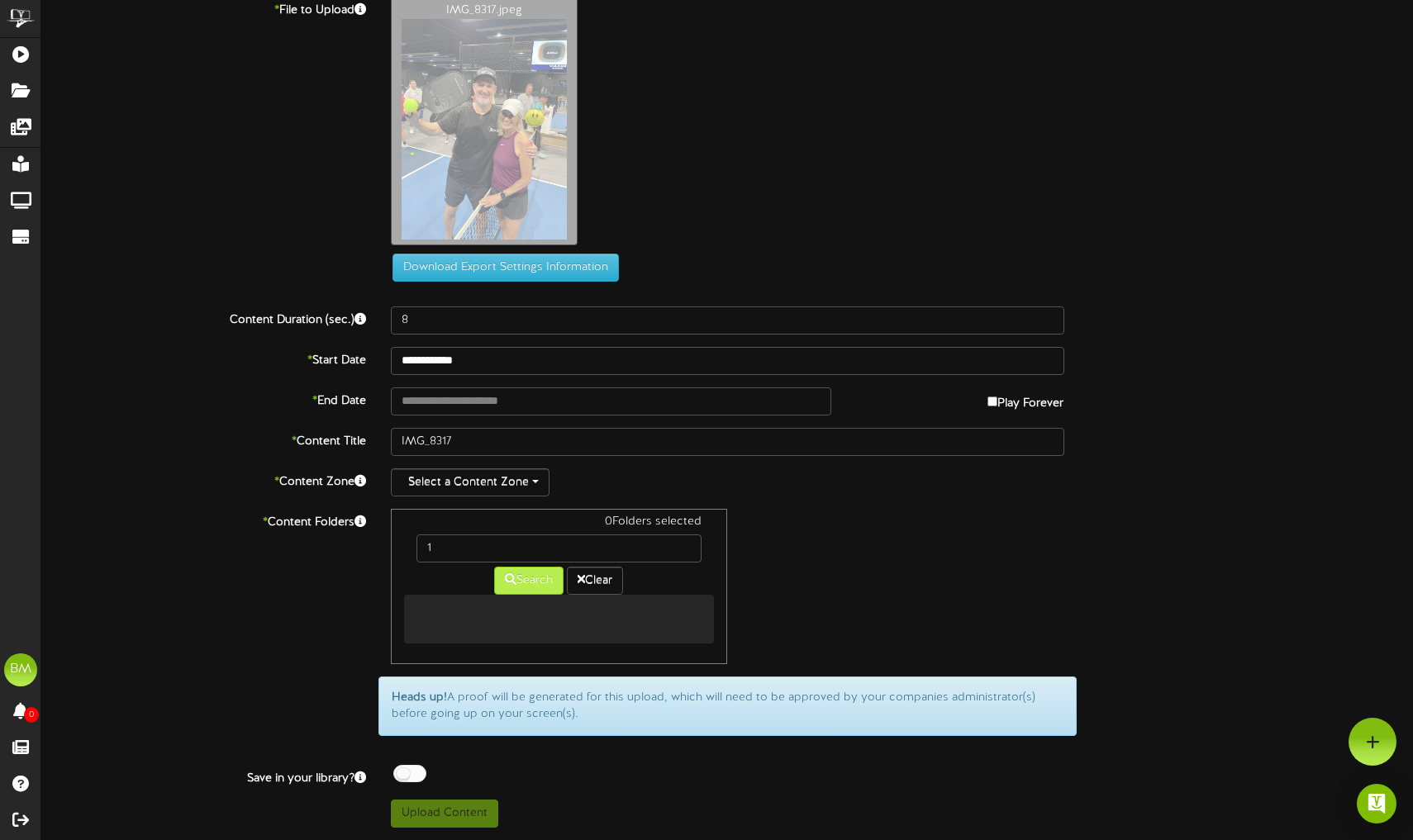 scroll, scrollTop: 14, scrollLeft: 0, axis: vertical 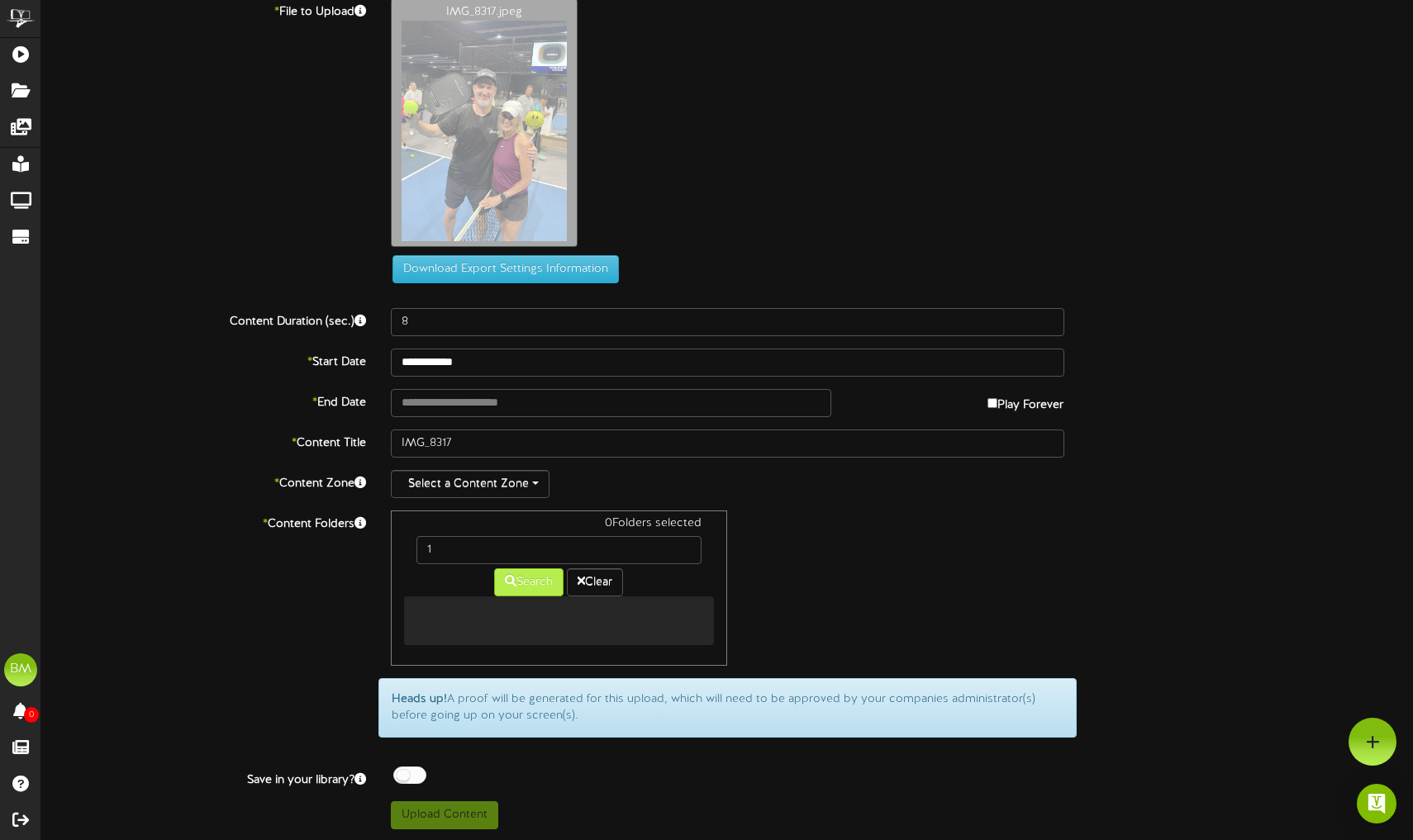 click on "Search" at bounding box center (529, 582) 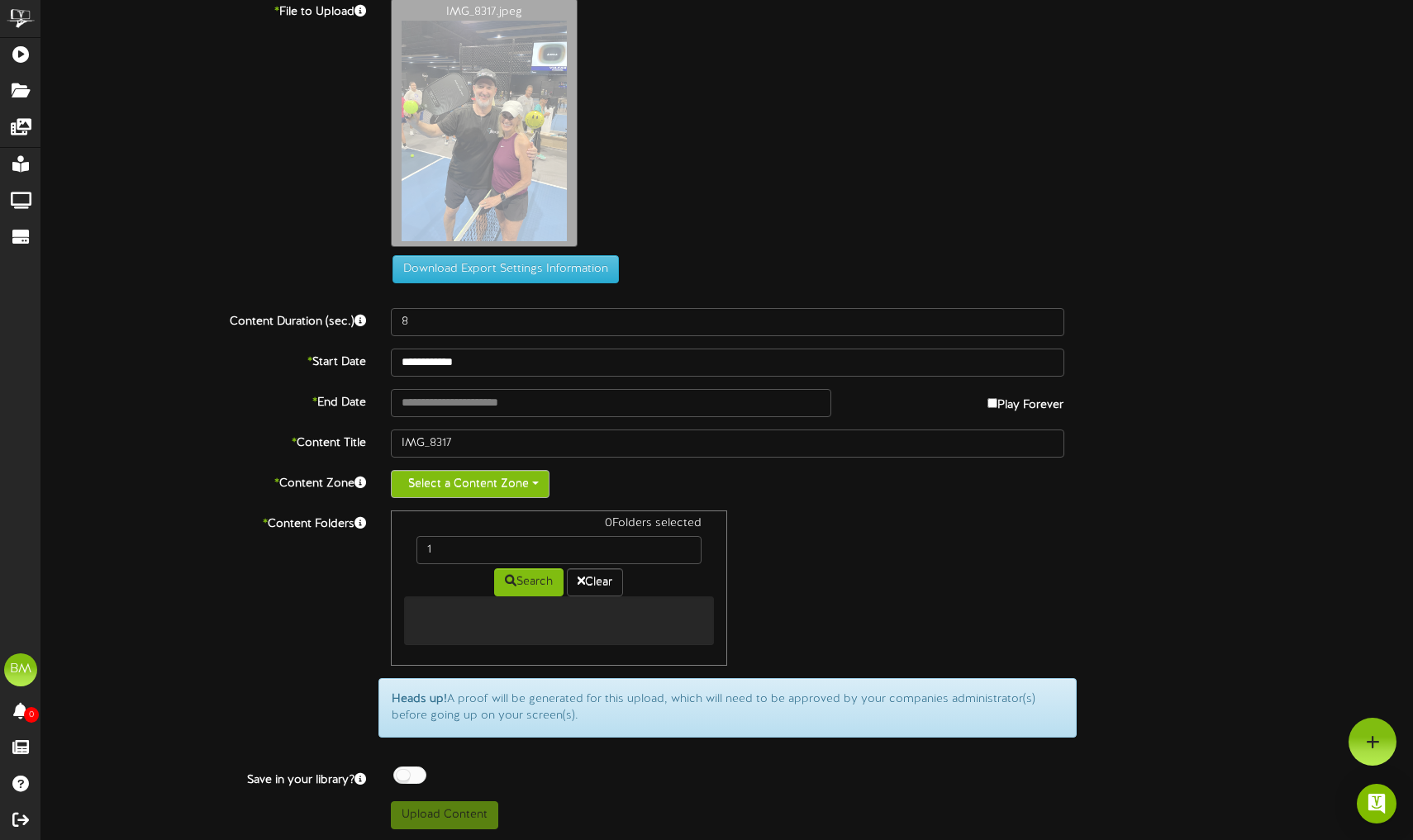 click on "Select a Content Zone" at bounding box center (470, 484) 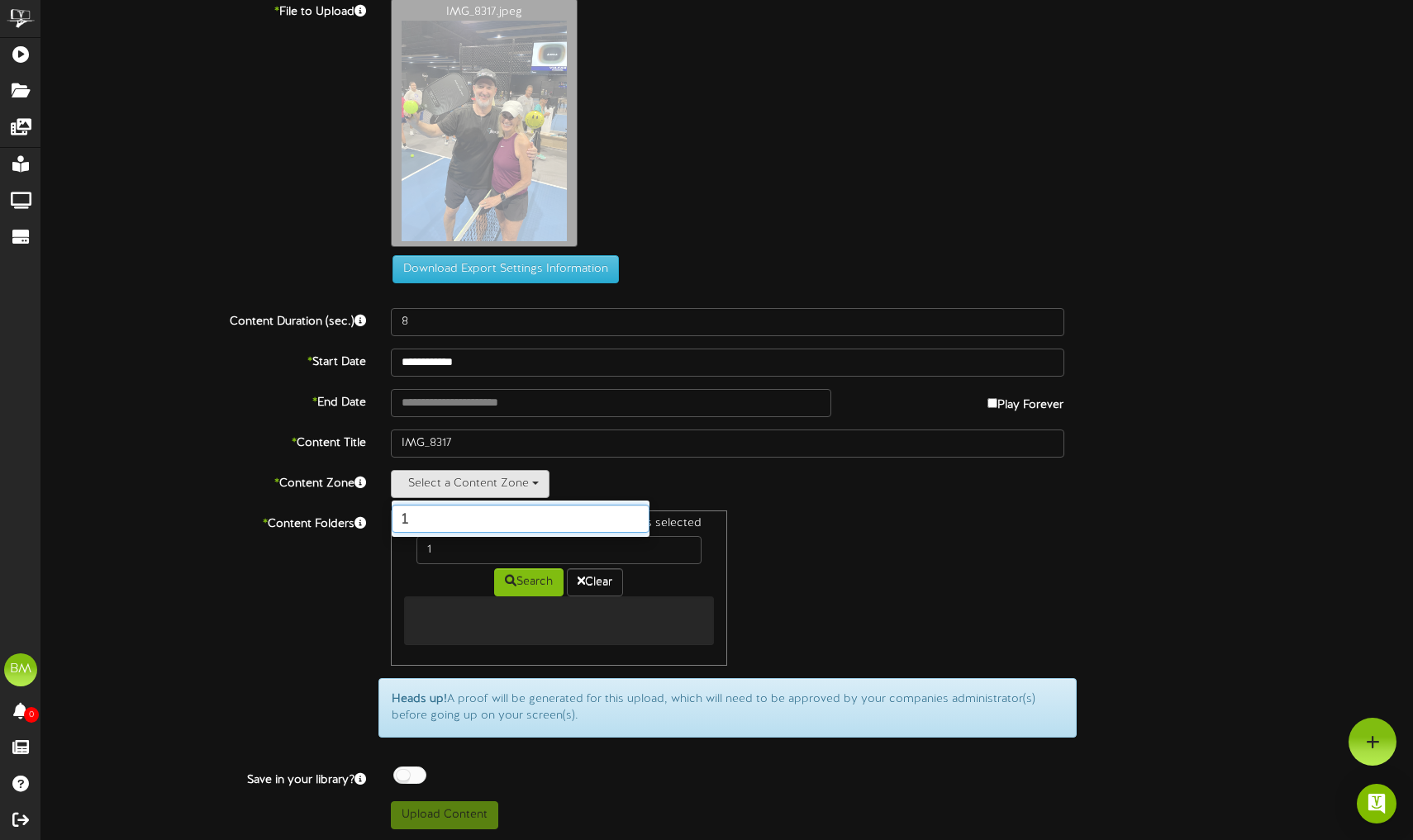 type on "1" 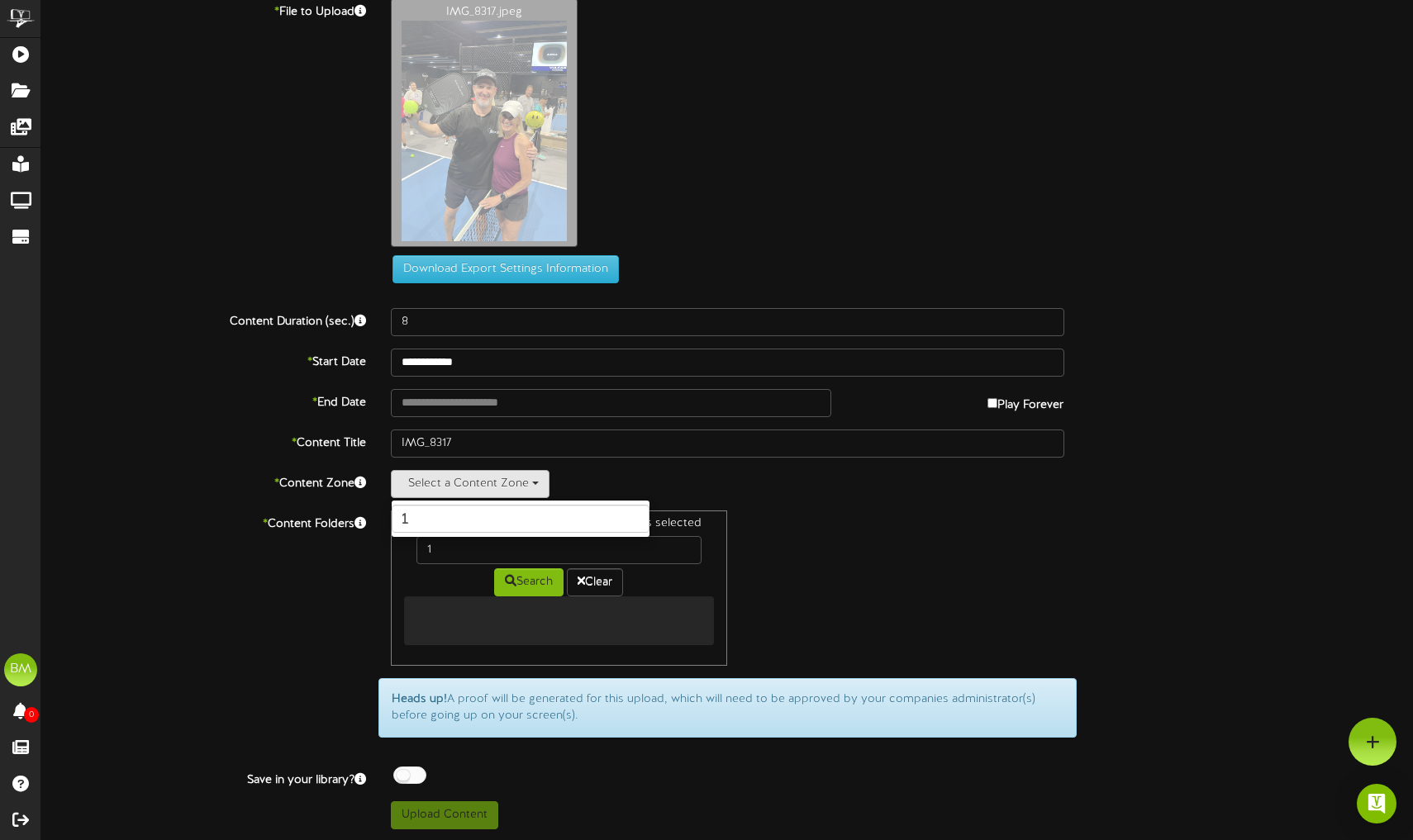 click on "Select a Content Zone
1" at bounding box center (727, 484) 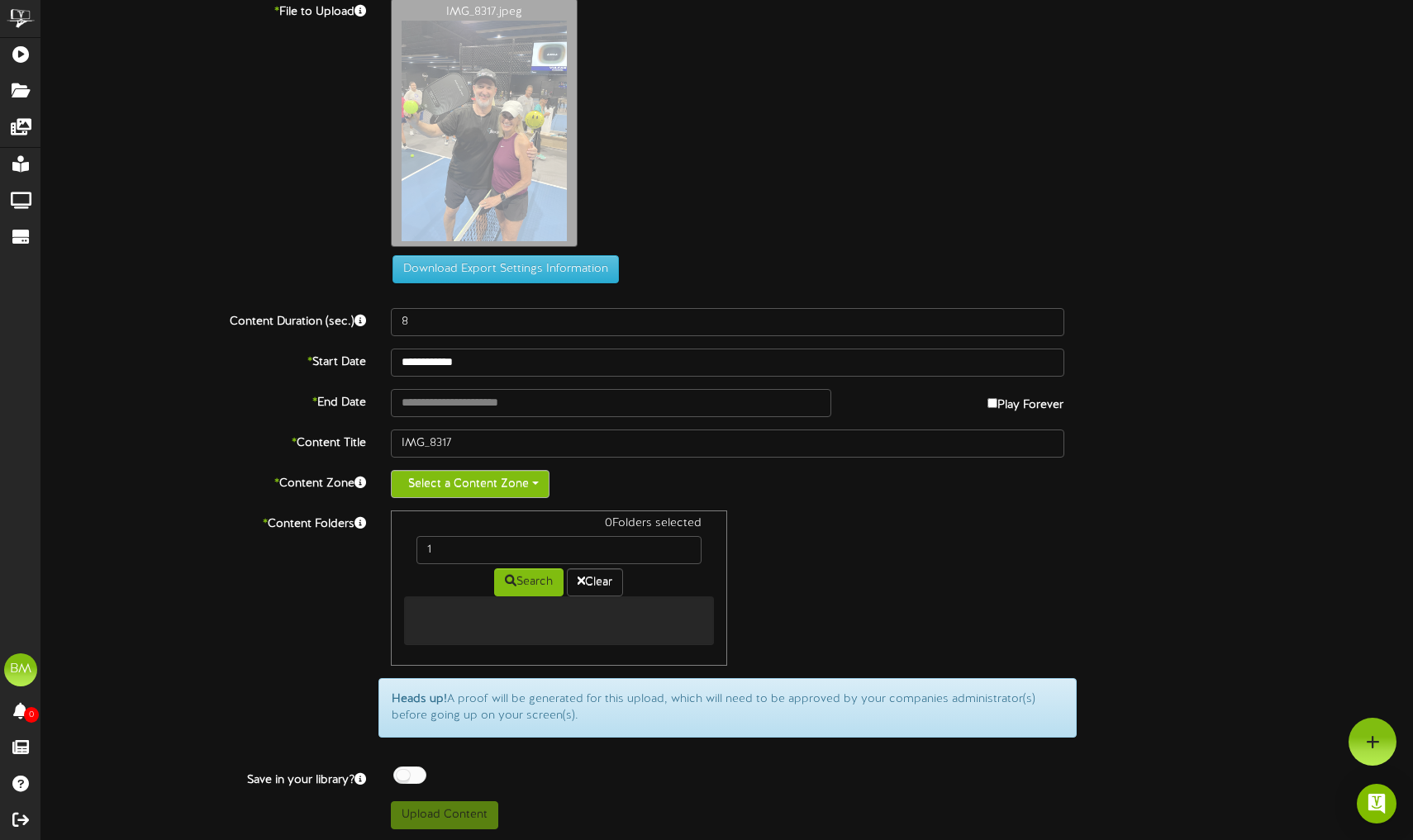 click on "Select a Content Zone" at bounding box center (470, 484) 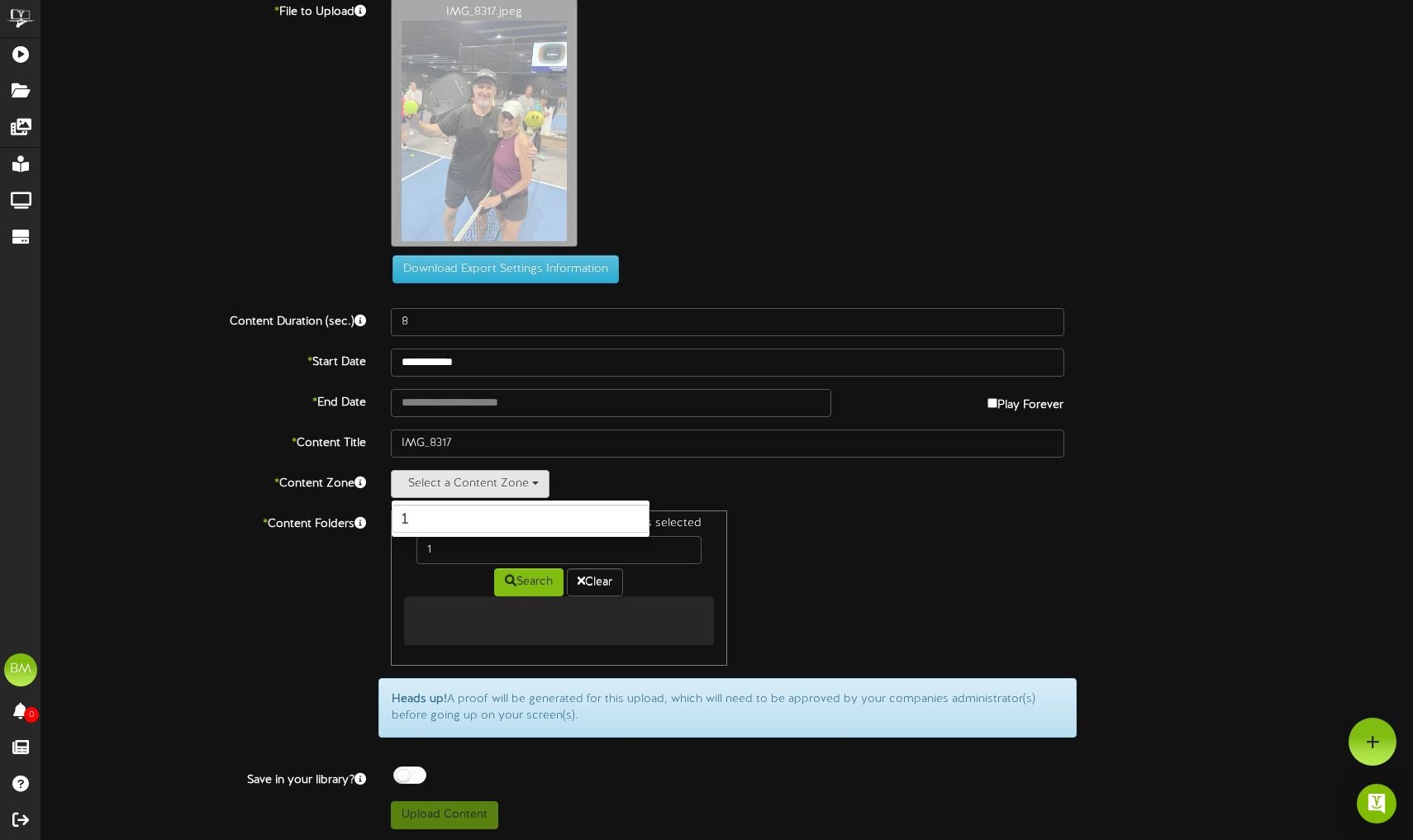 click on "**********" at bounding box center (727, 414) 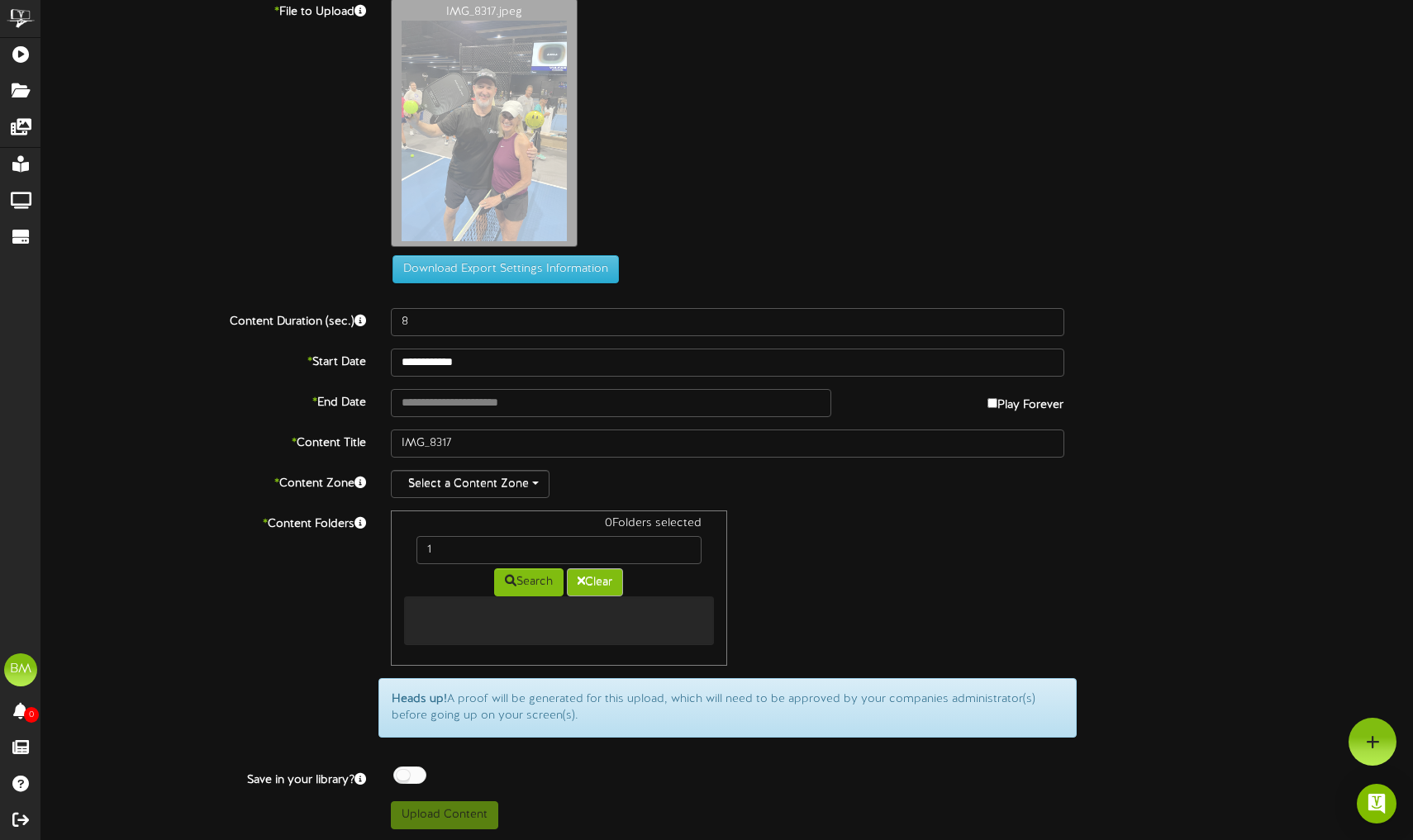 click at bounding box center (581, 581) 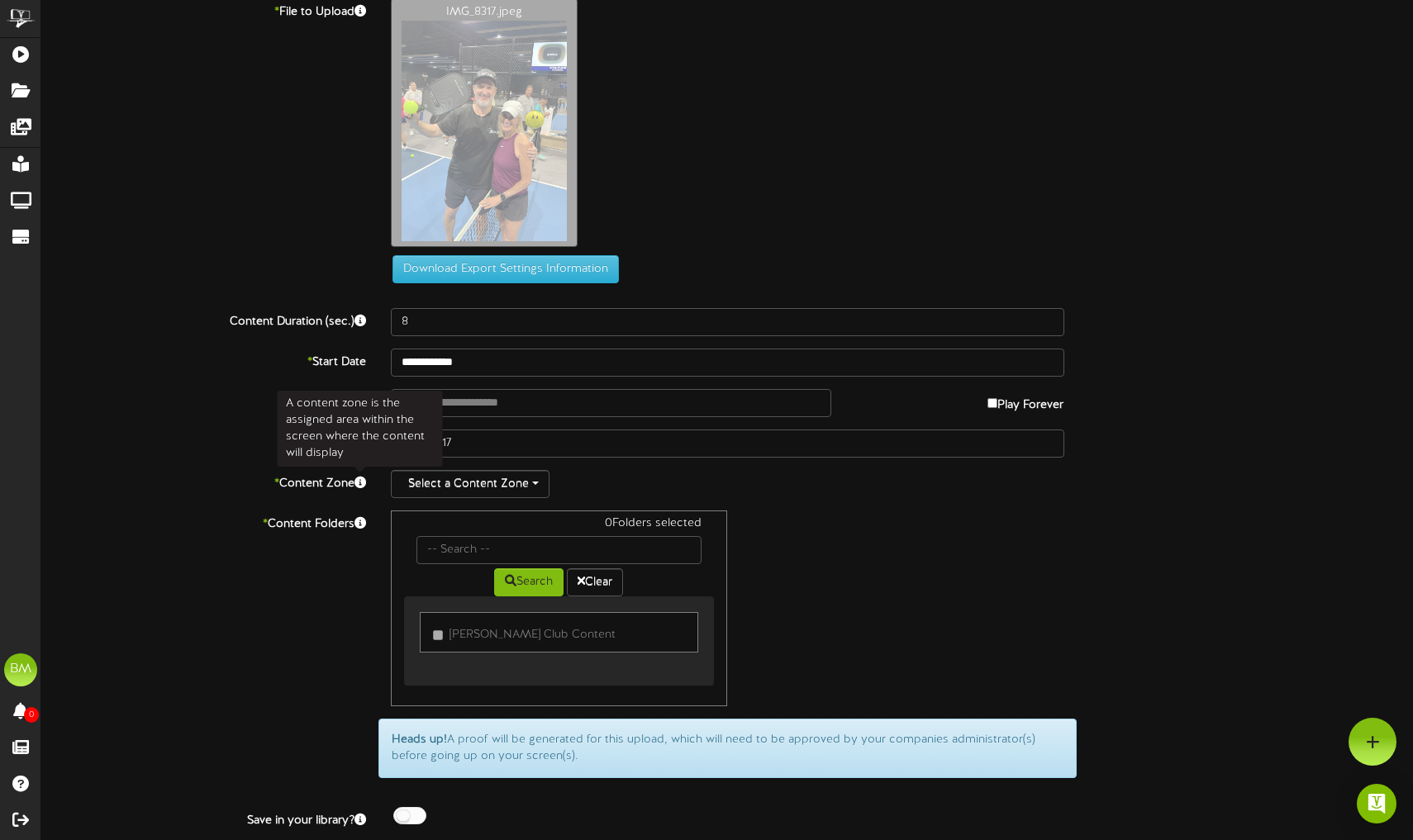 click at bounding box center [360, 482] 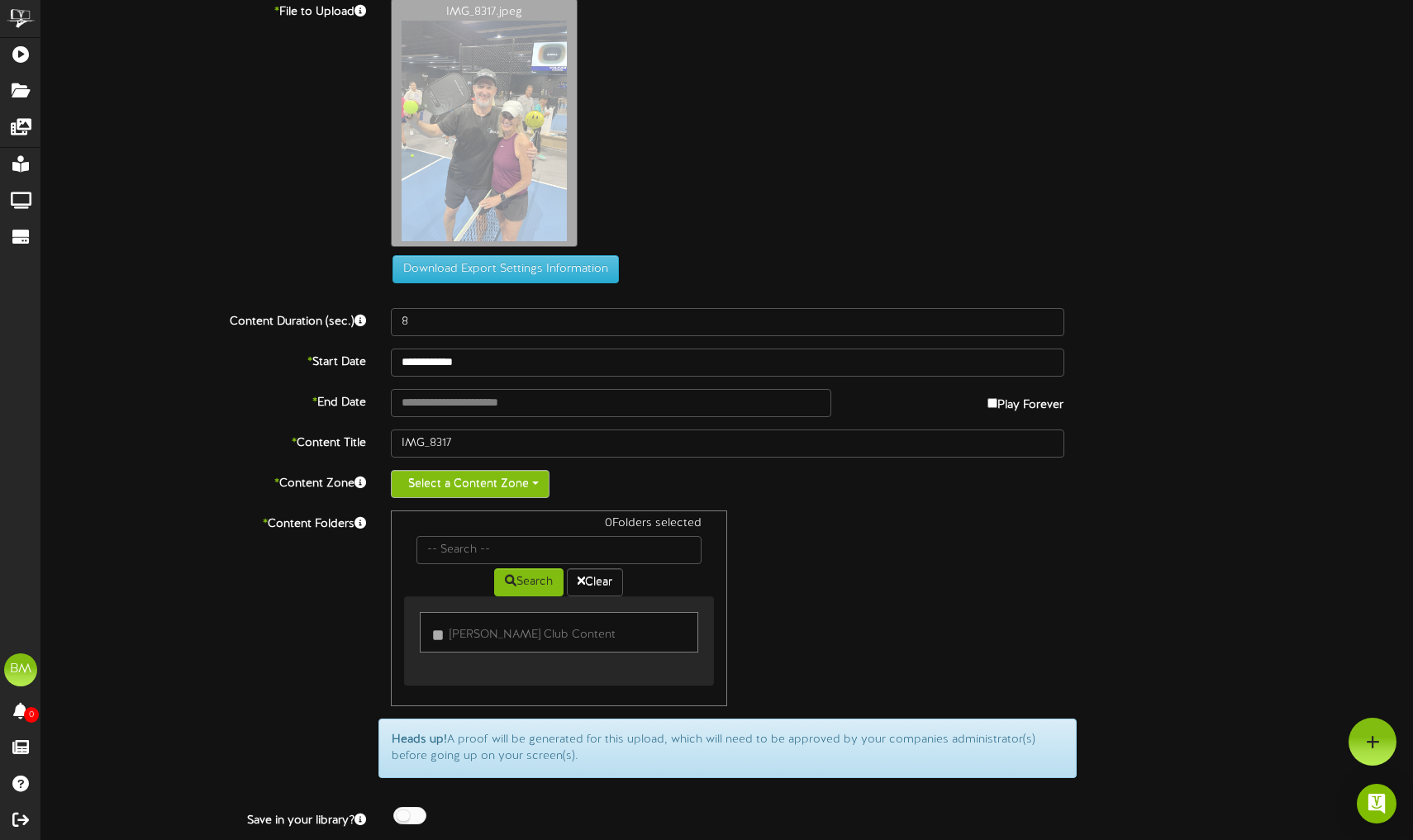 click on "Select a Content Zone" at bounding box center [470, 484] 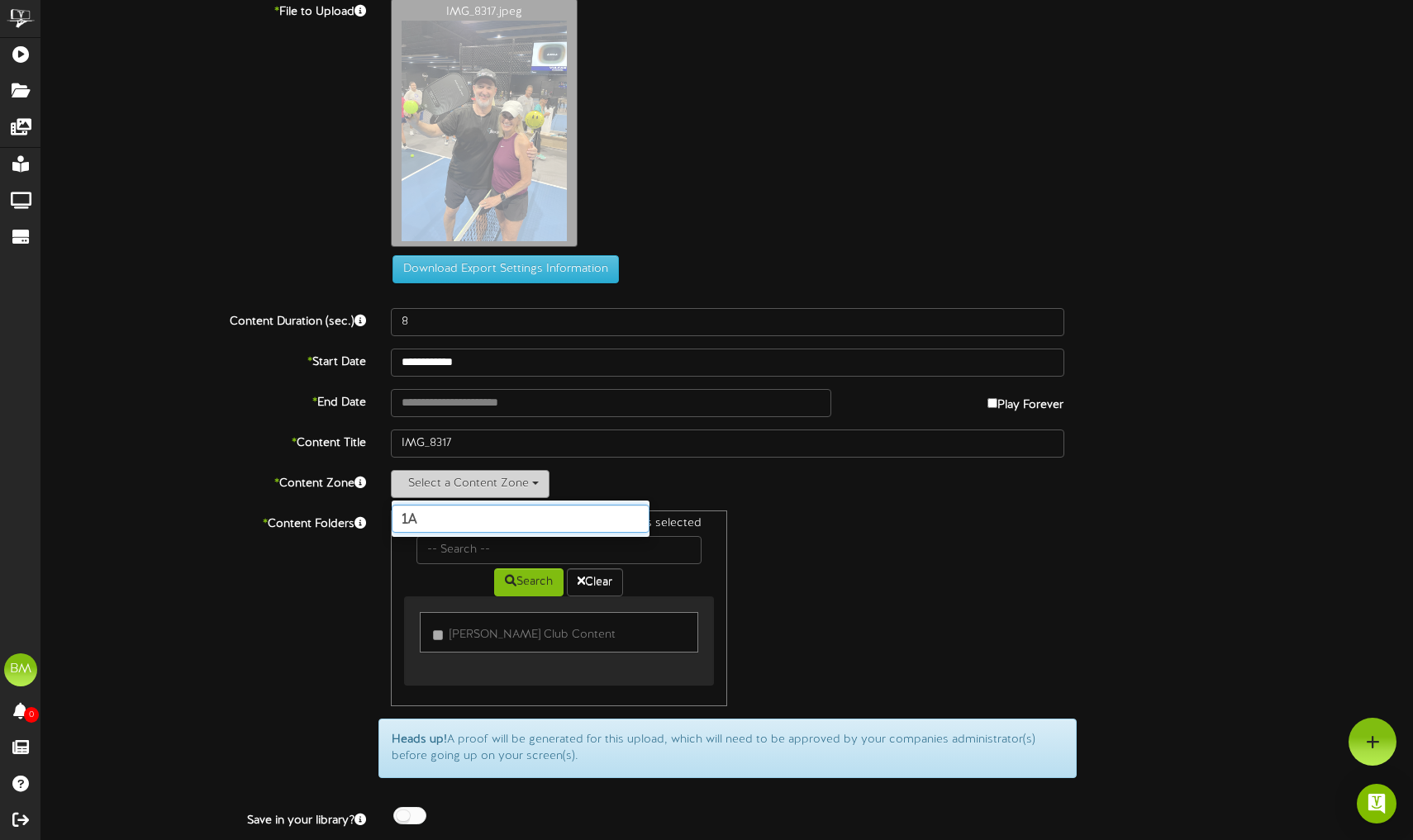 type on "1" 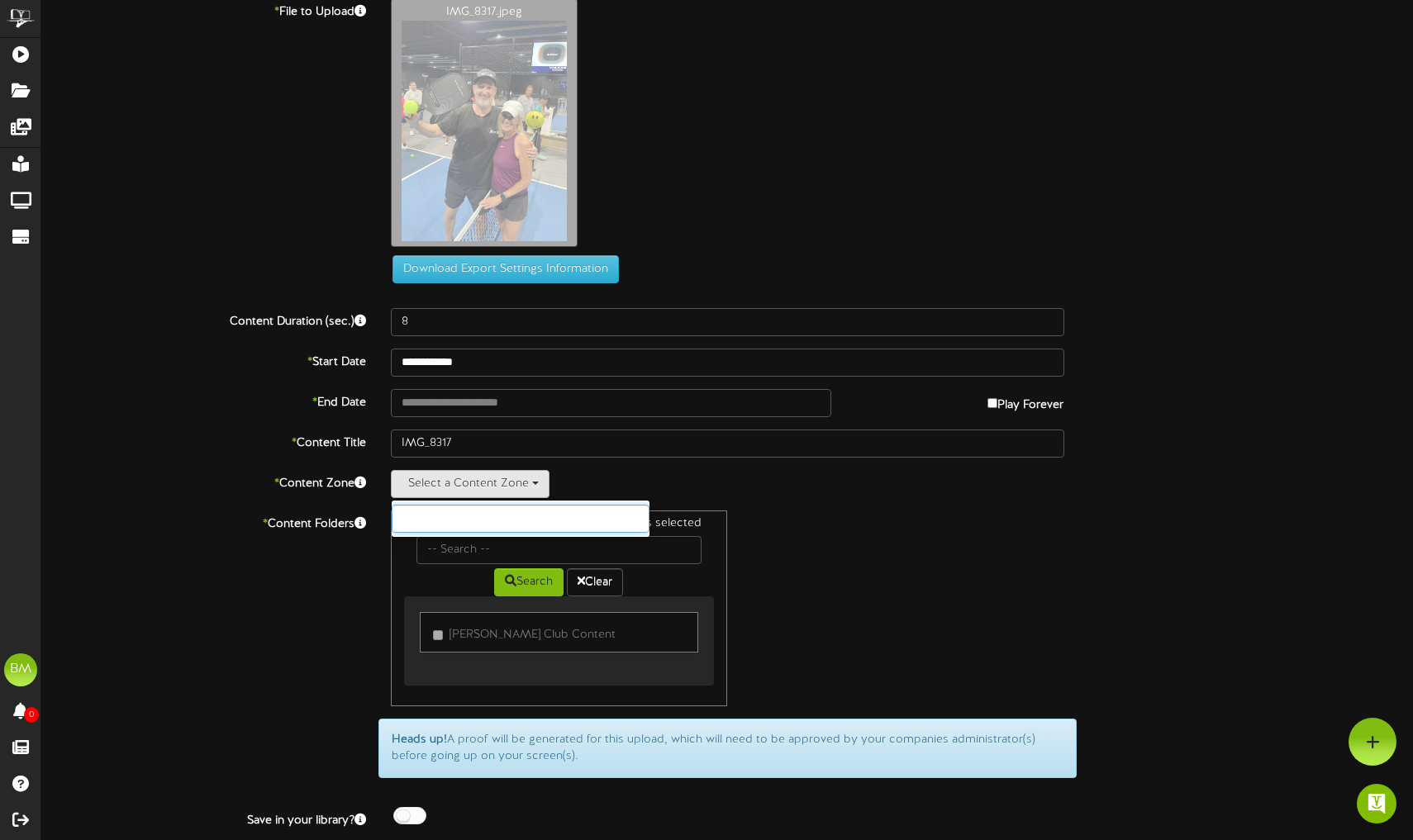 type on "1" 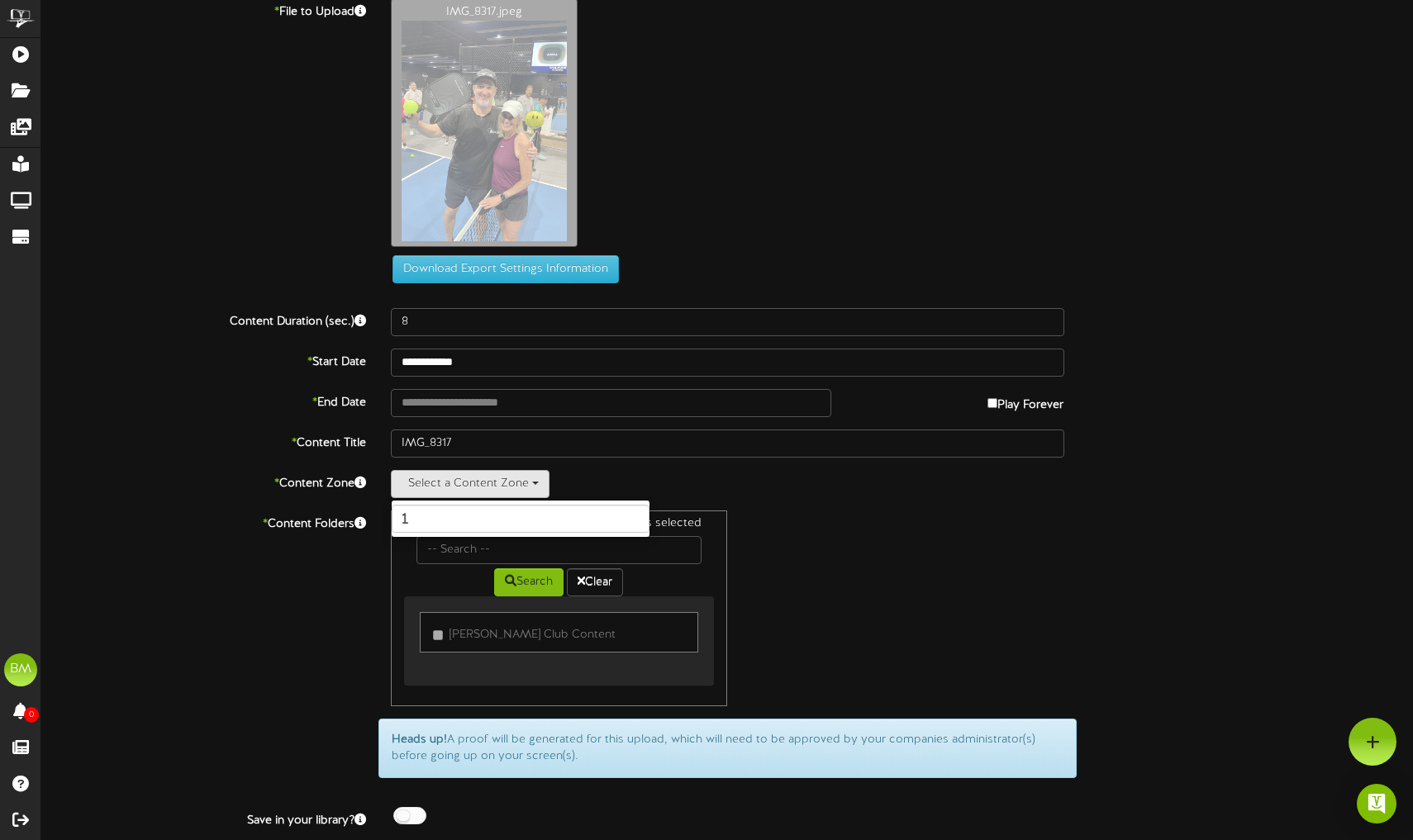 click on "Select a Content Zone
1" at bounding box center [727, 484] 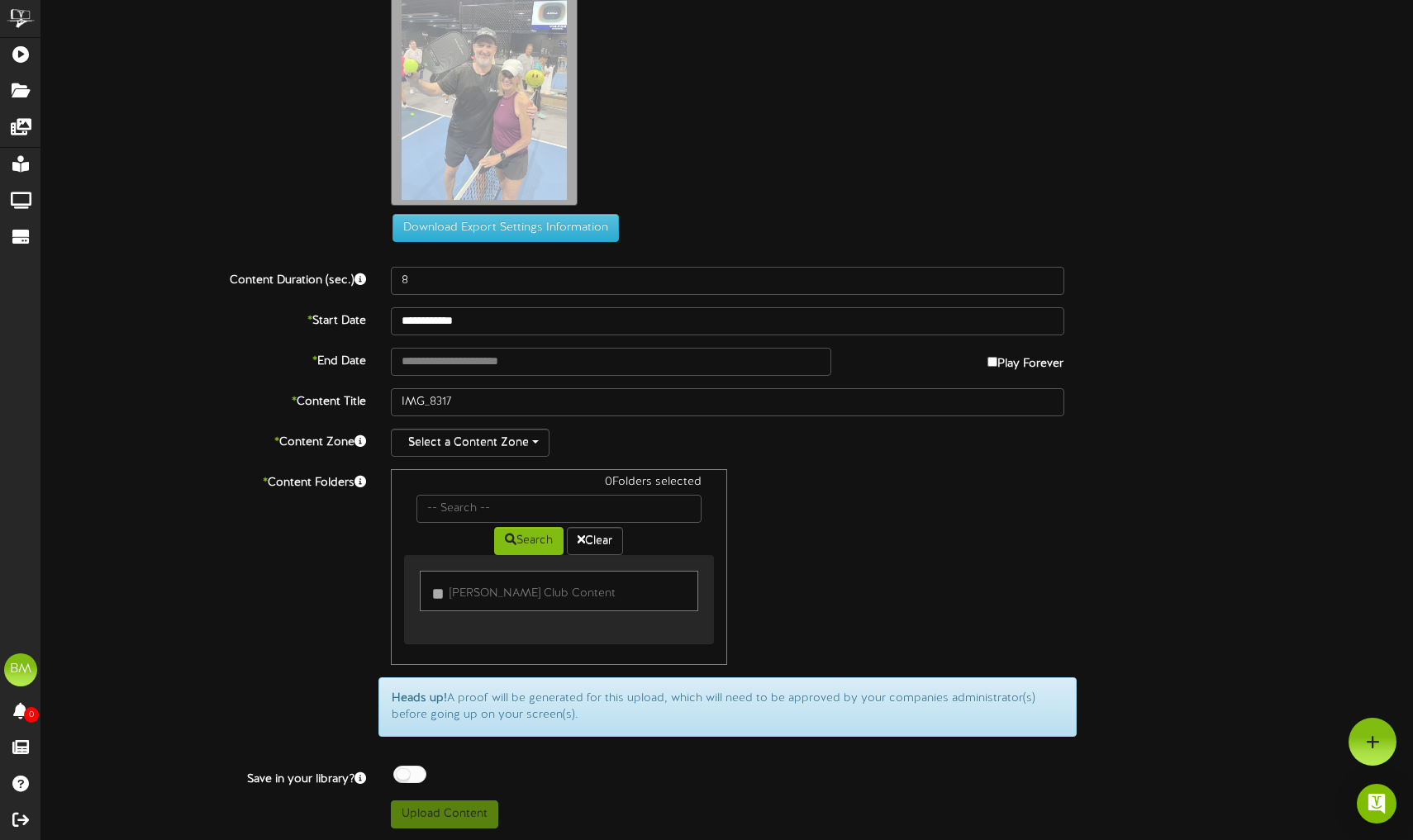 scroll, scrollTop: 55, scrollLeft: 0, axis: vertical 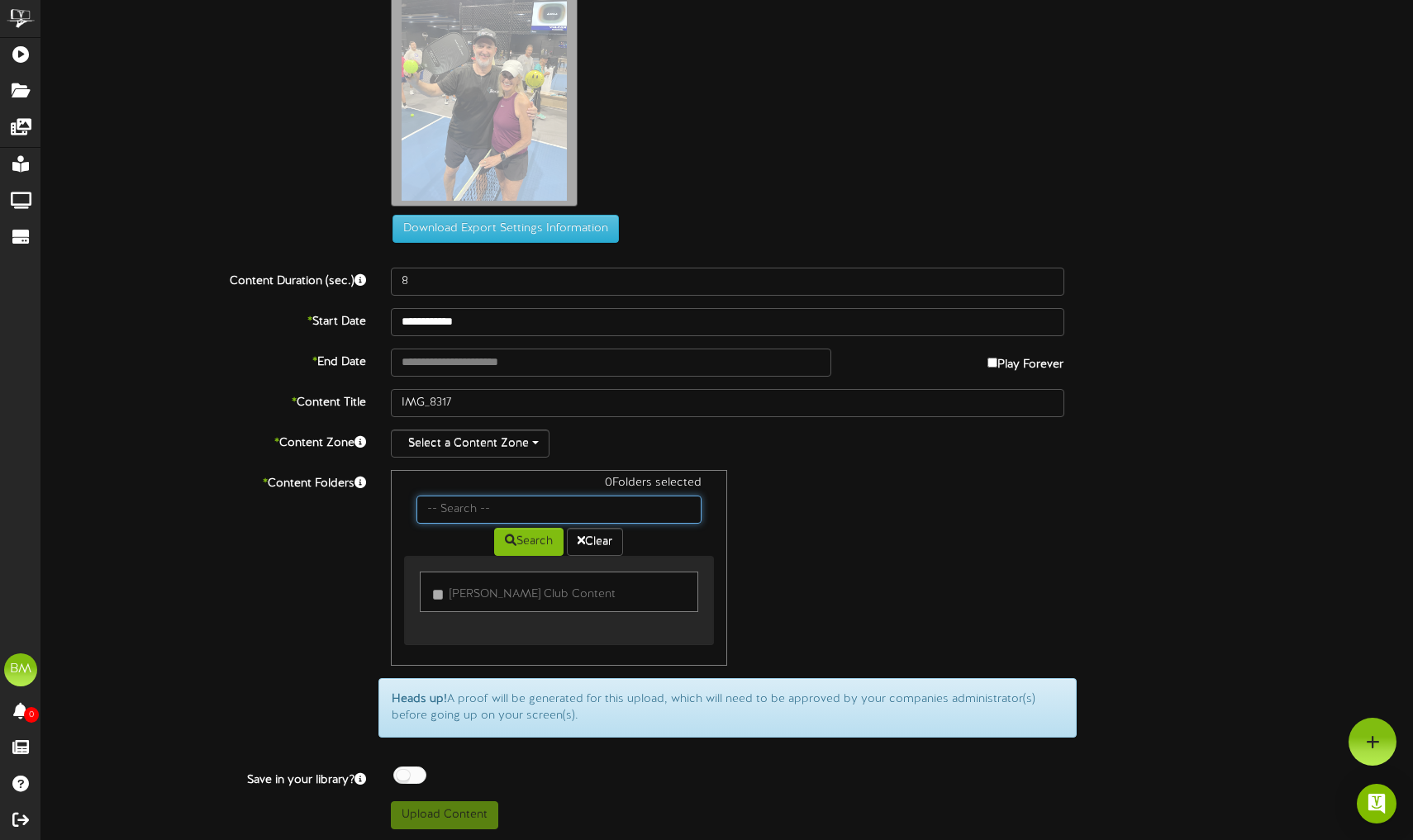 click at bounding box center [559, 510] 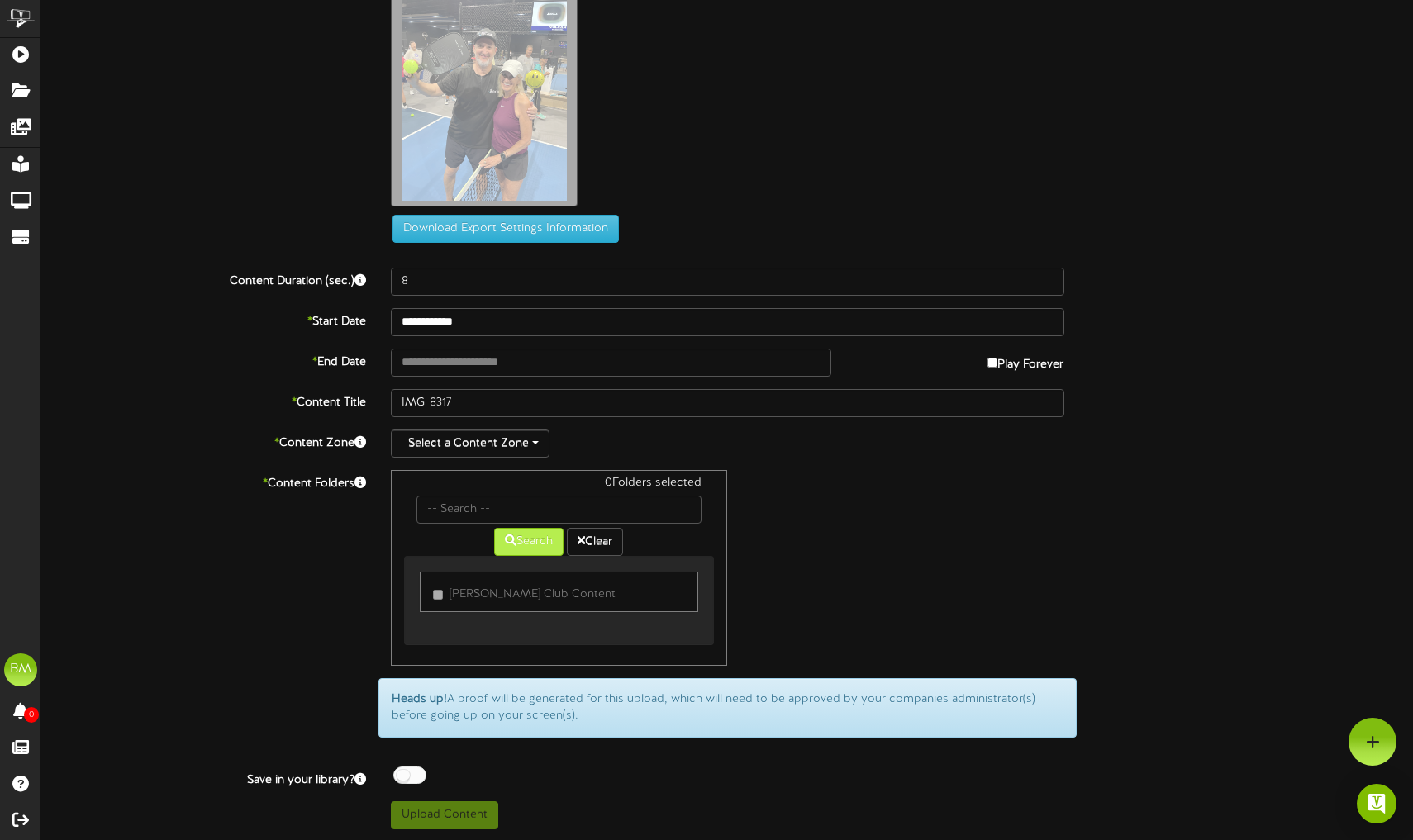 click on "Search" at bounding box center [529, 542] 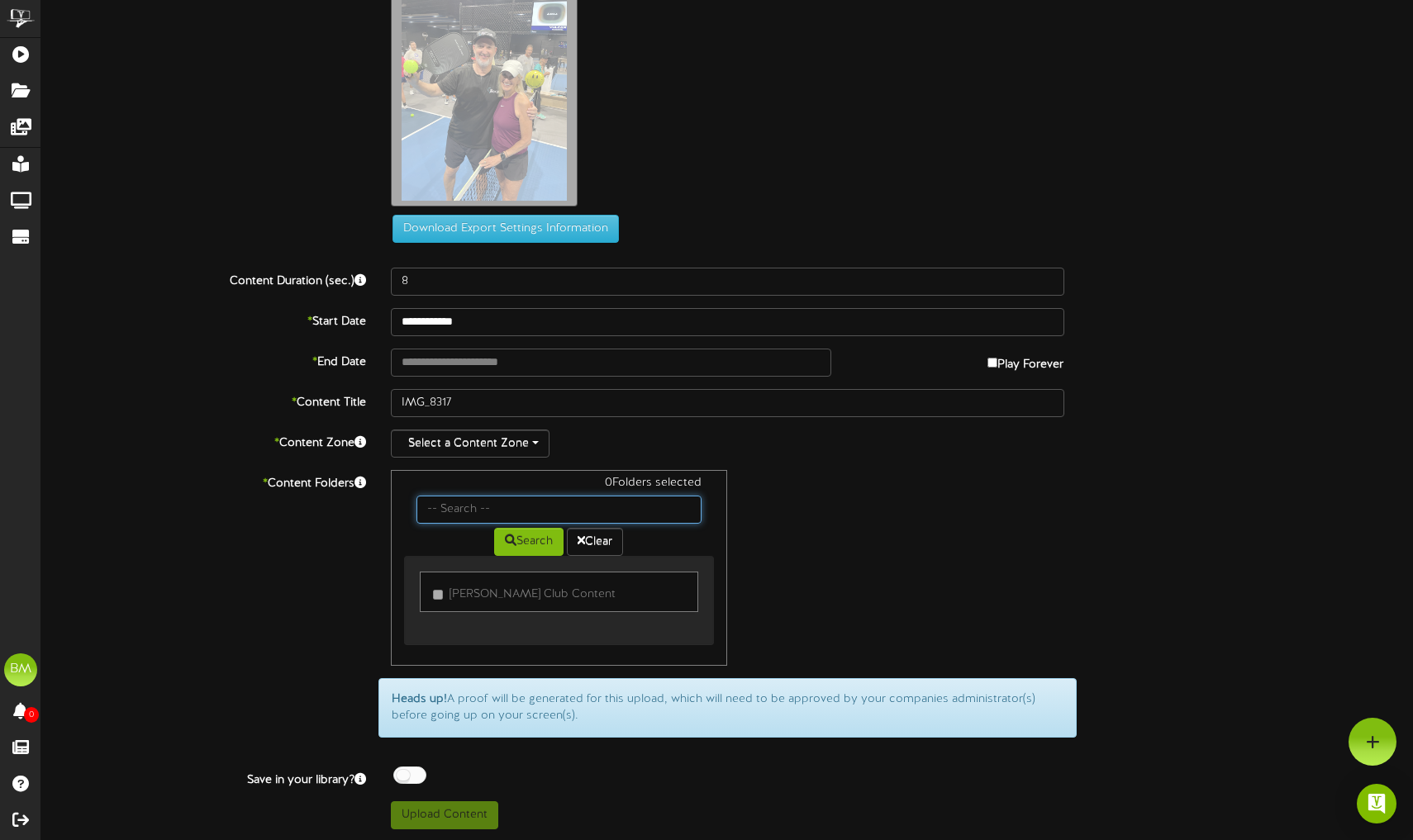 click at bounding box center [559, 510] 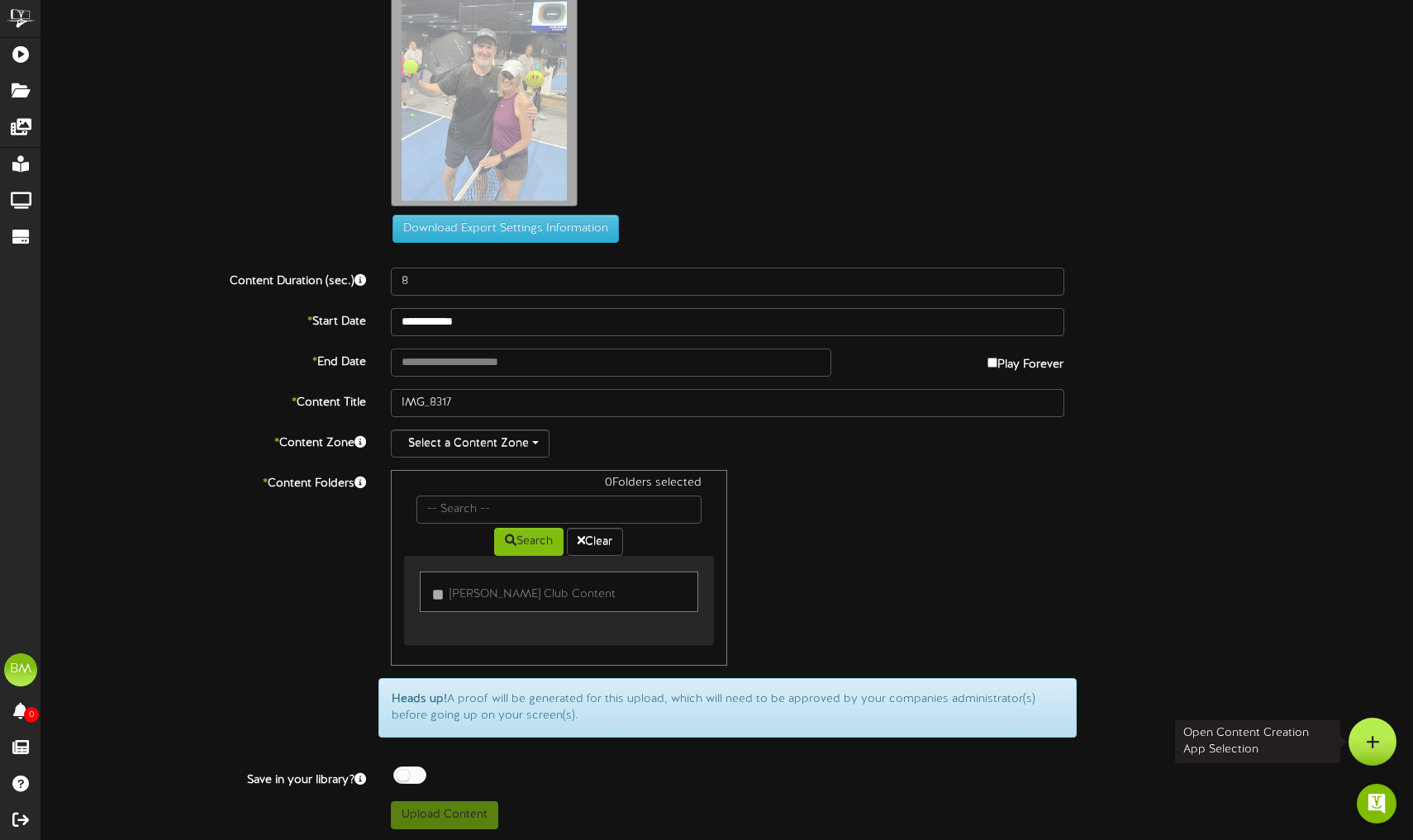 click at bounding box center (1373, 742) 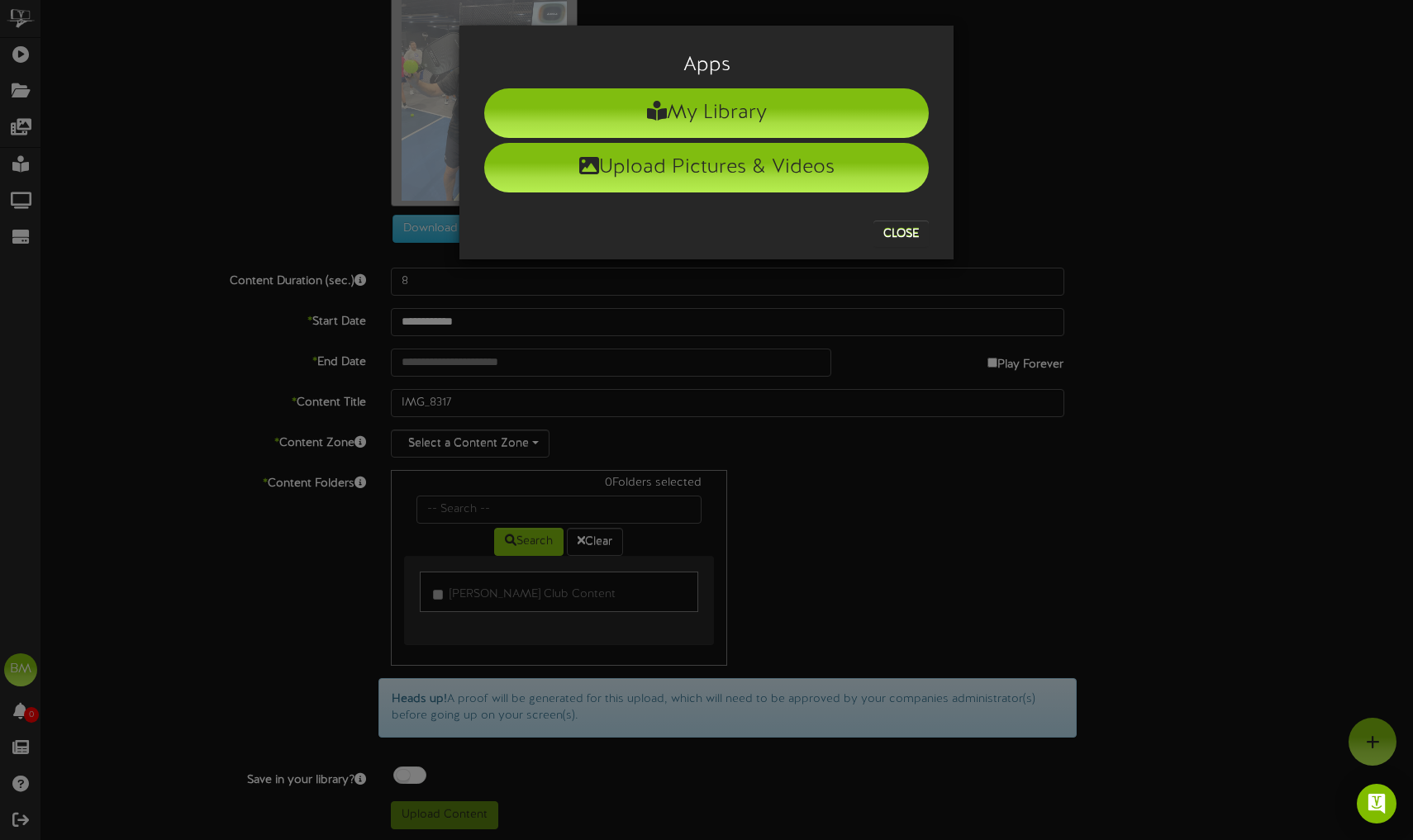 click on "Apps
My Library
Upload Pictures & Videos
Close" at bounding box center [706, 420] 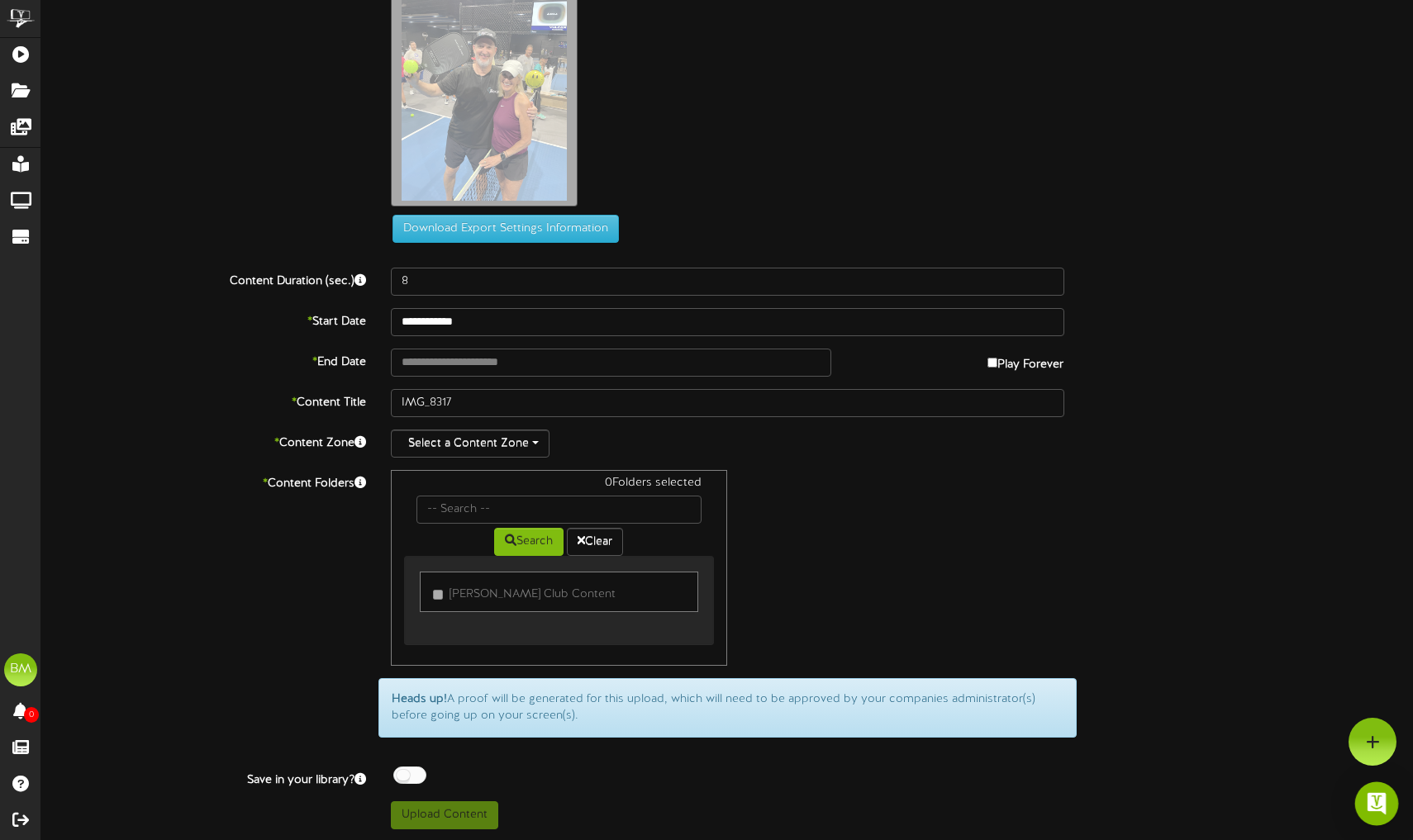 click at bounding box center [1377, 804] 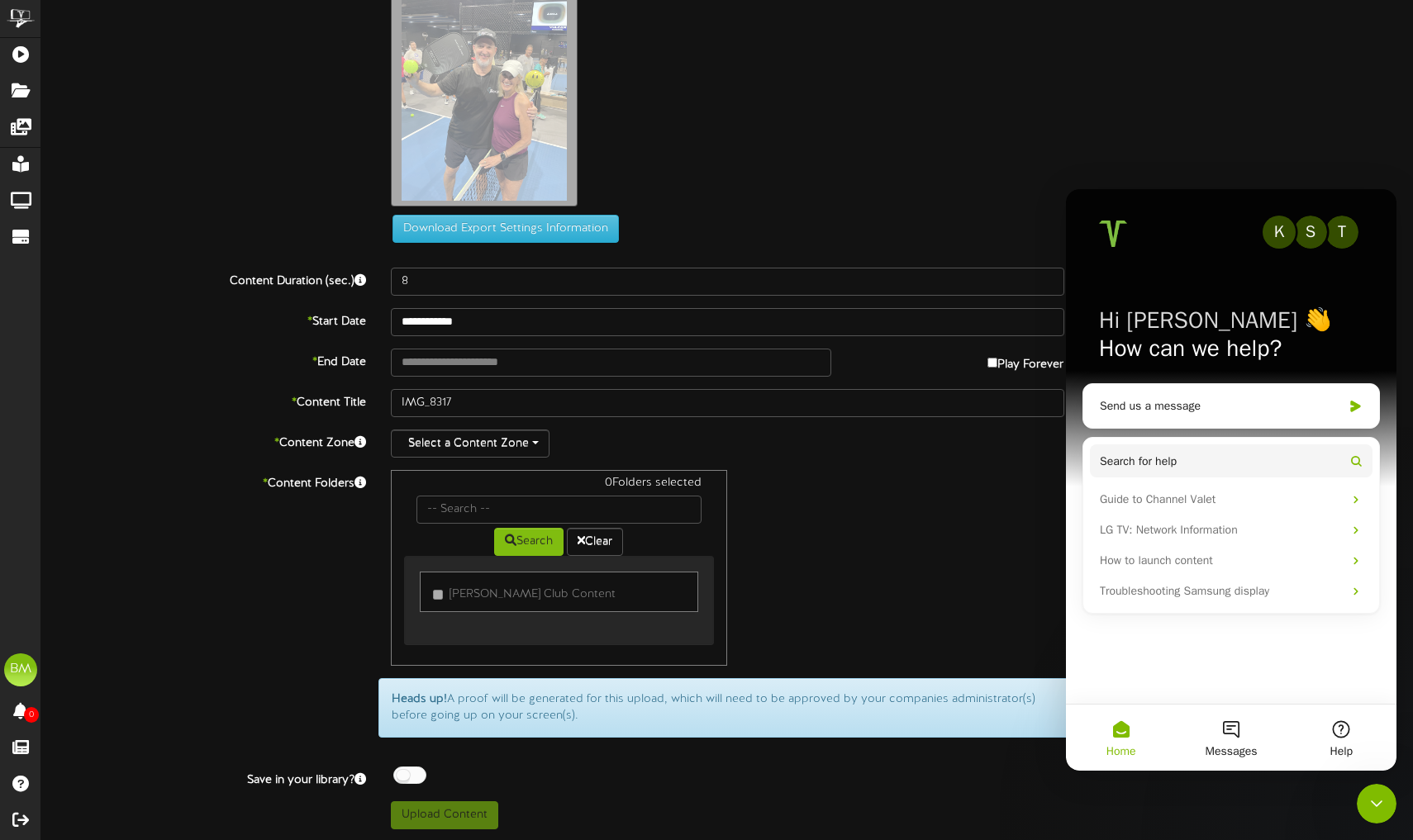 scroll, scrollTop: 0, scrollLeft: 0, axis: both 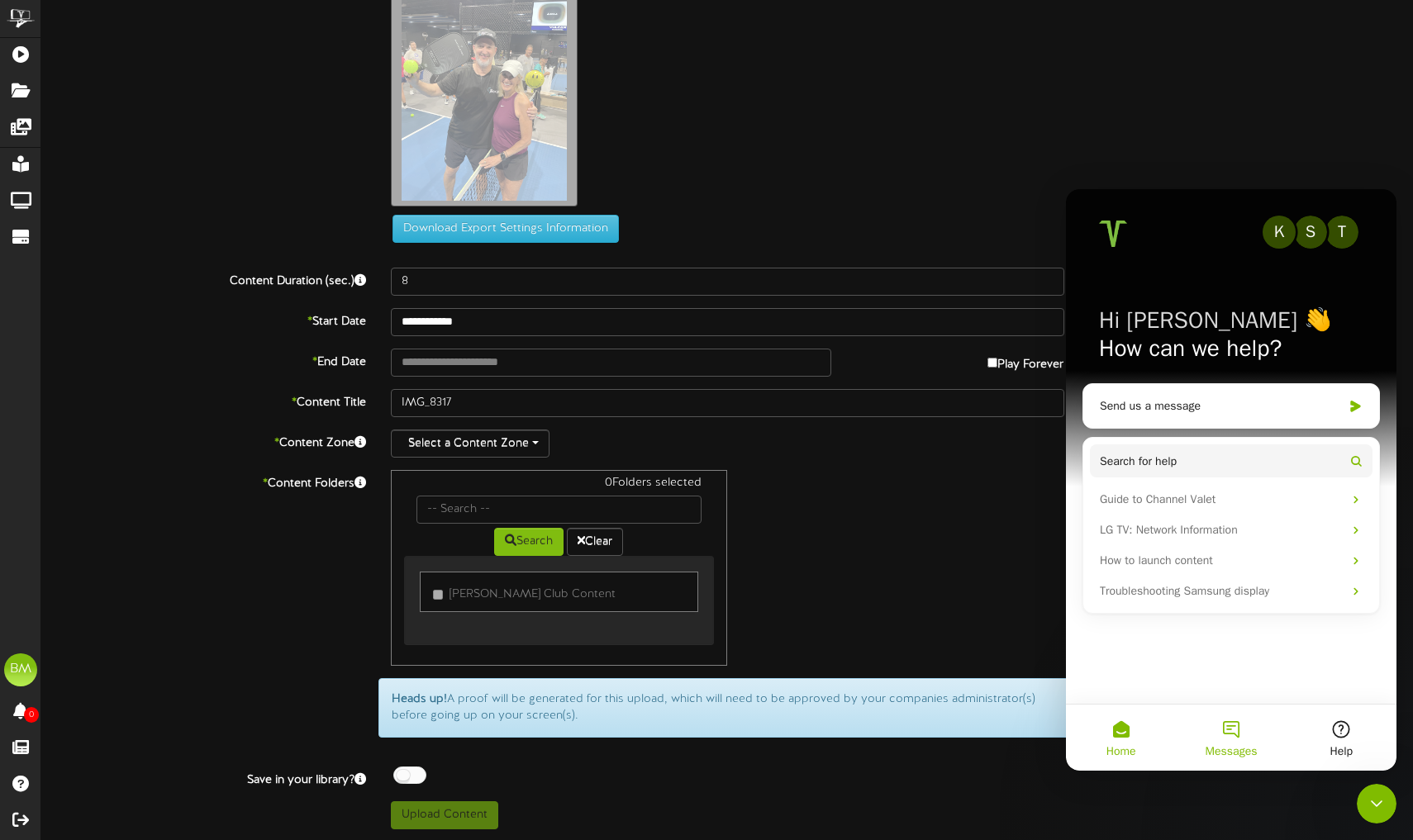 click on "Messages" at bounding box center (1230, 738) 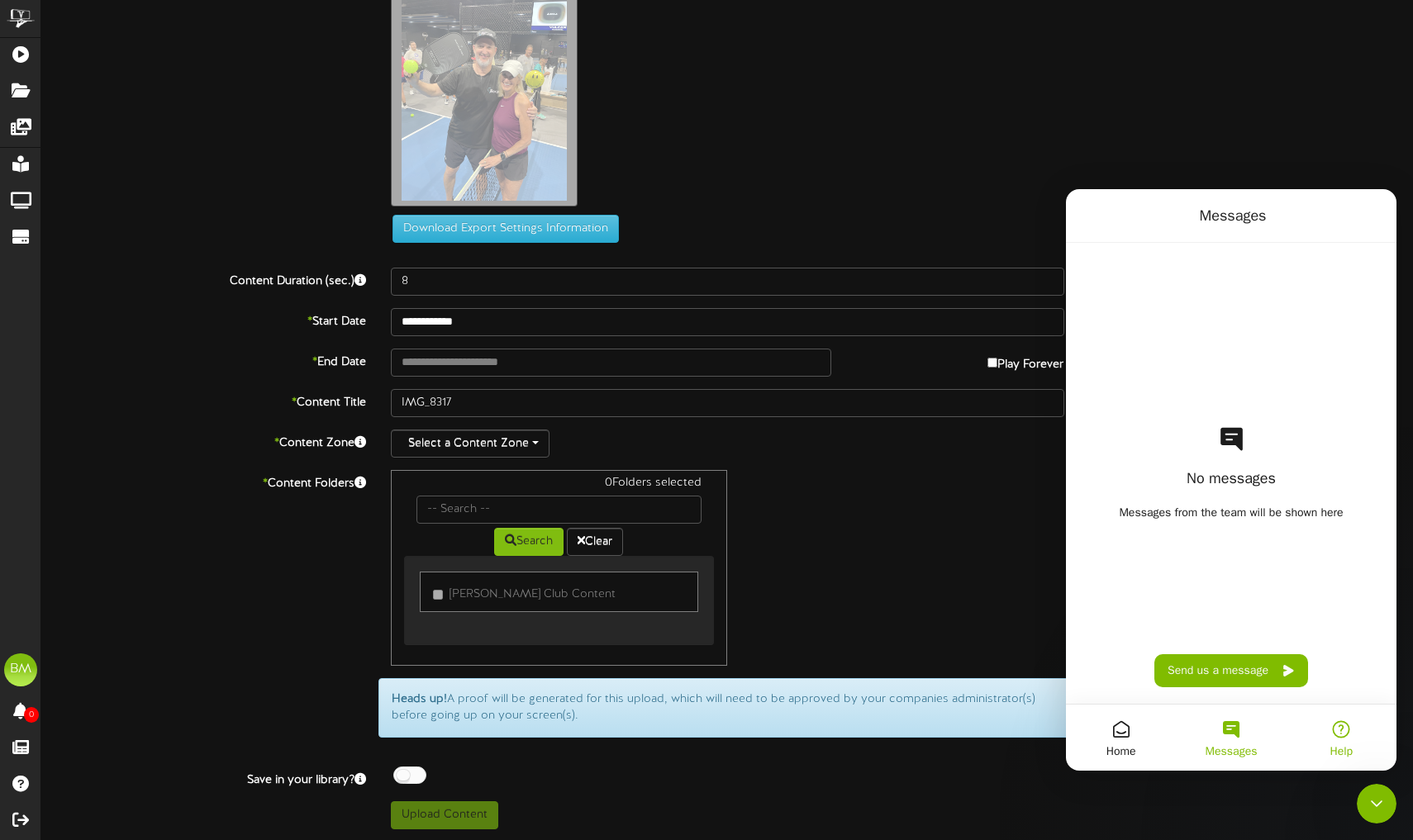 click on "Help" at bounding box center [1341, 752] 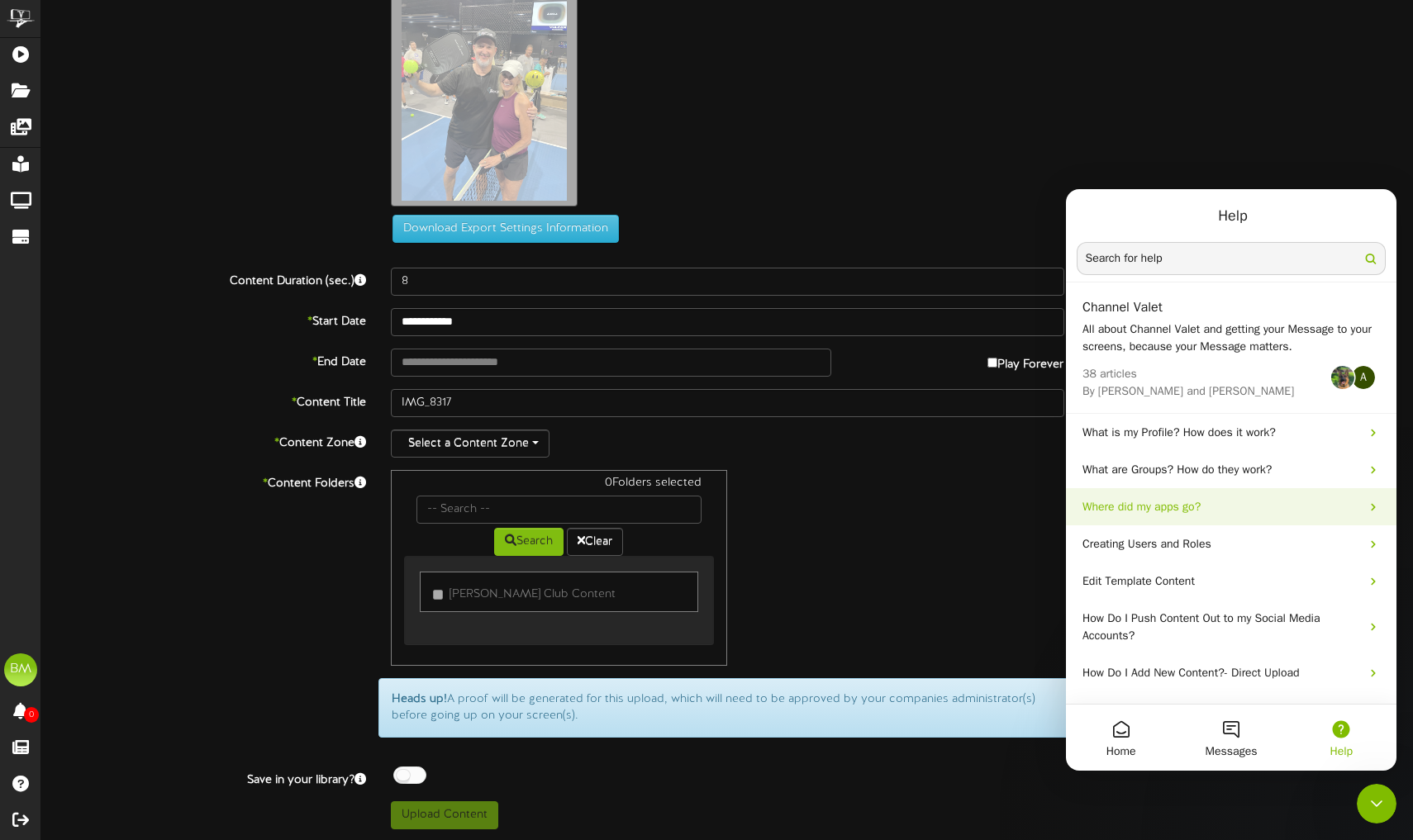 scroll, scrollTop: 0, scrollLeft: 0, axis: both 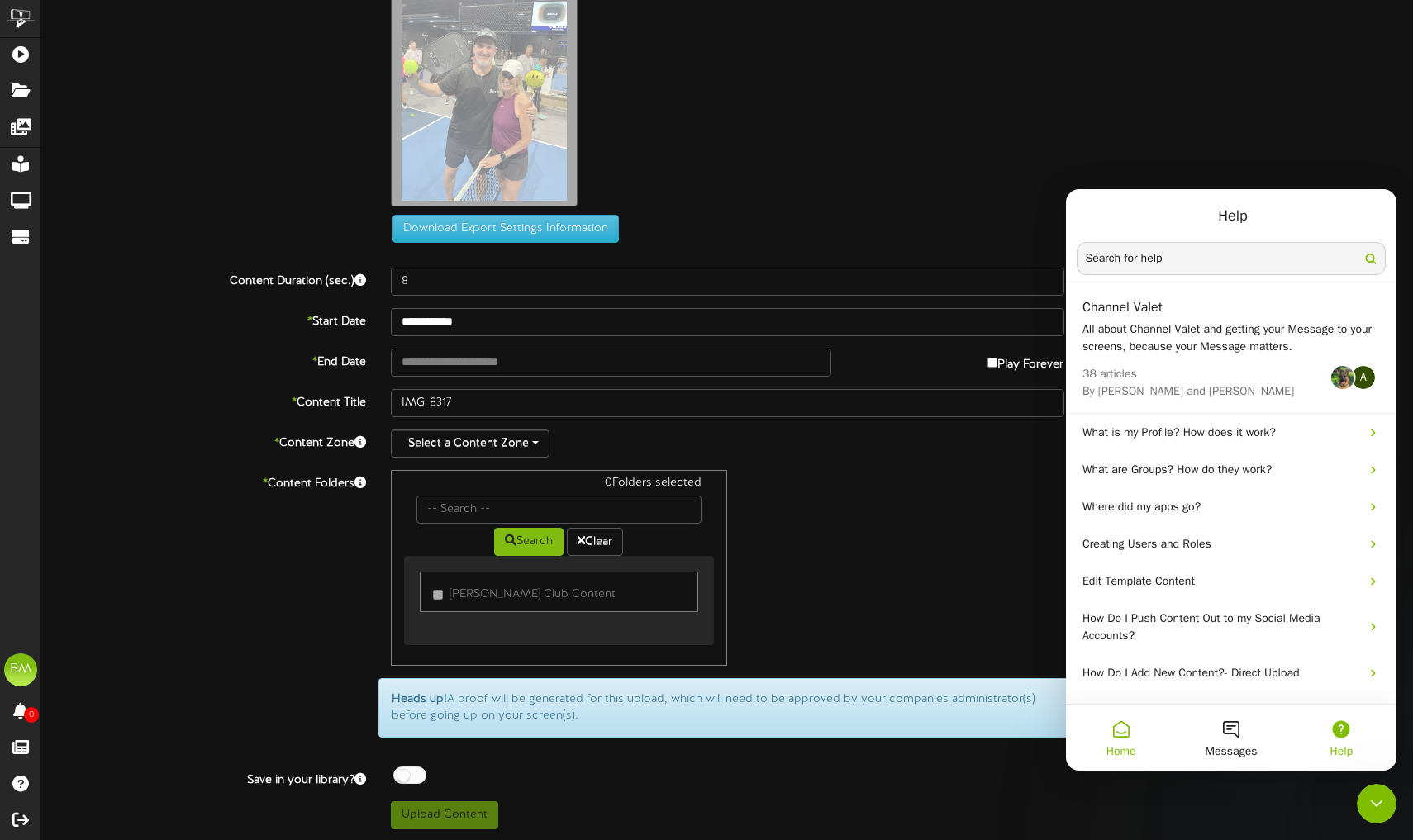 click on "Home" at bounding box center [1120, 738] 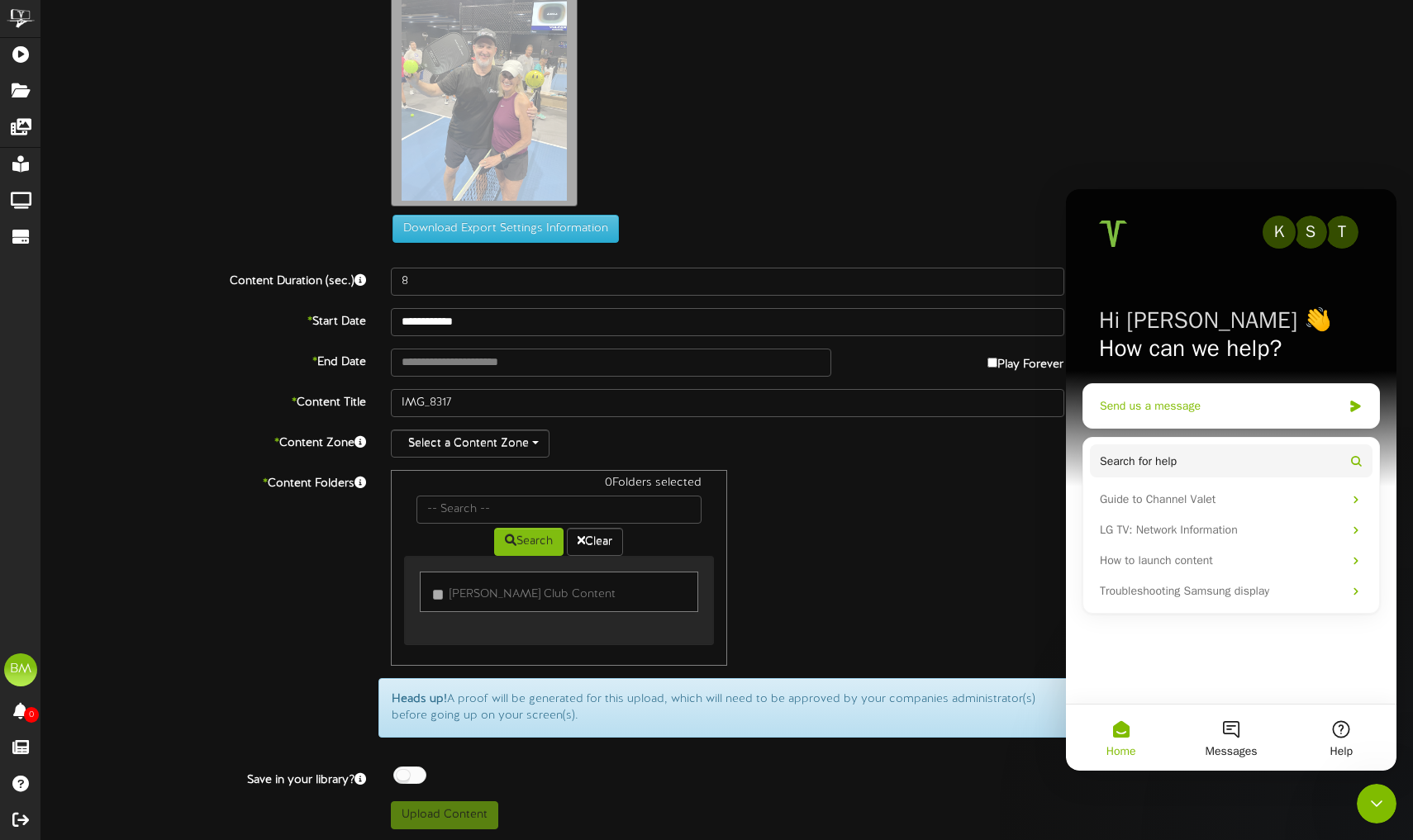 click on "Send us a message" at bounding box center (1231, 406) 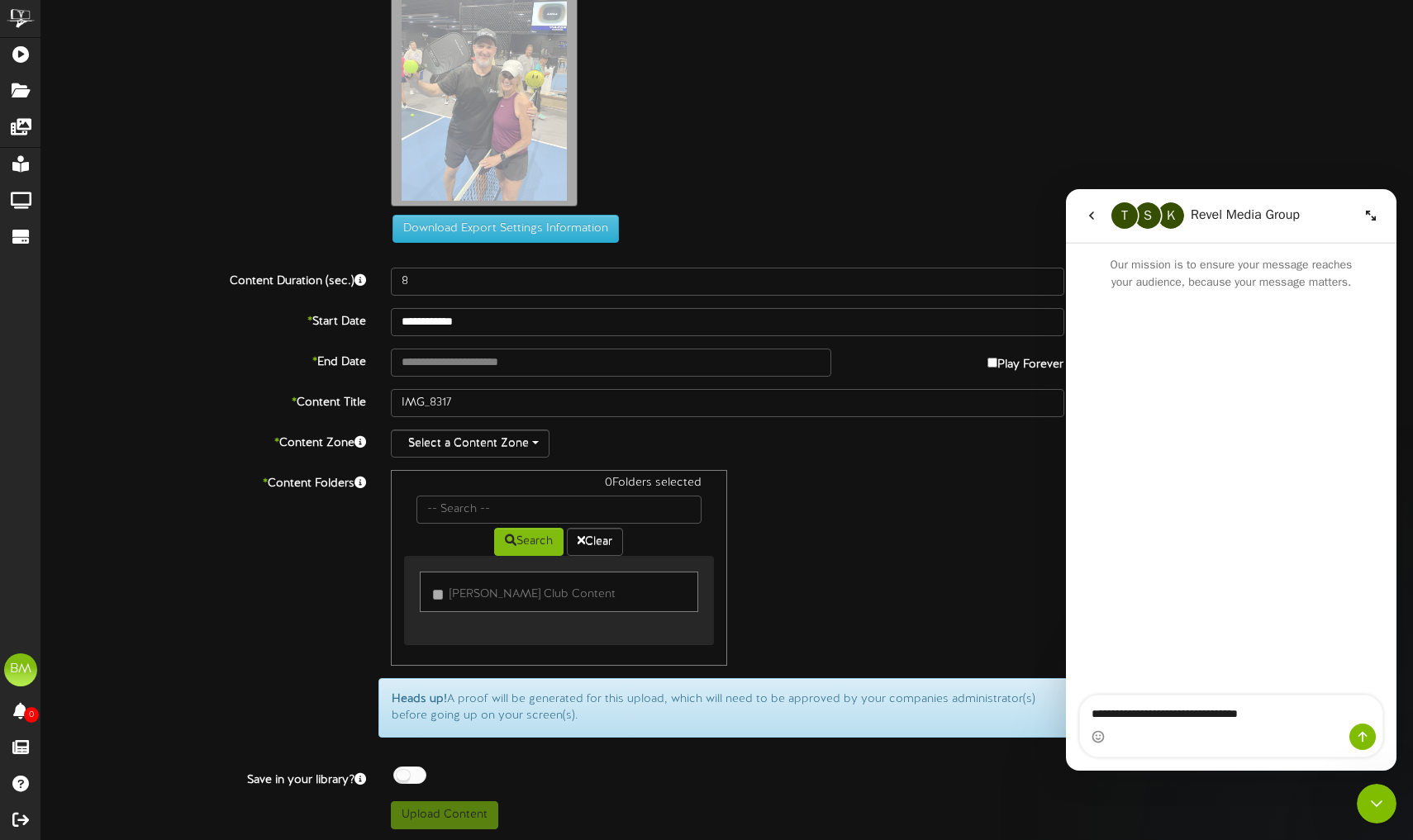 type on "**********" 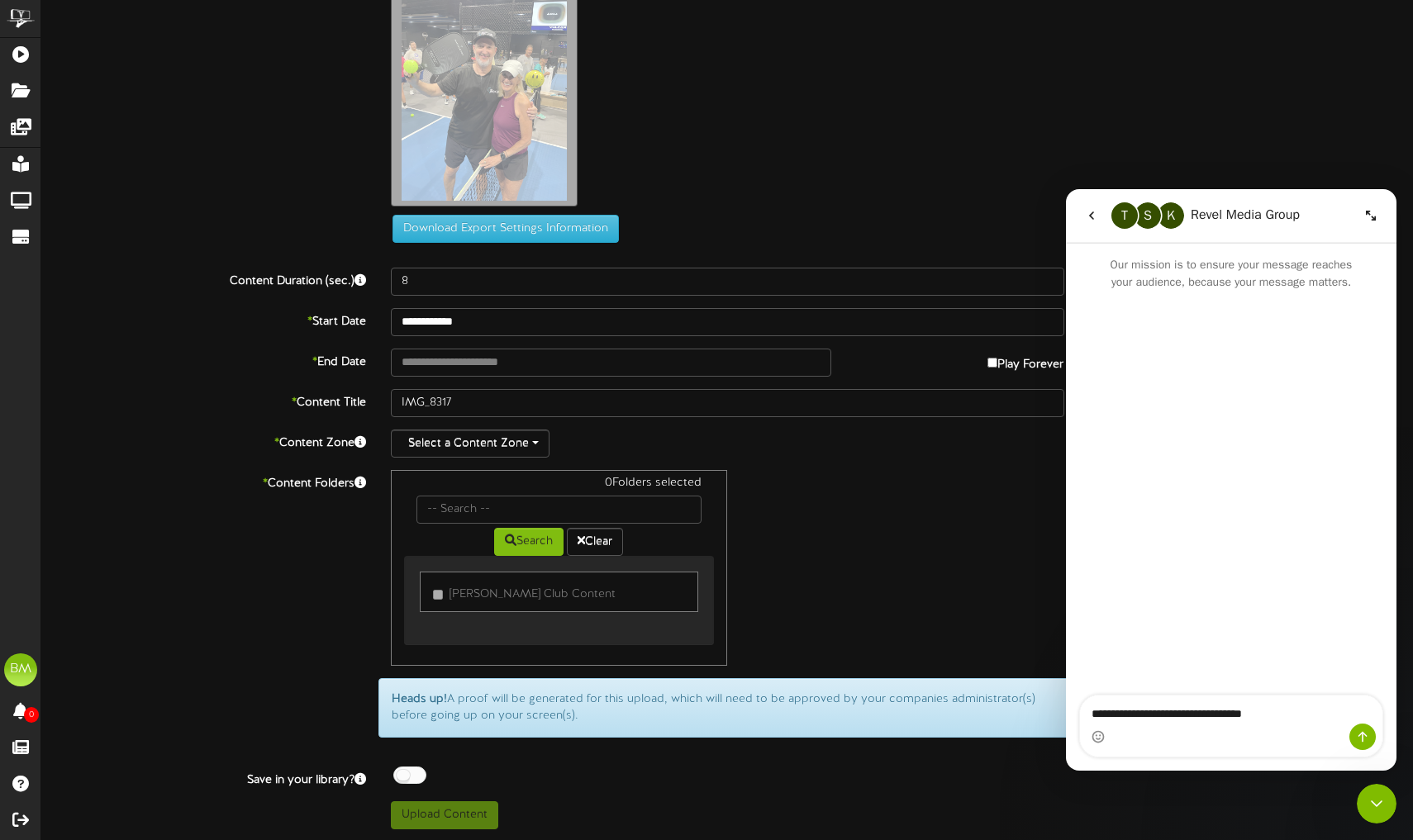 type 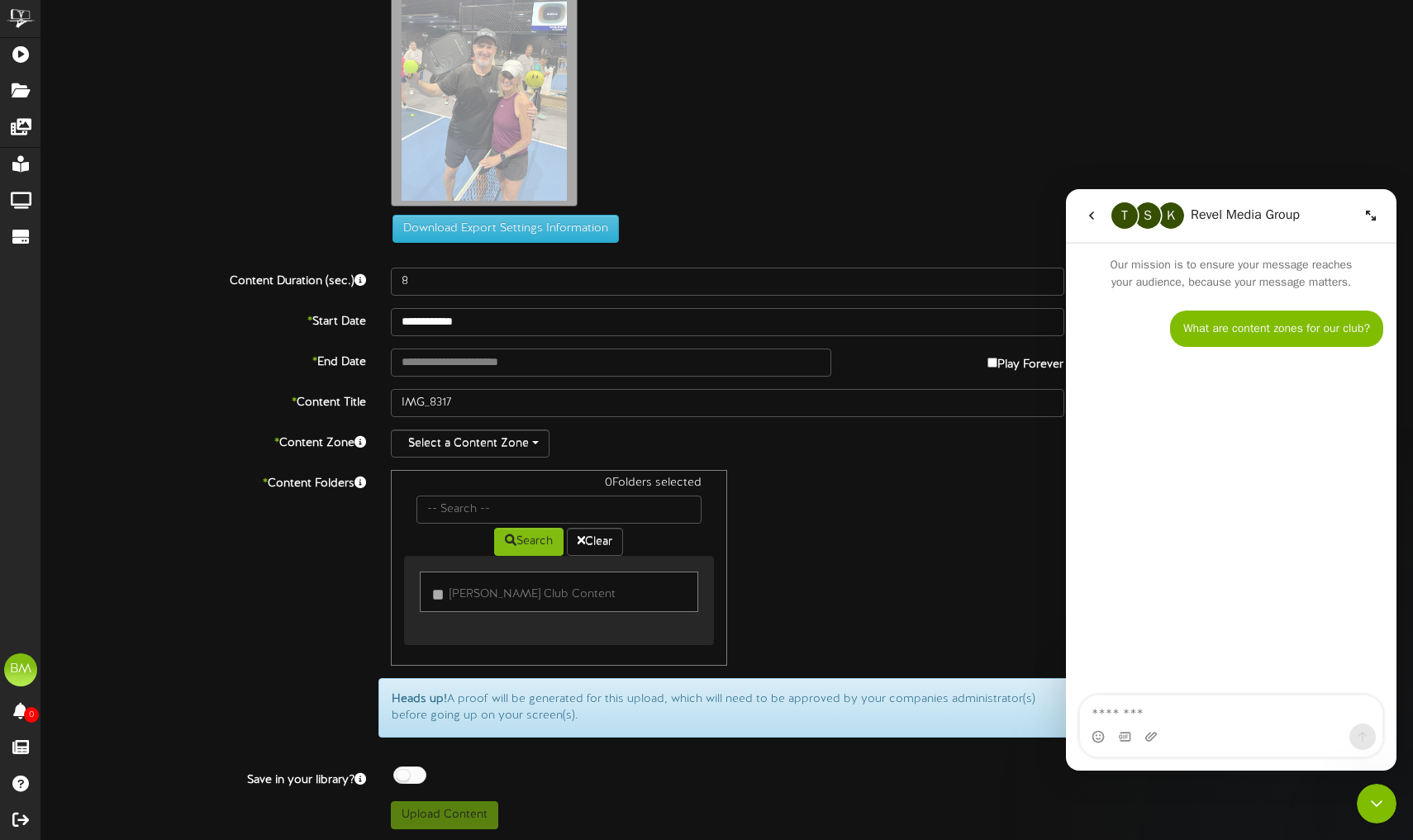 scroll, scrollTop: 0, scrollLeft: 0, axis: both 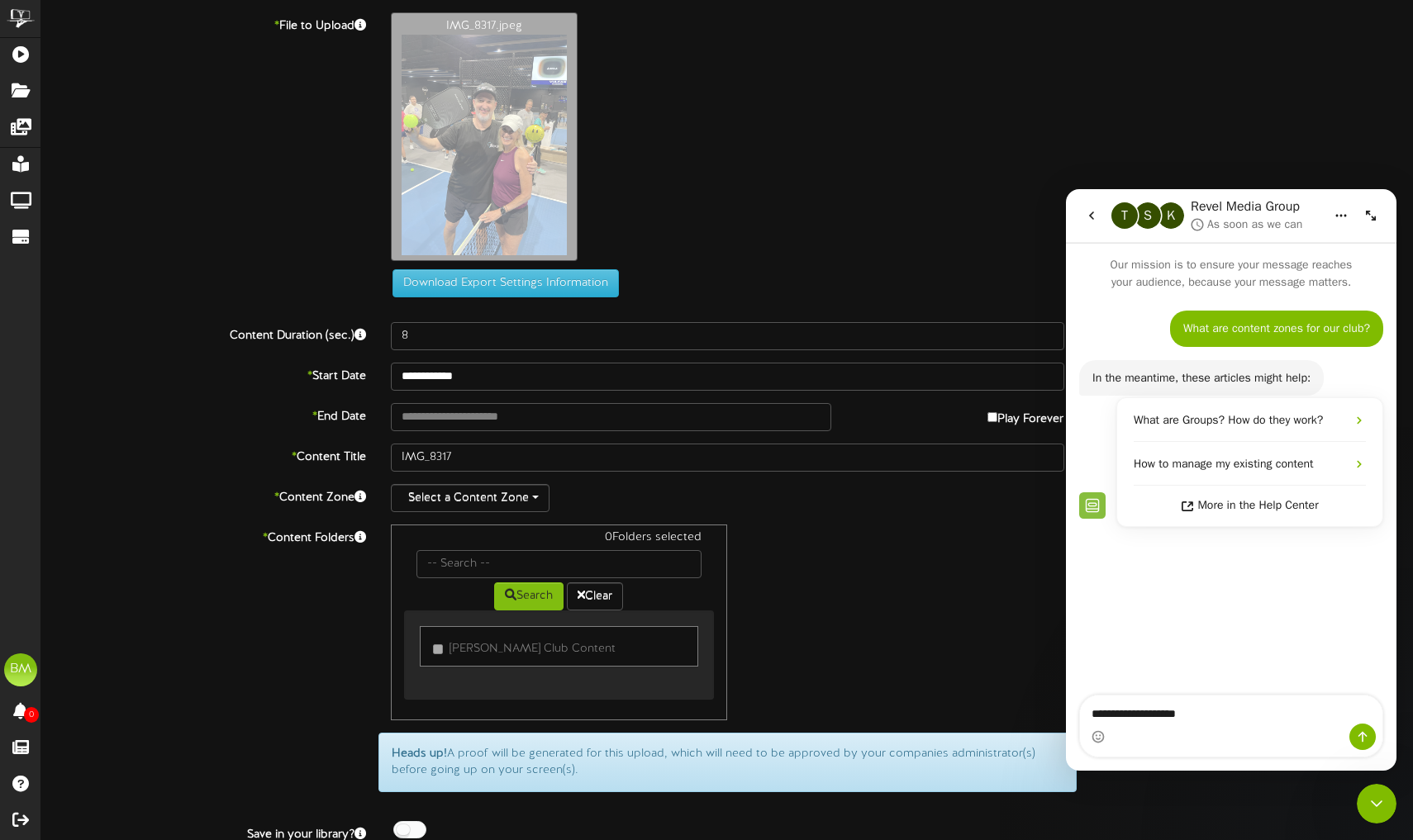 type on "**********" 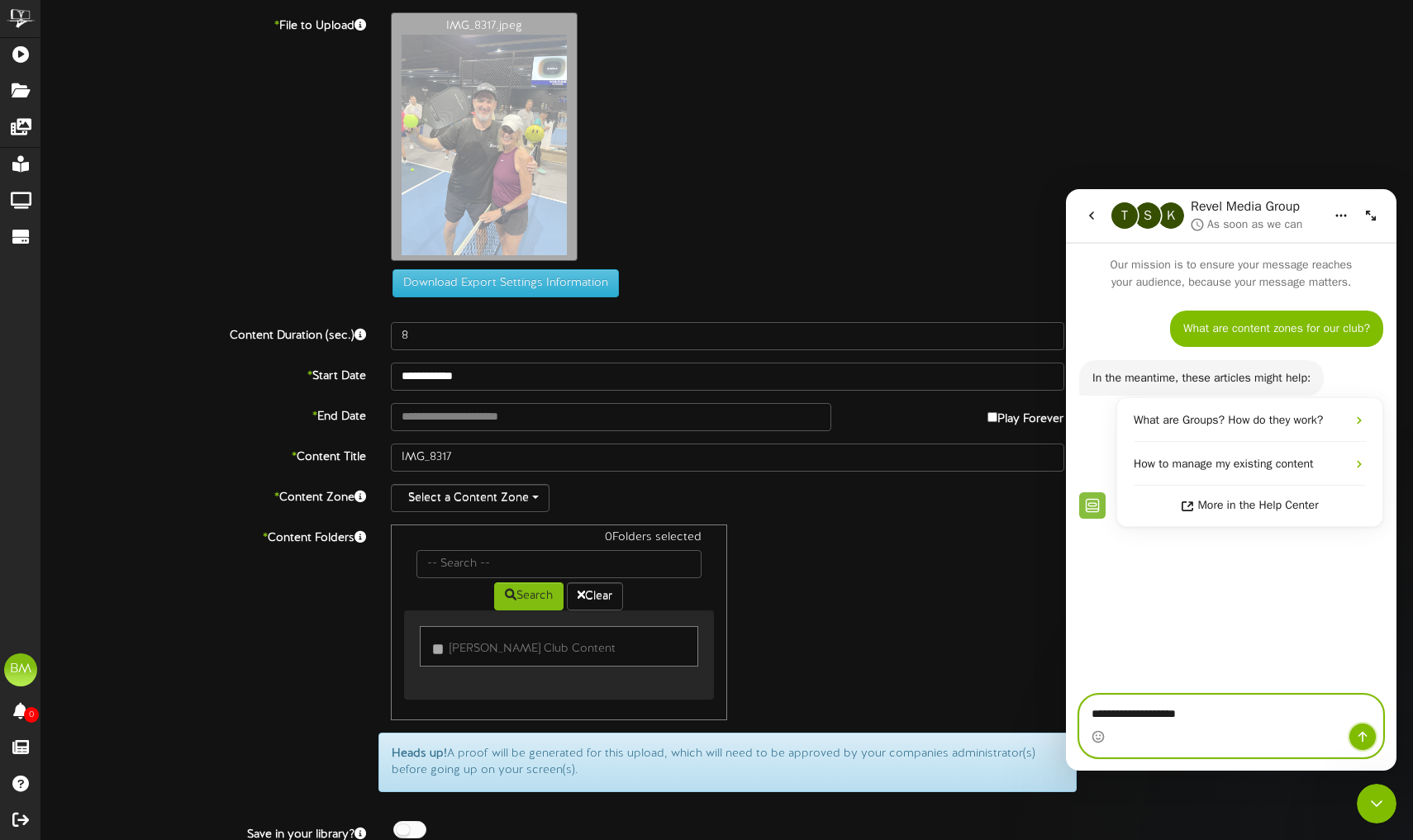 click at bounding box center [1363, 737] 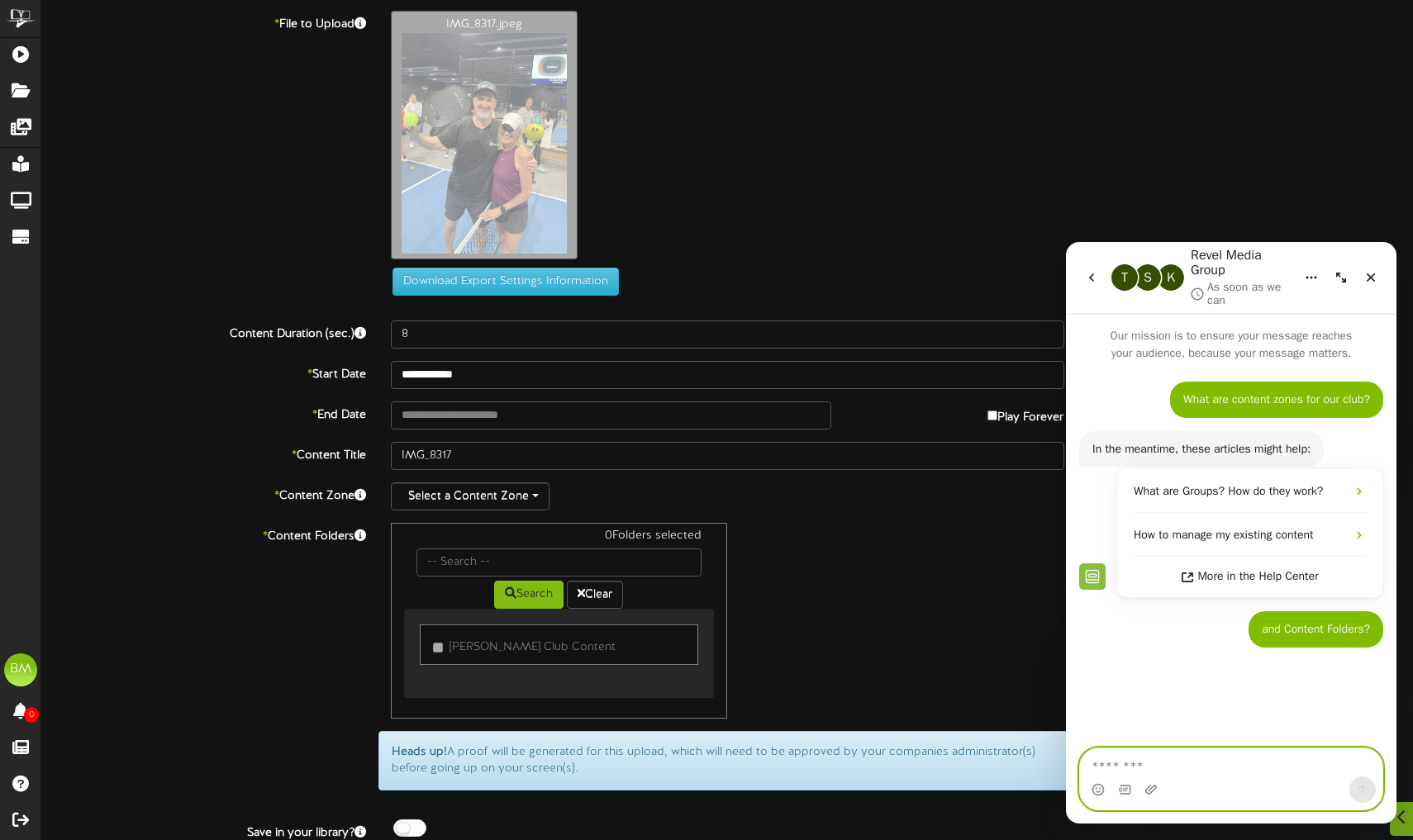 scroll, scrollTop: 0, scrollLeft: 0, axis: both 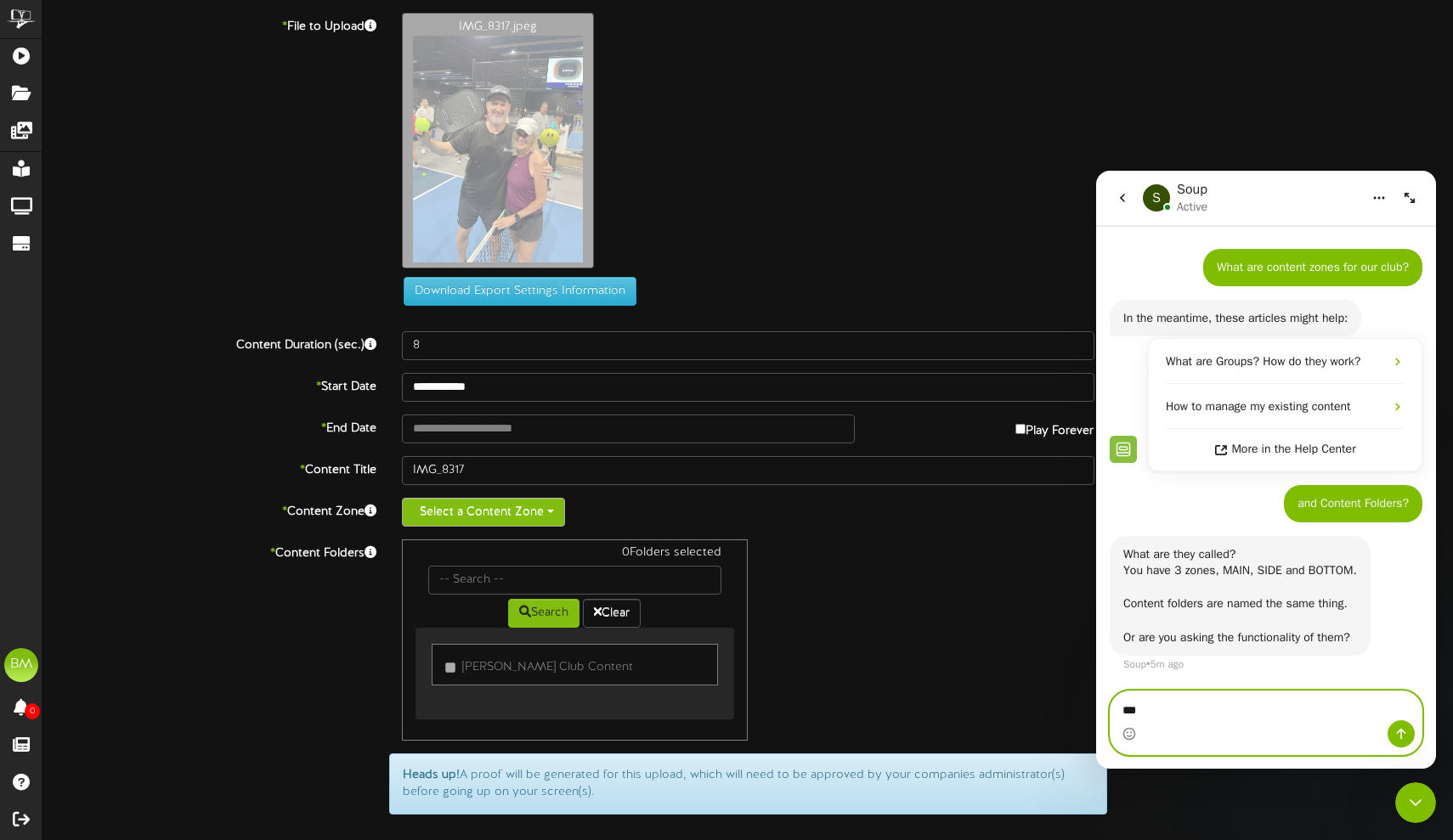type on "**" 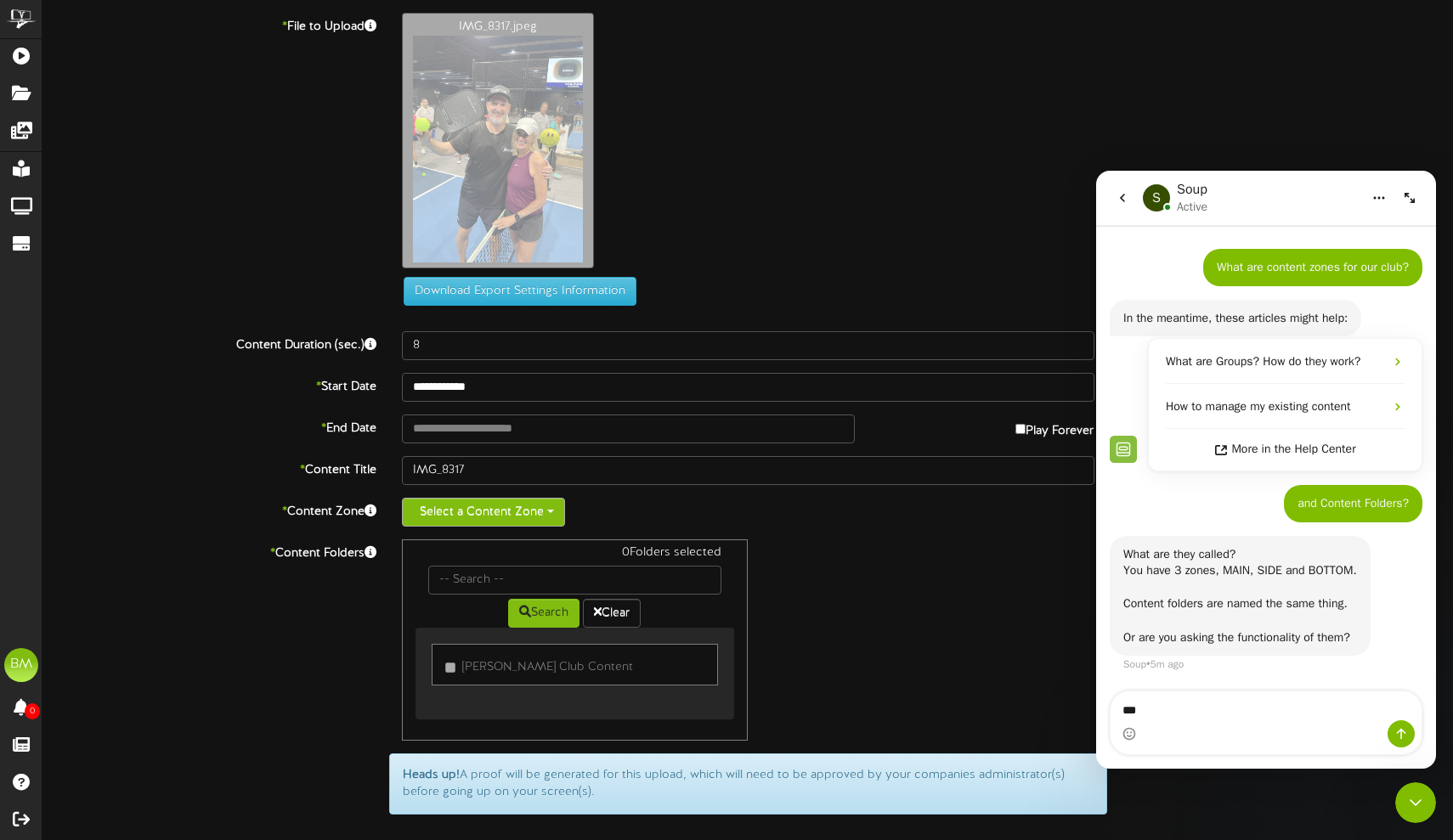 click on "Select a Content Zone" at bounding box center [483, 512] 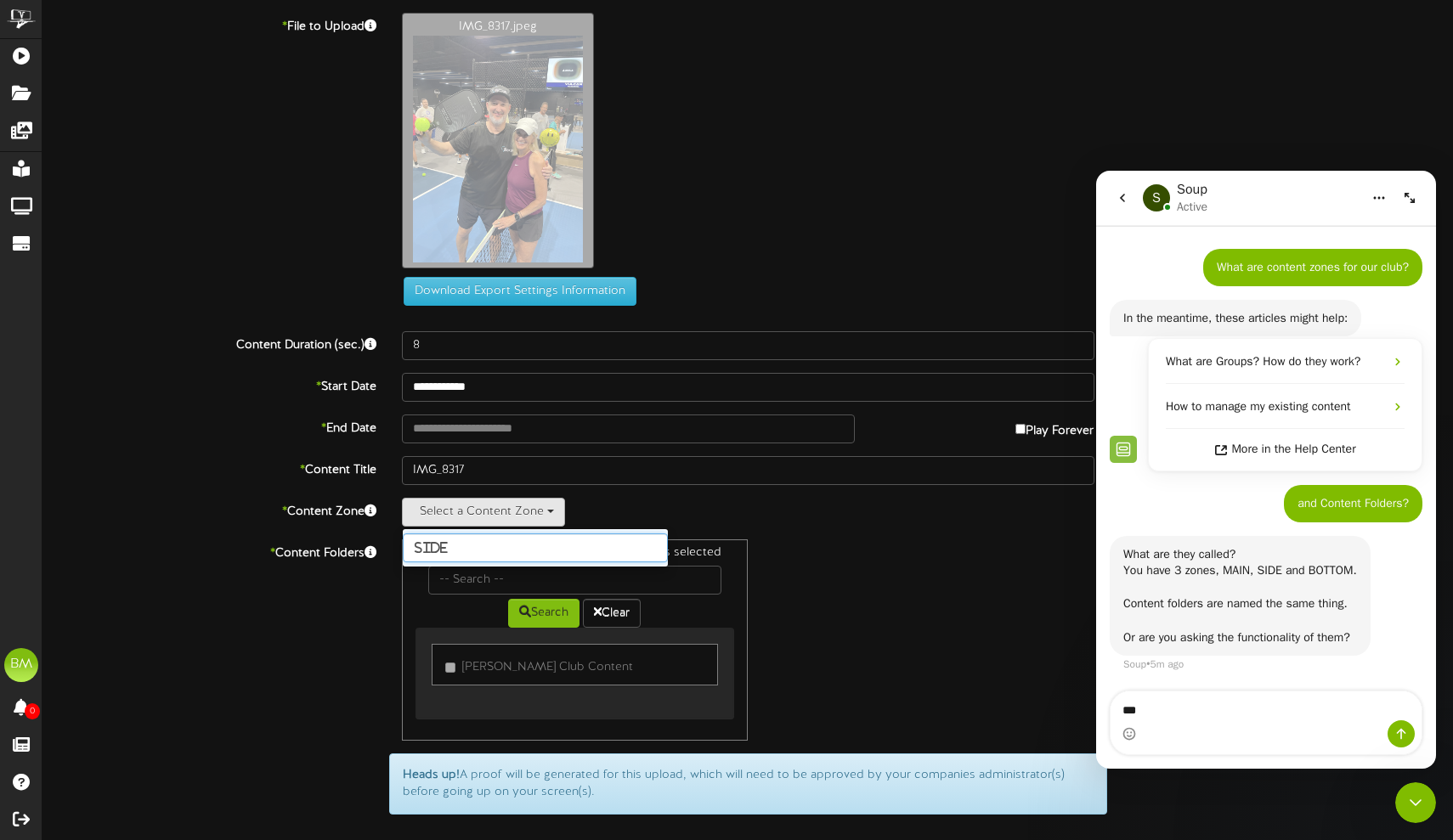 type on "Side" 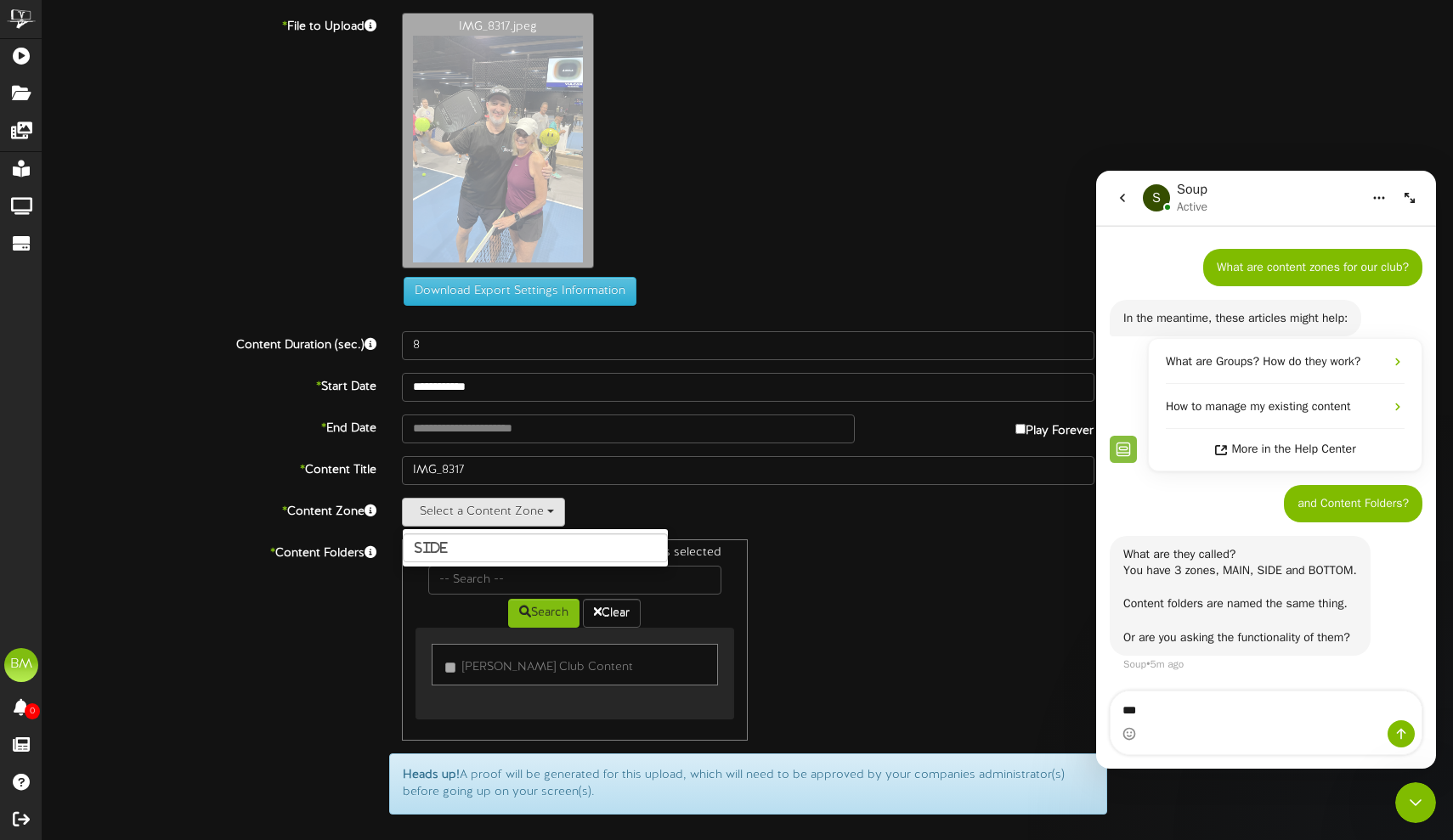 click on "Select a Content Zone
Side" at bounding box center [748, 512] 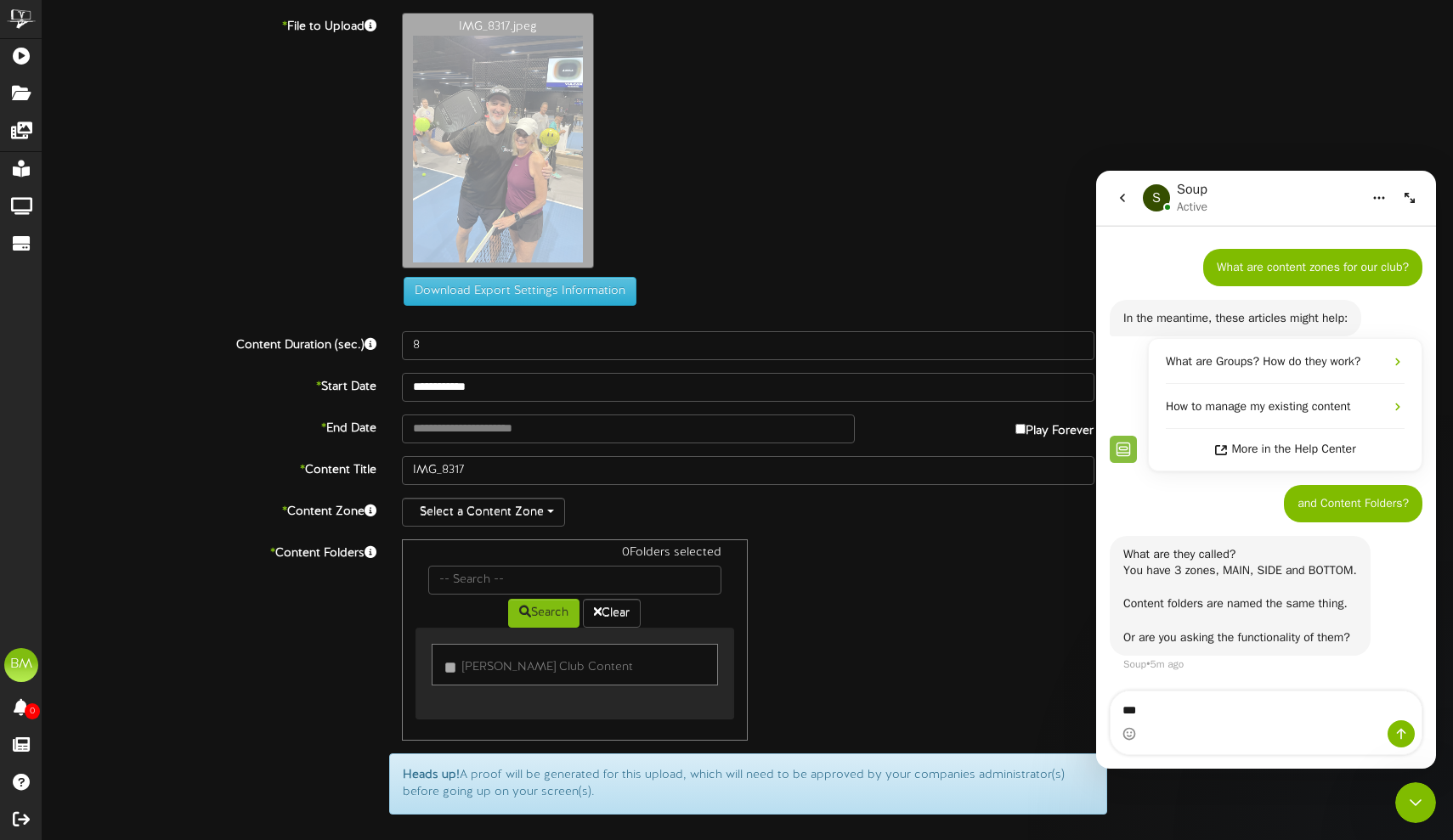 scroll, scrollTop: 4, scrollLeft: 0, axis: vertical 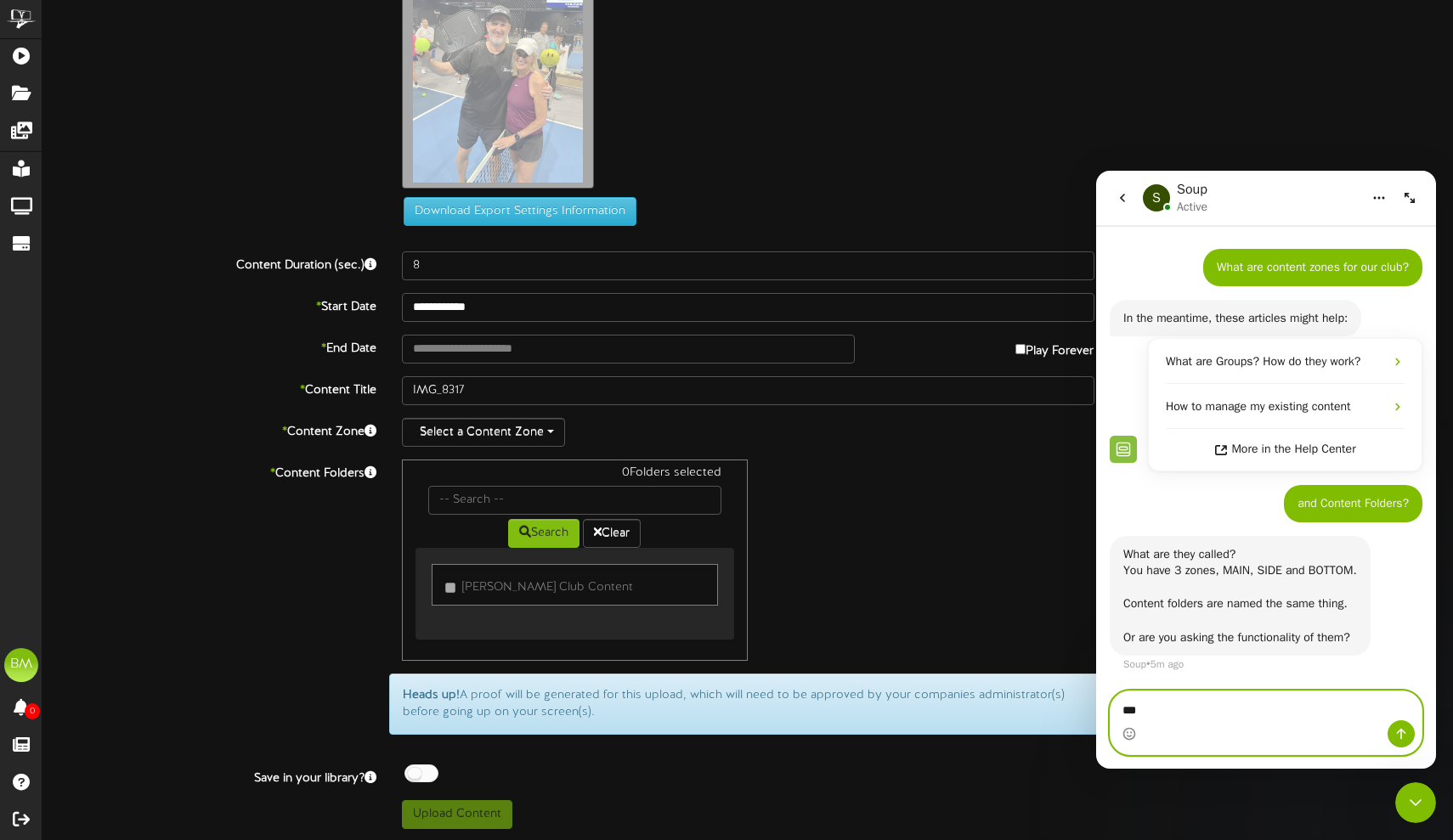 click on "**" at bounding box center [1266, 706] 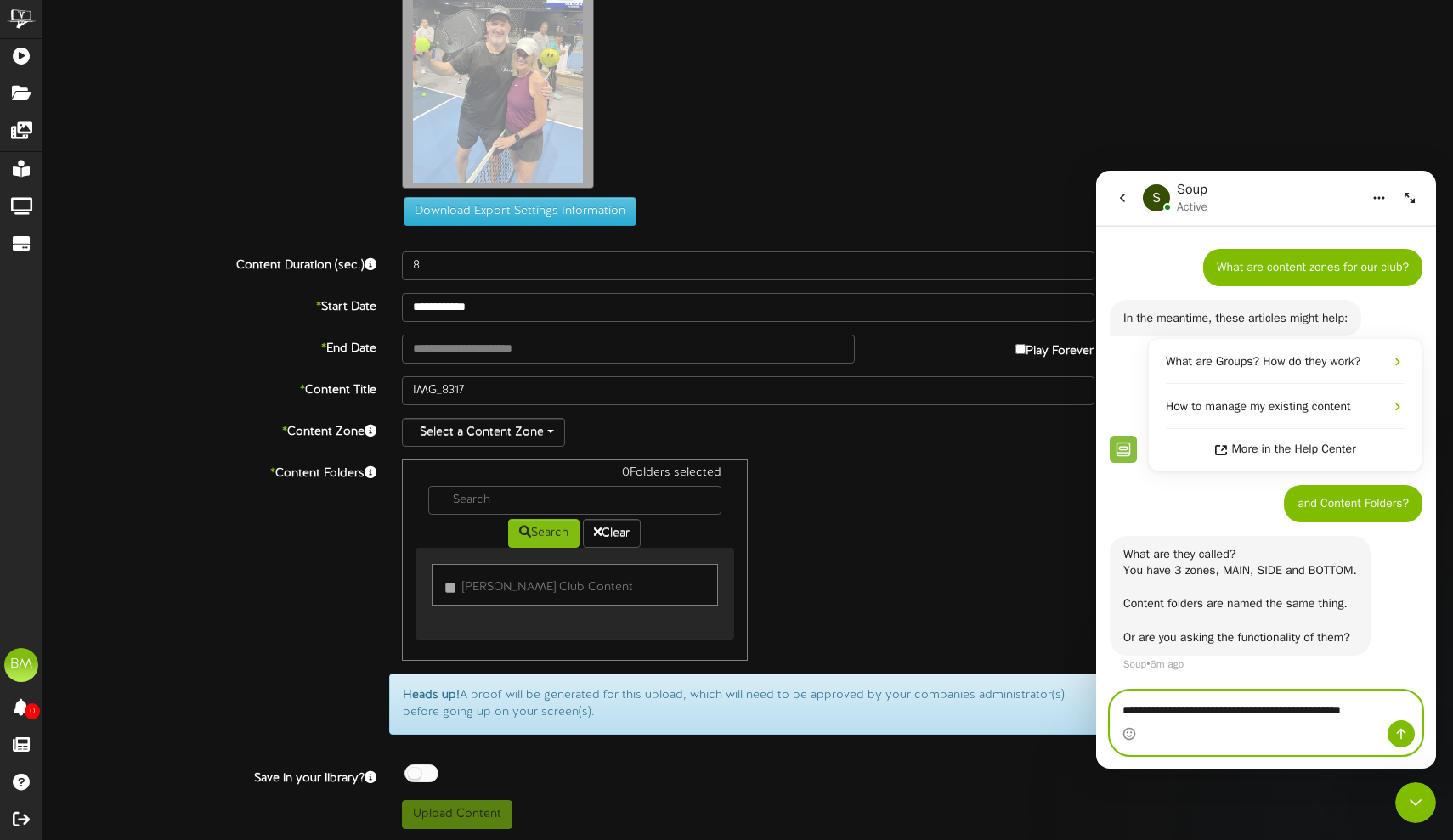 type on "**********" 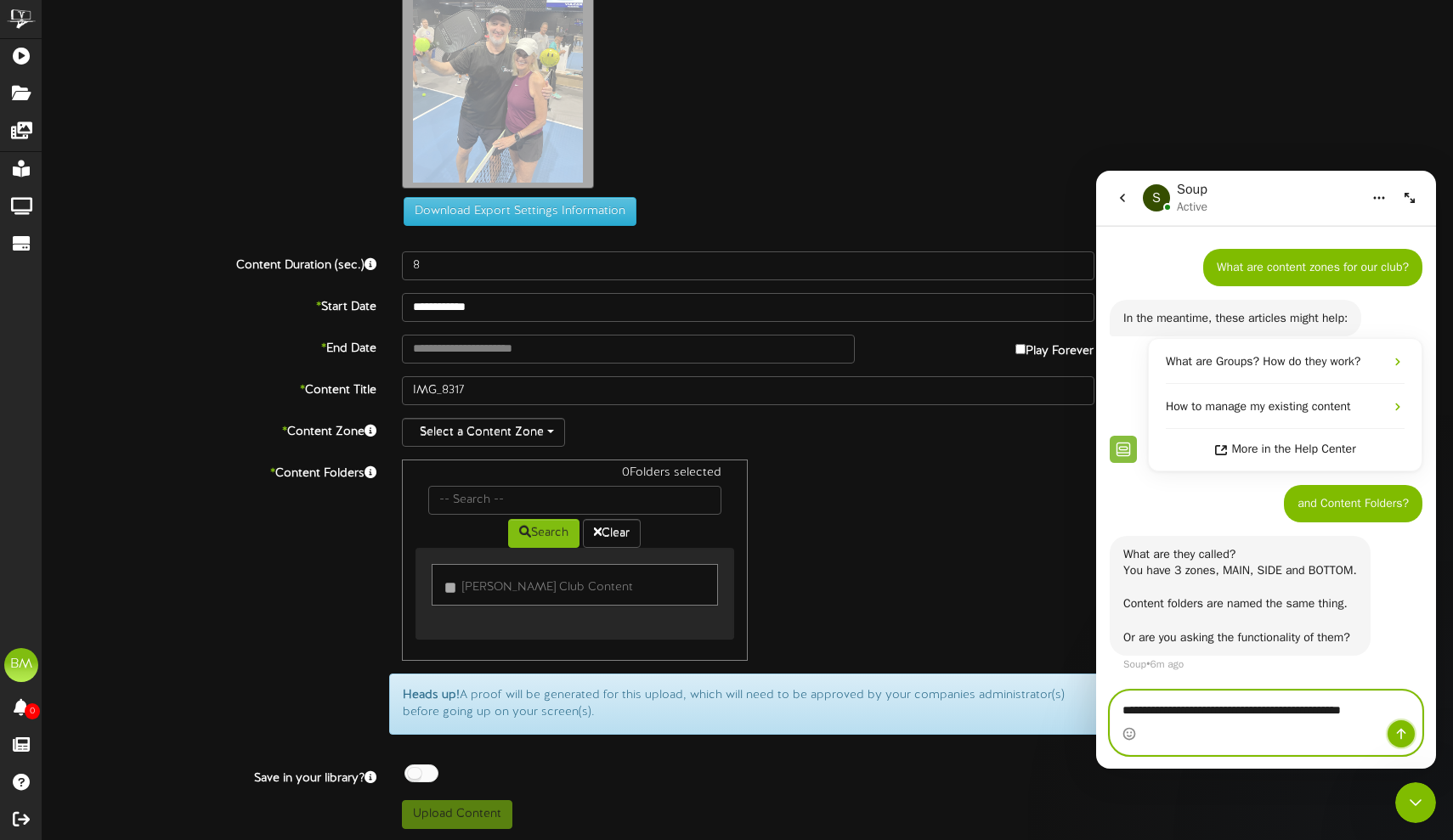 click at bounding box center (1401, 734) 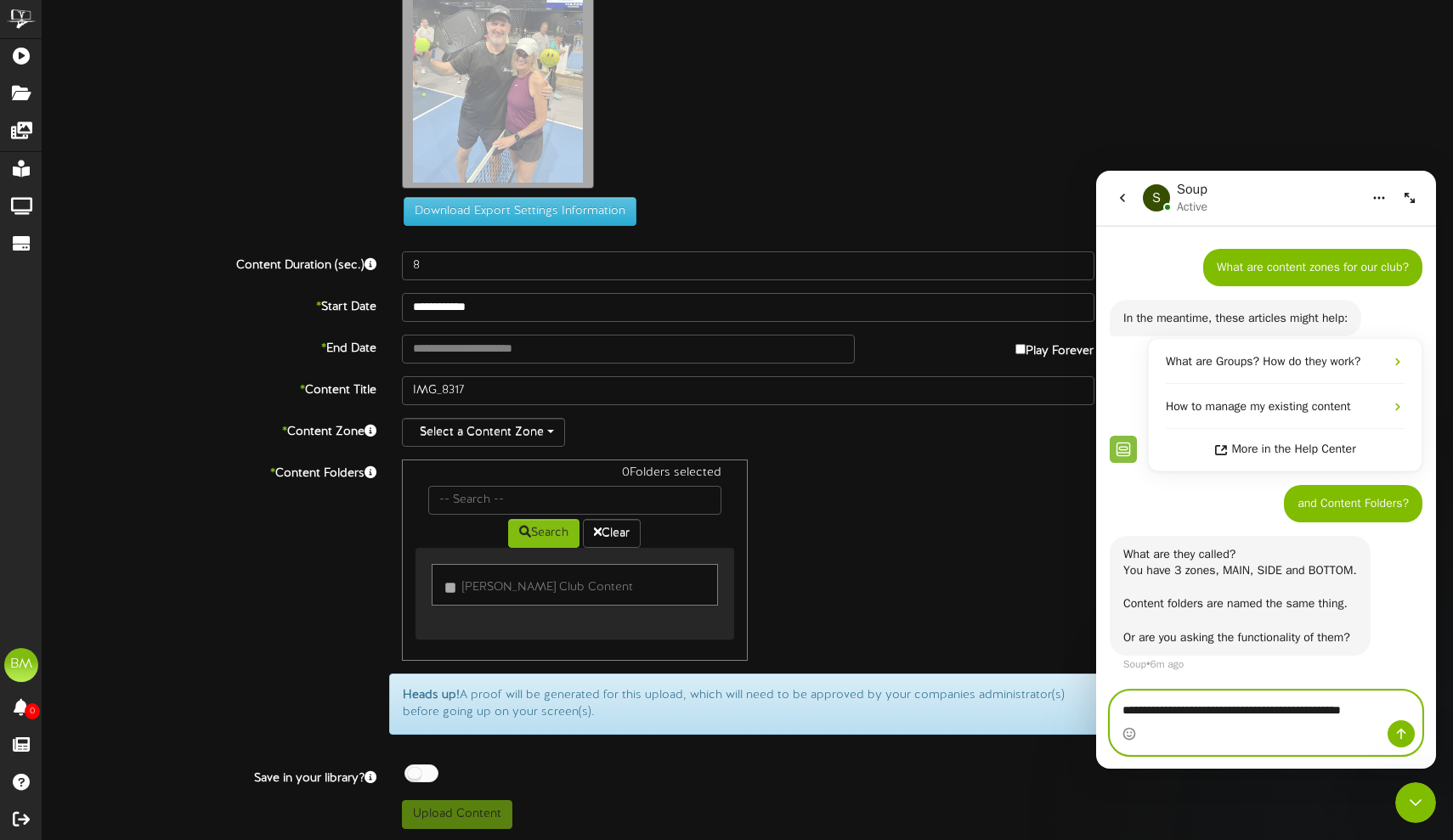type 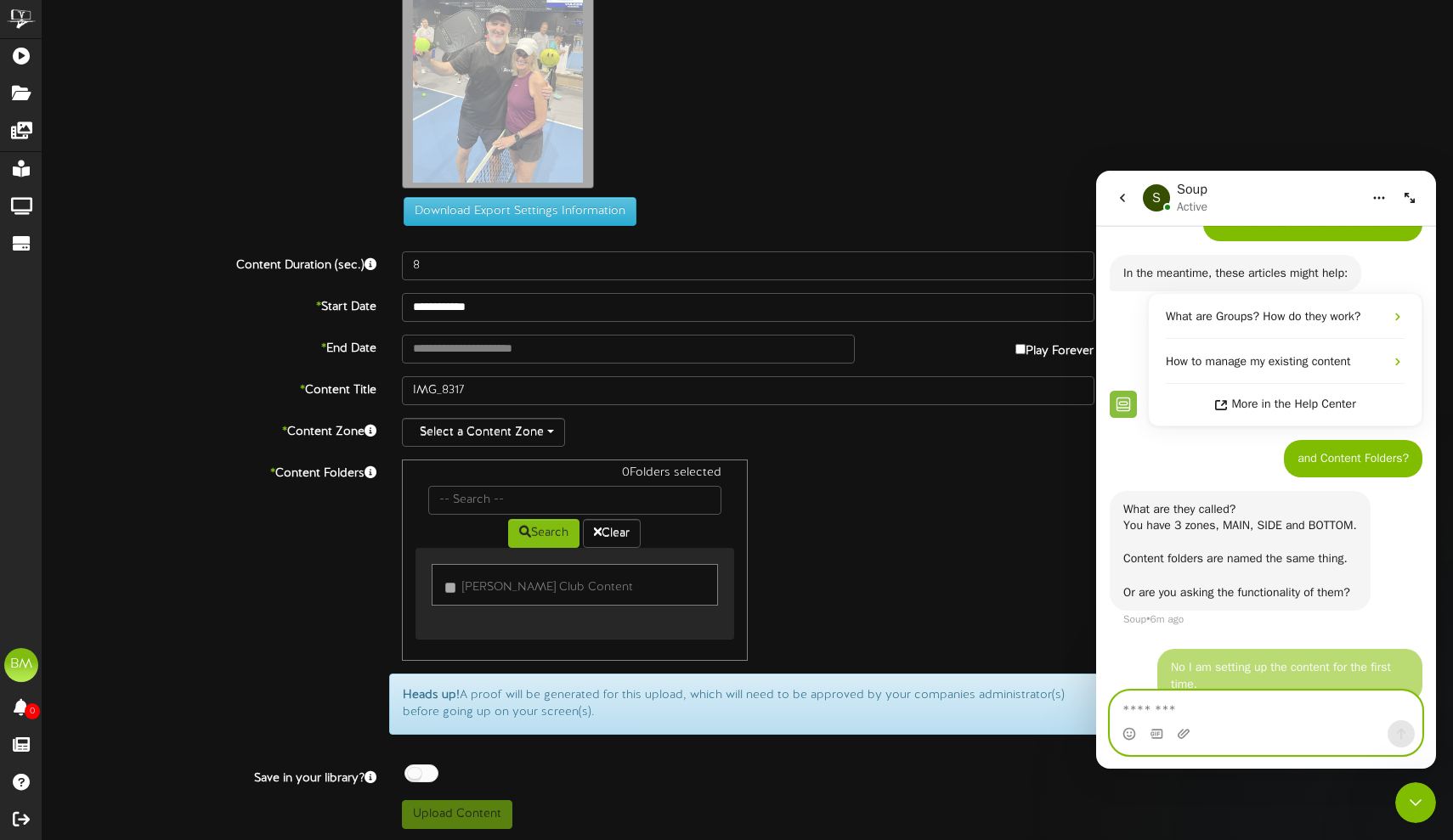 scroll, scrollTop: 0, scrollLeft: 0, axis: both 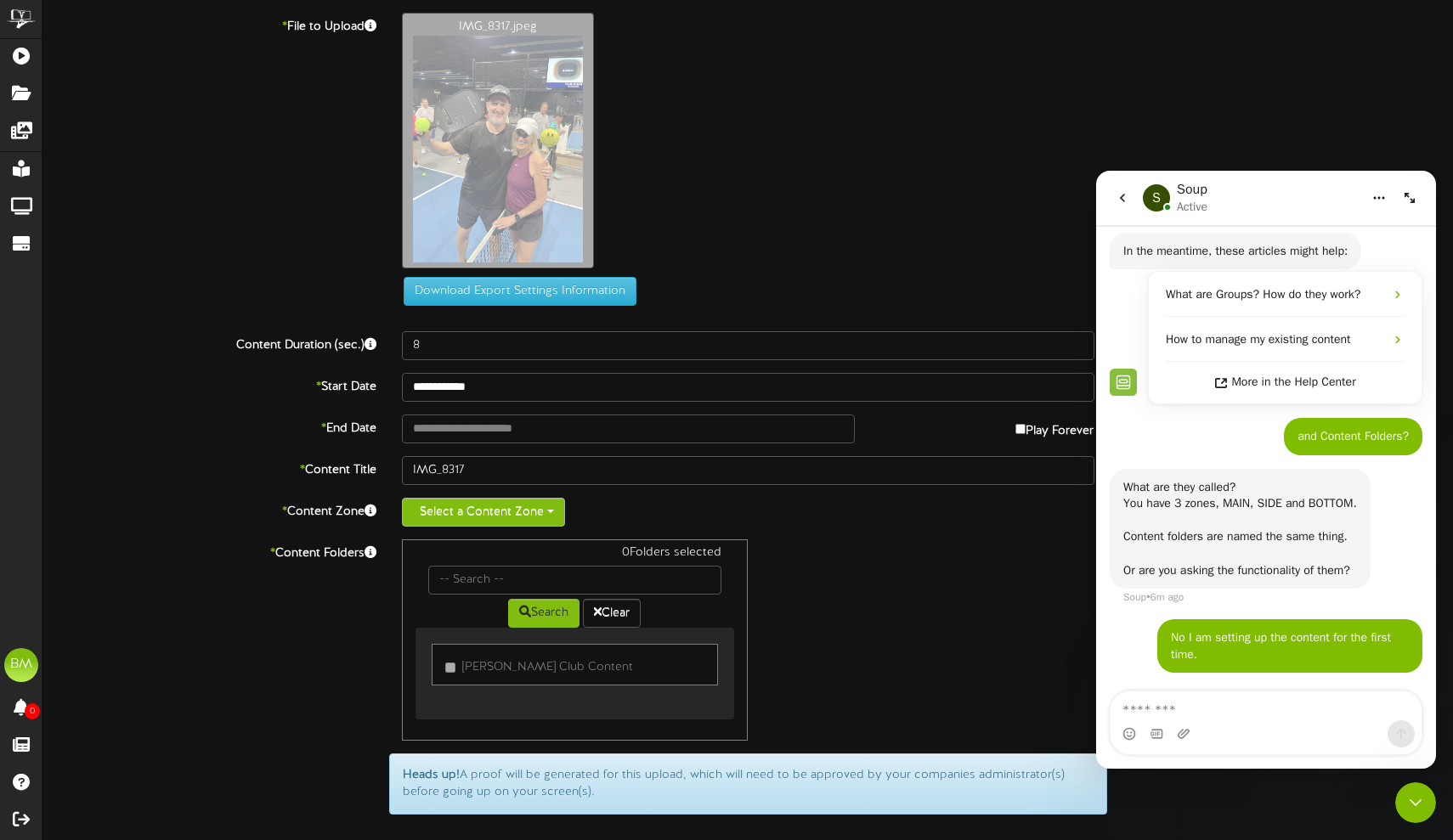 click on "Select a Content Zone" at bounding box center [483, 512] 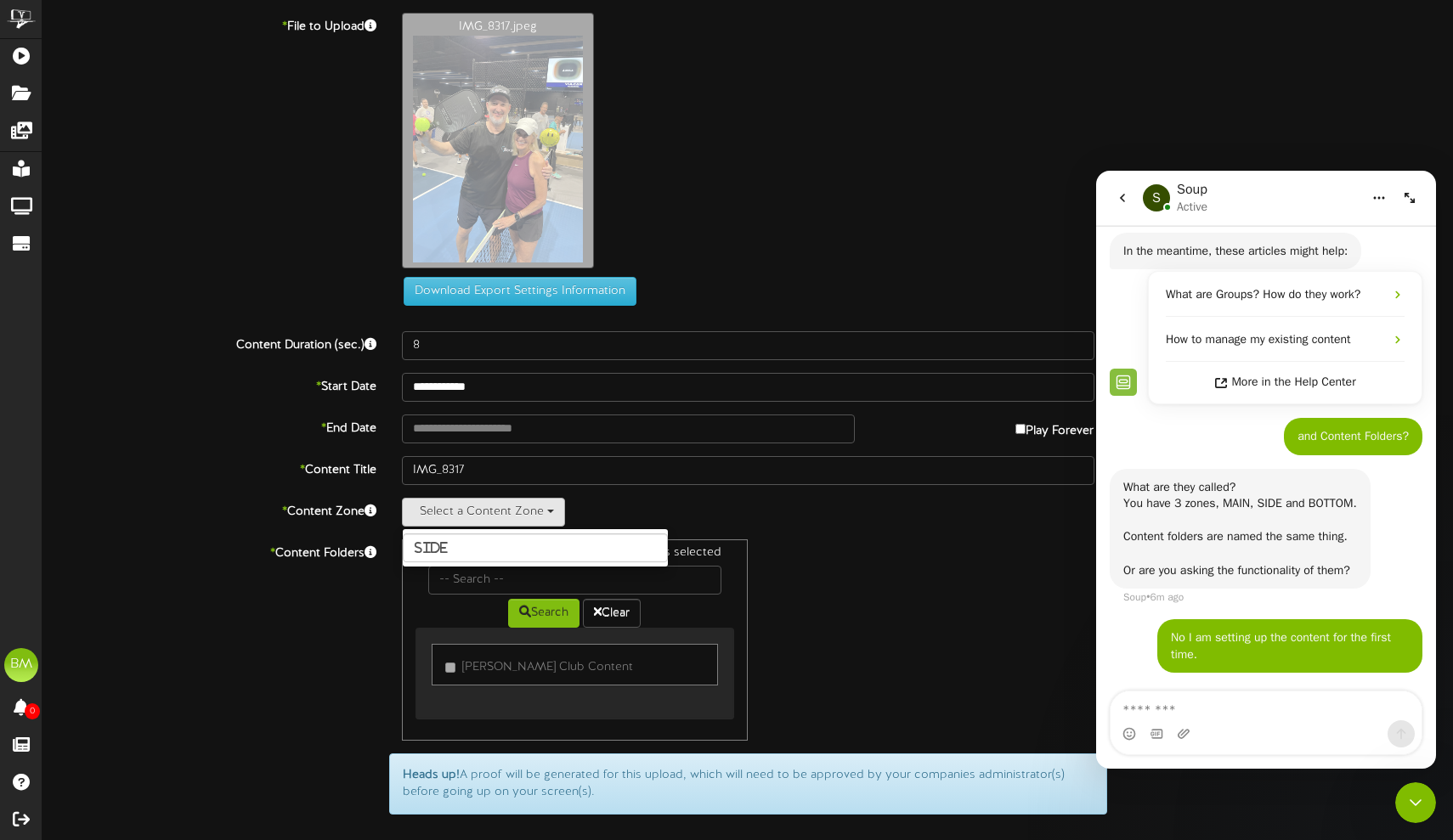 click on "Select a Content Zone
Side" at bounding box center [748, 512] 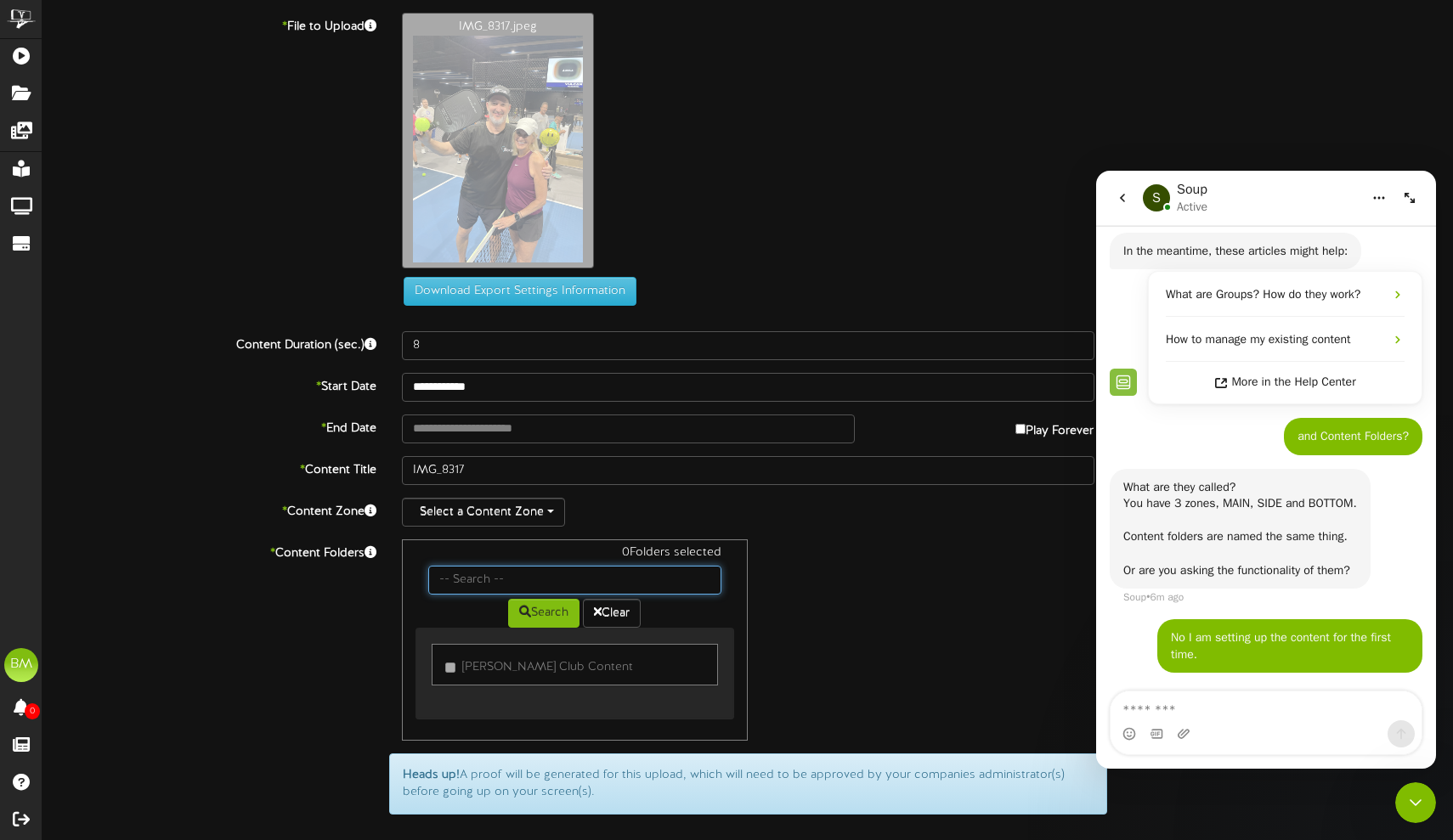 click at bounding box center [575, 580] 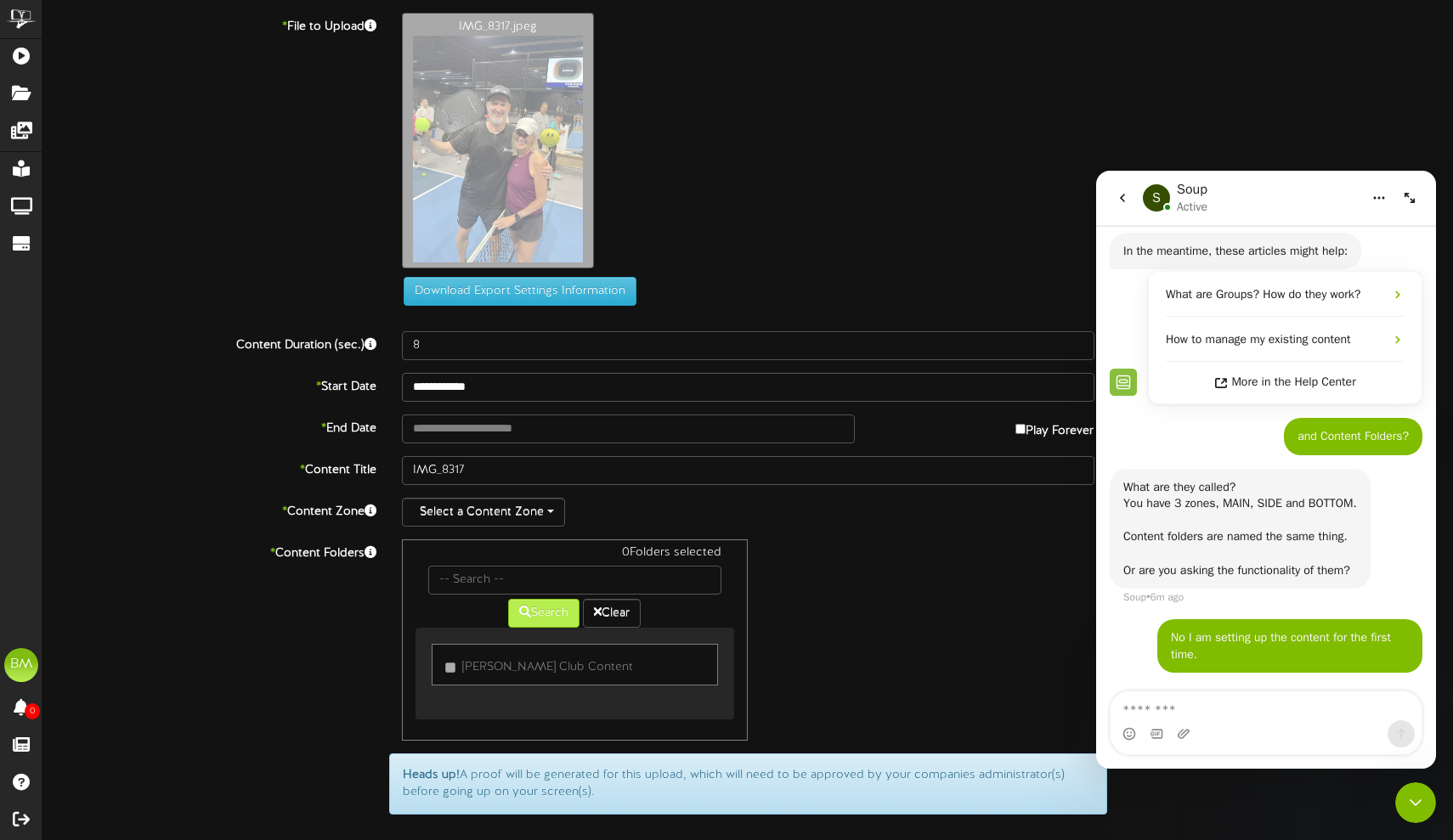 click on "Search" at bounding box center [544, 613] 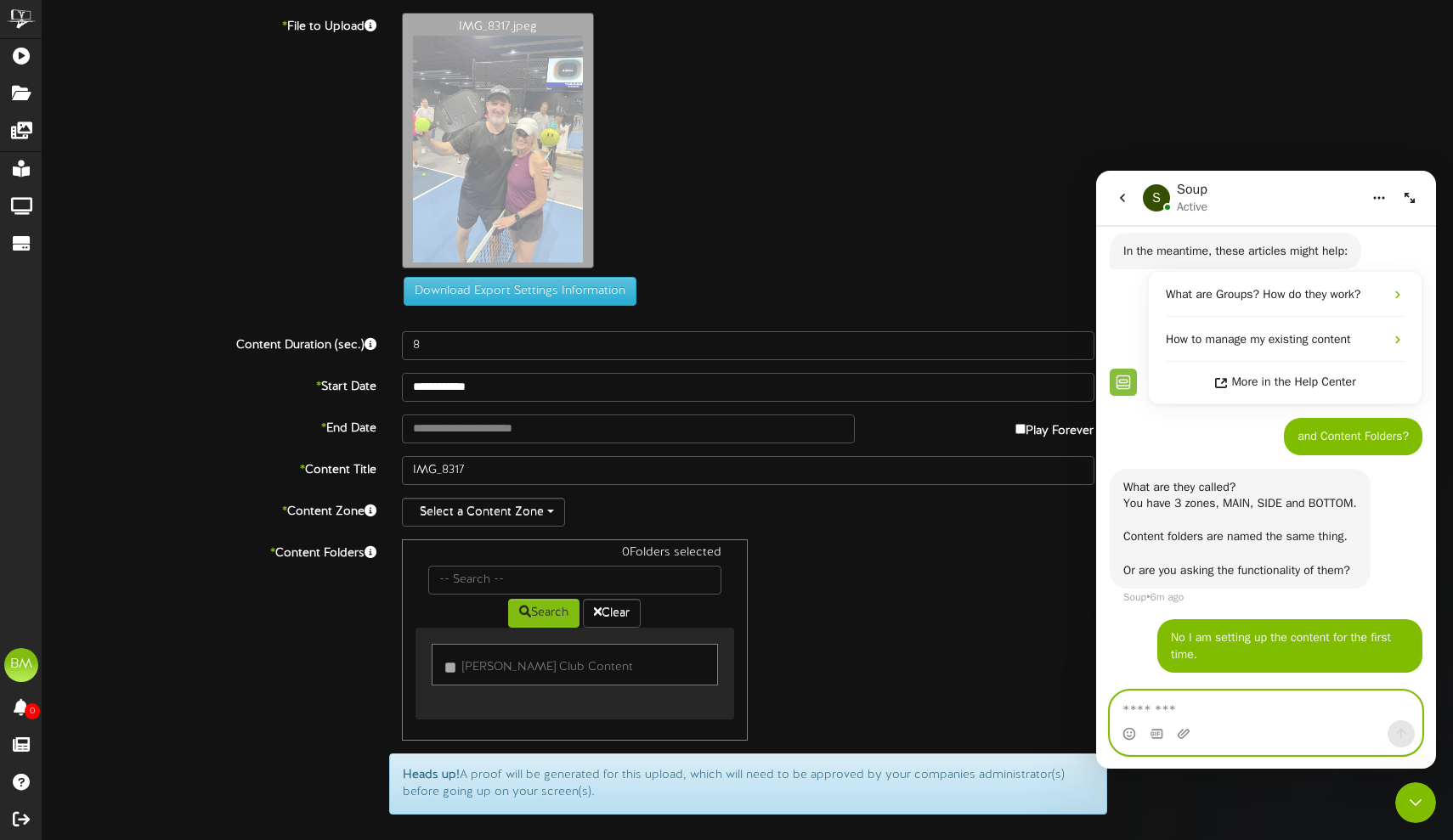 click at bounding box center [1266, 706] 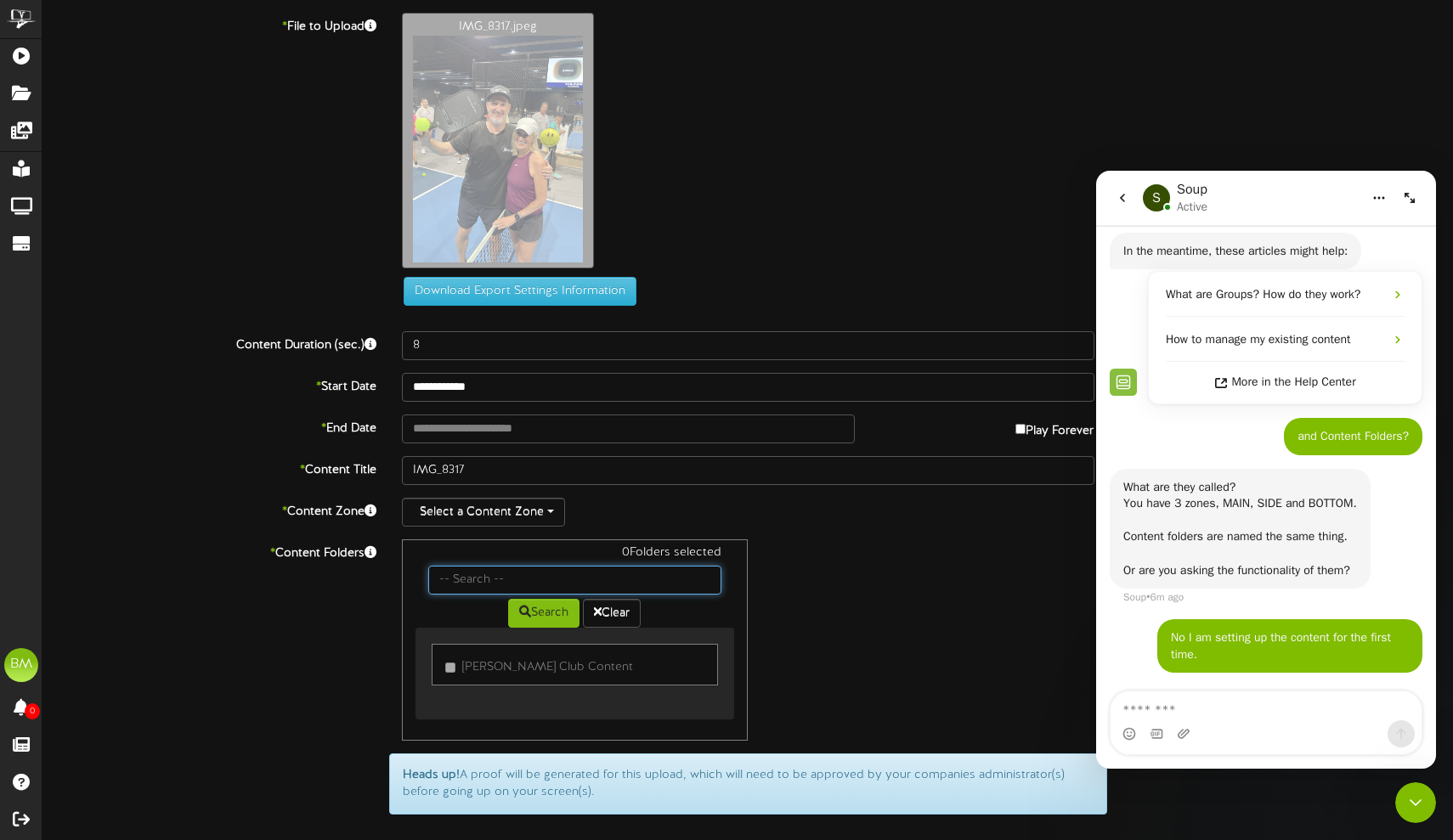 click at bounding box center [575, 580] 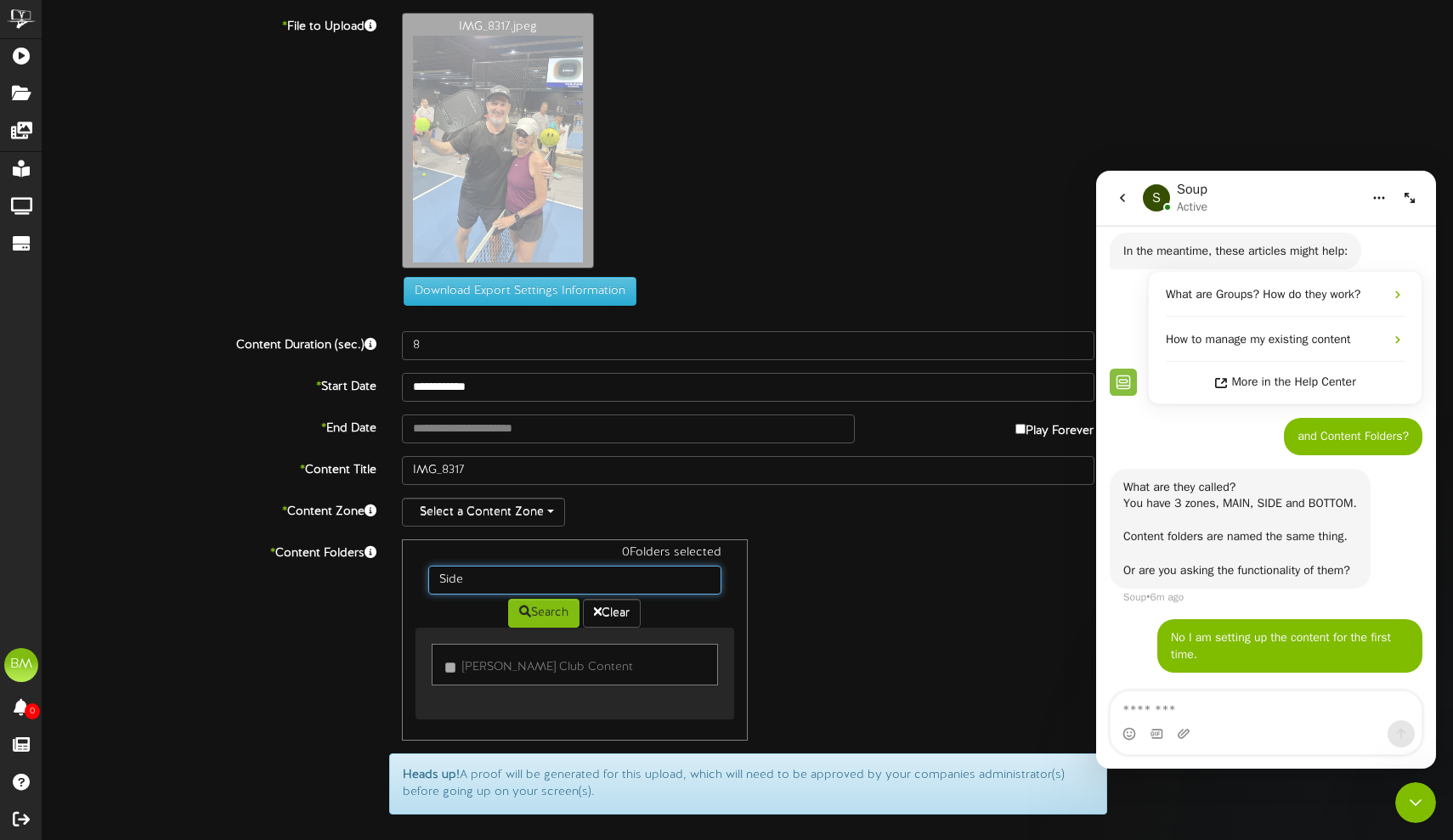type on "Side" 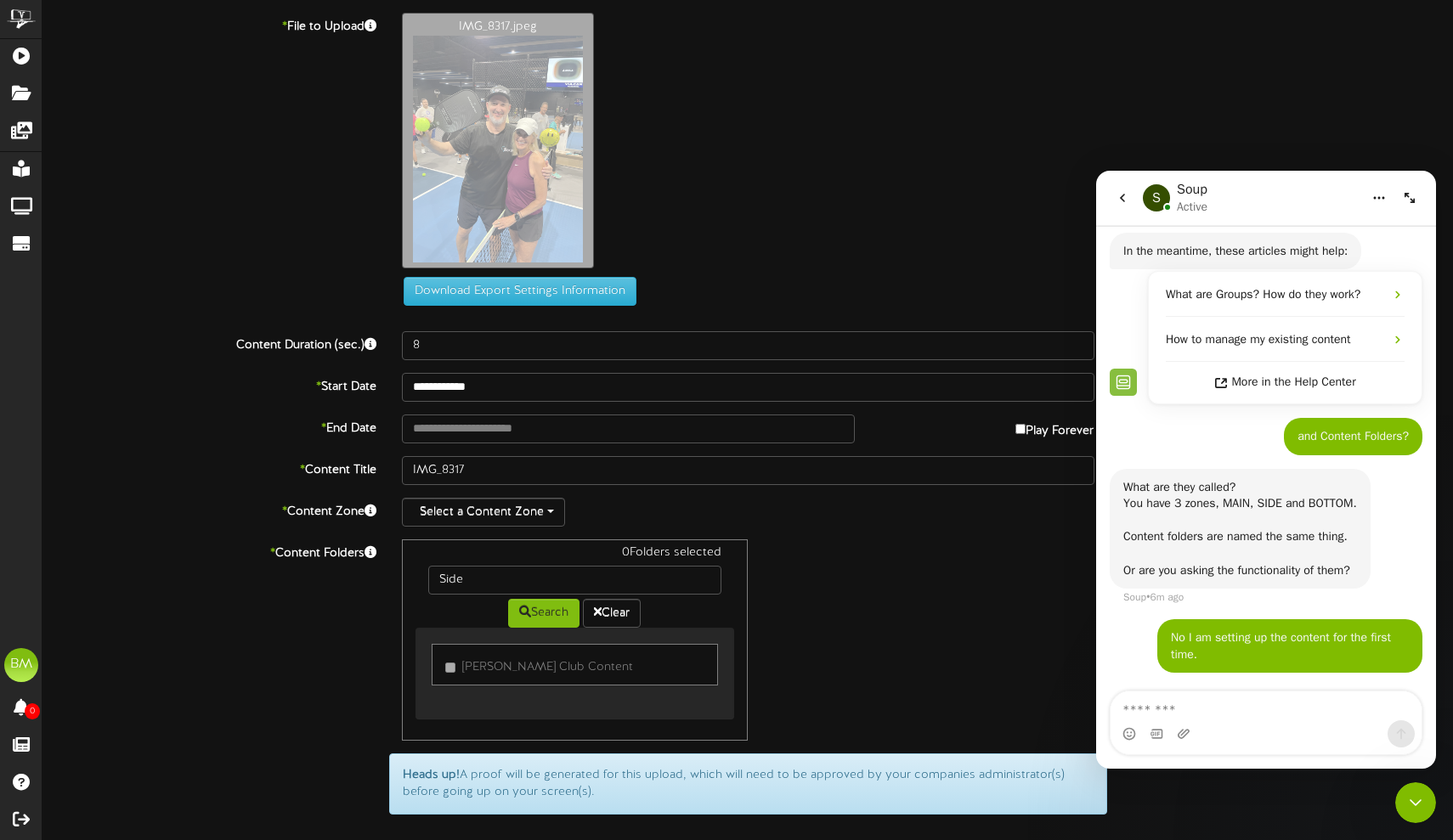 click on "Search
Clear" at bounding box center [575, 611] 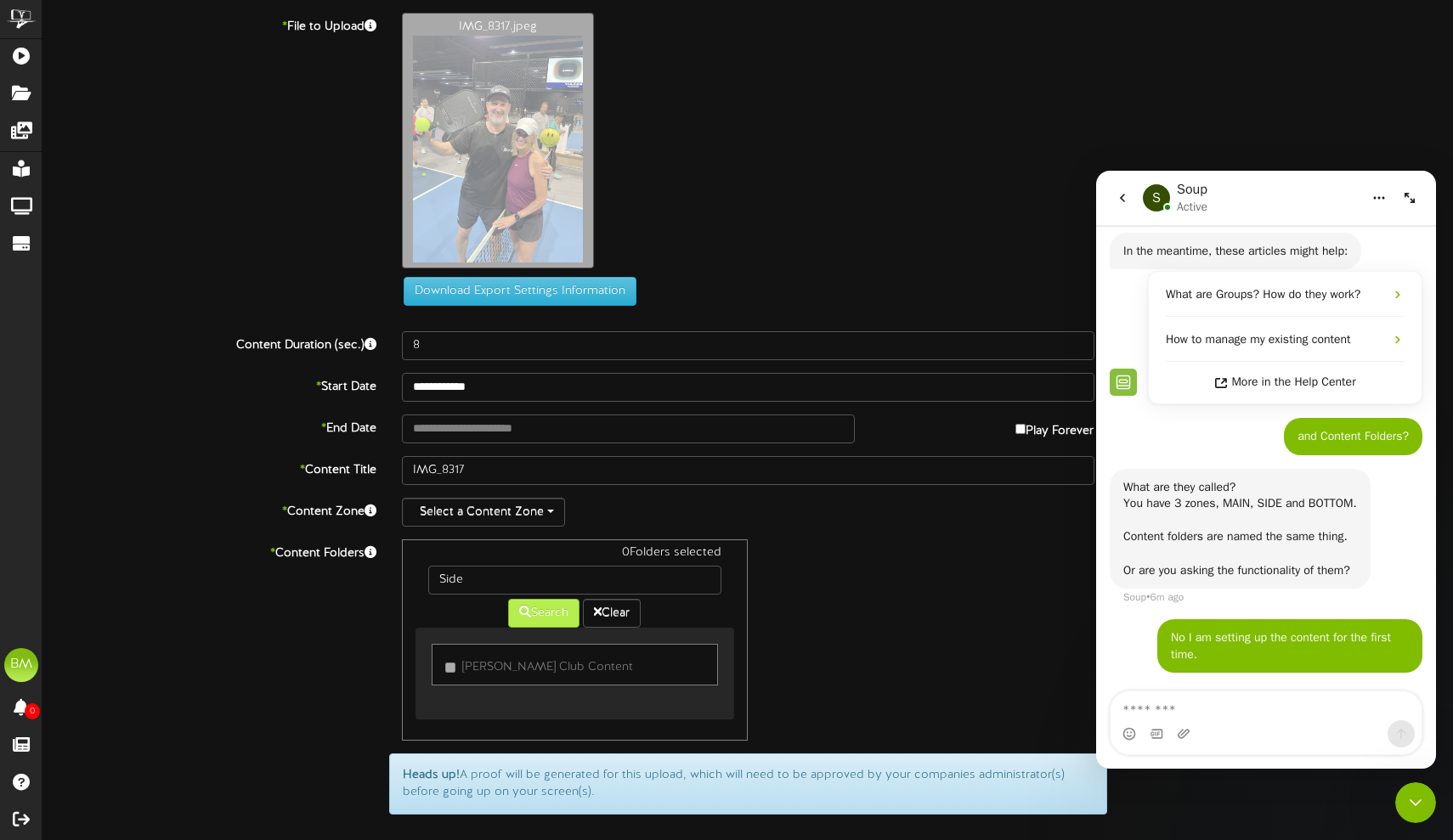 click on "Search" at bounding box center (544, 613) 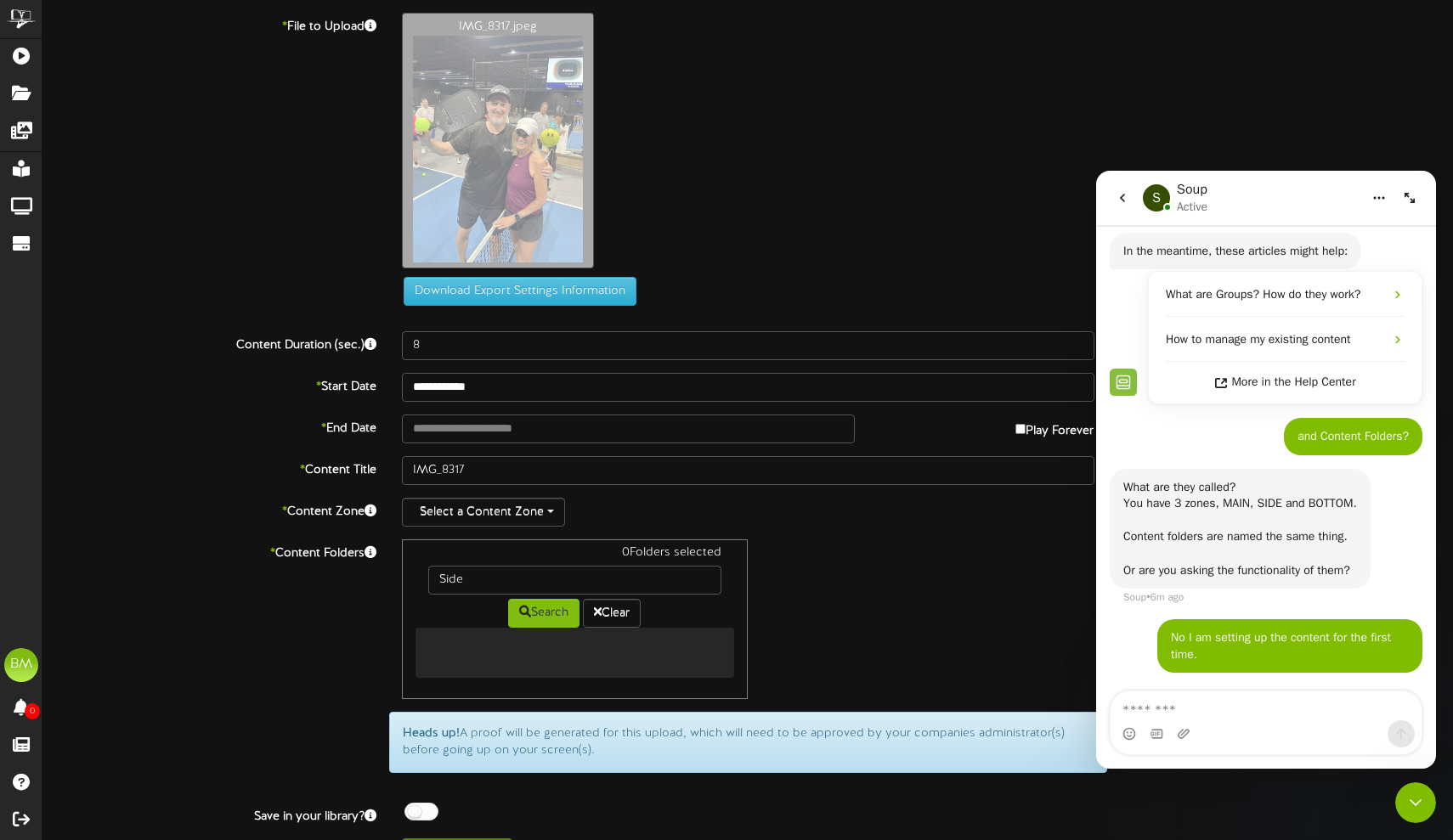 click on "0  Folders selected
Side
Search
Clear" at bounding box center [748, 619] 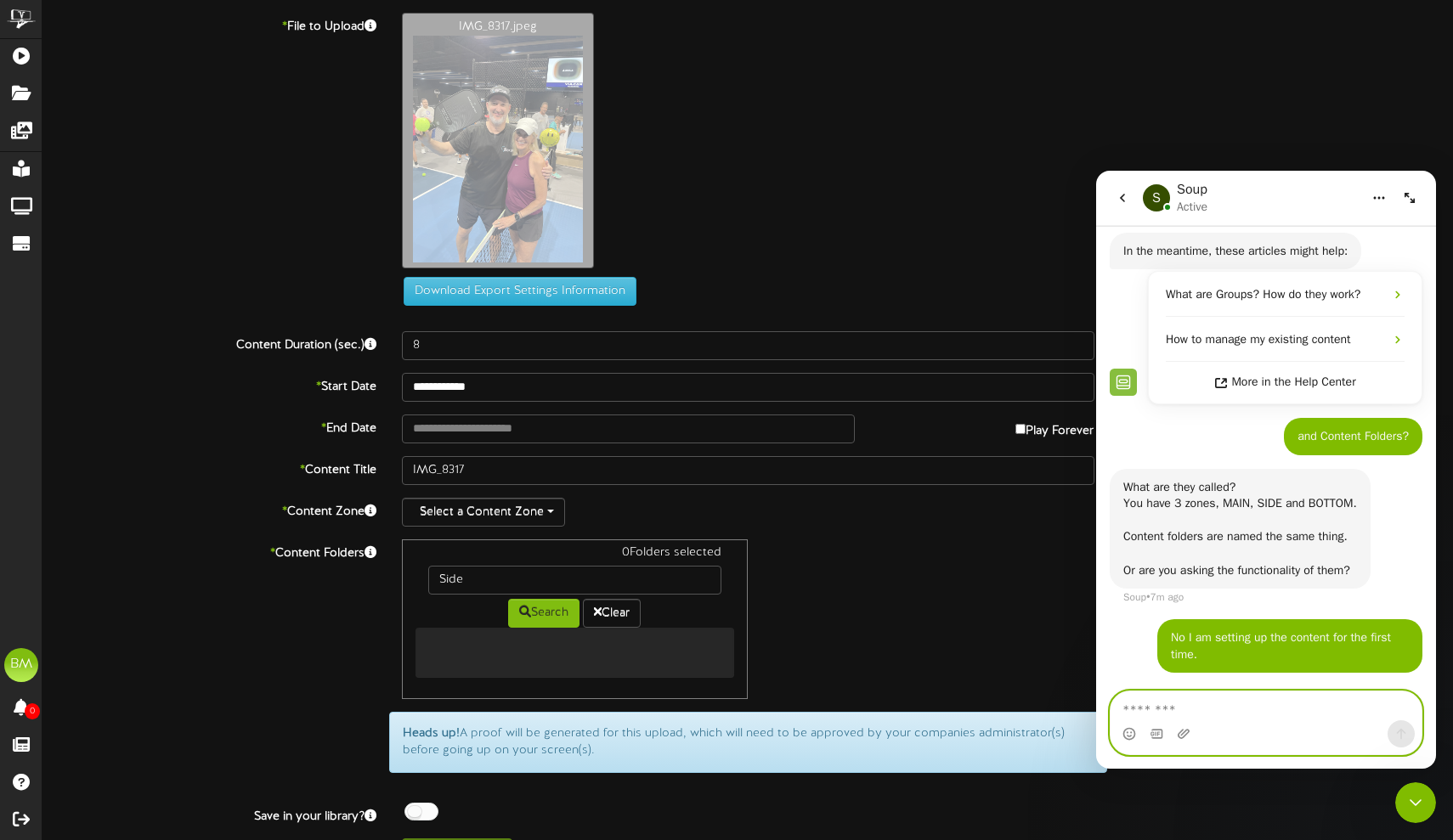 click at bounding box center (1266, 706) 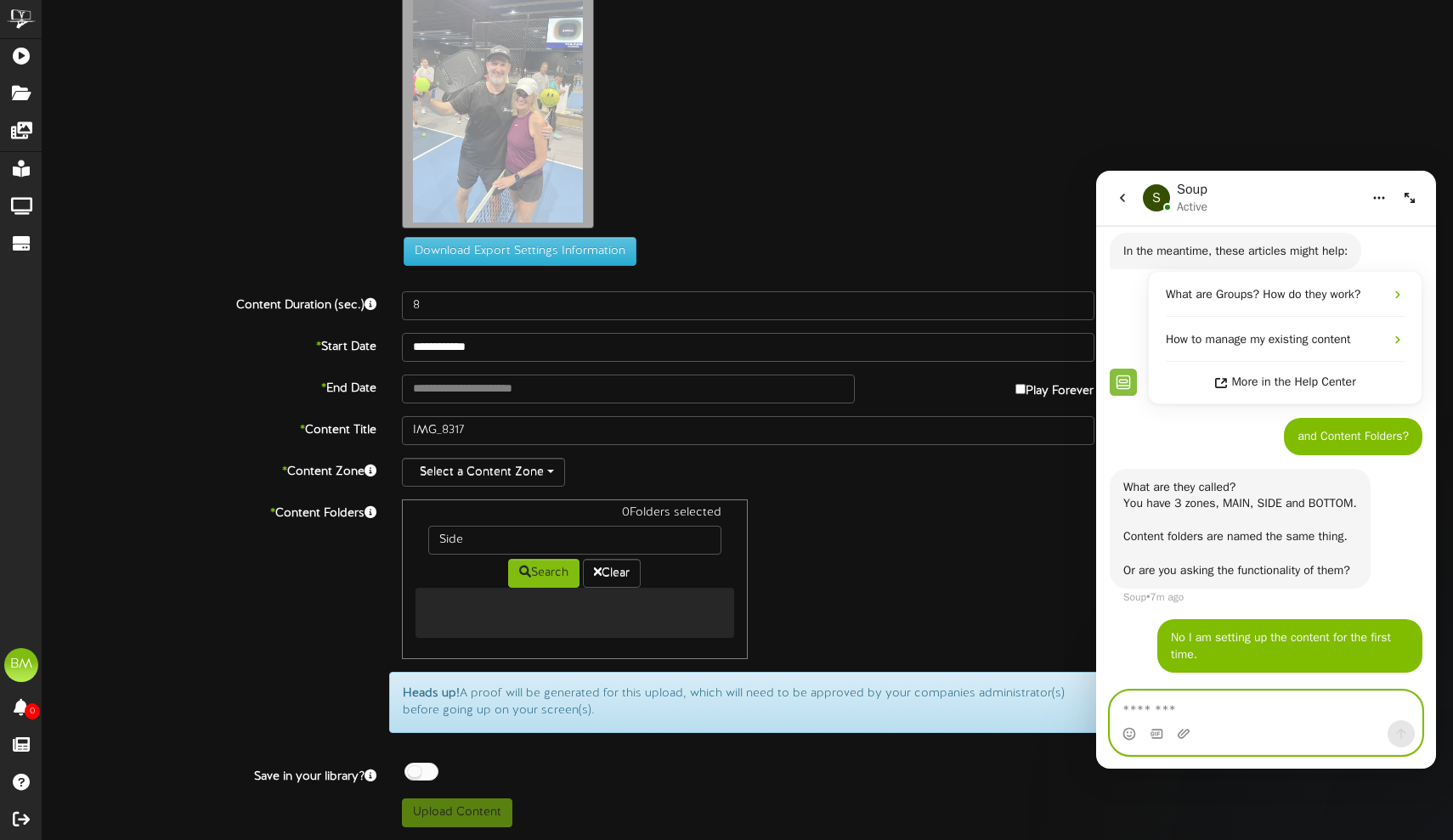 scroll, scrollTop: 40, scrollLeft: 0, axis: vertical 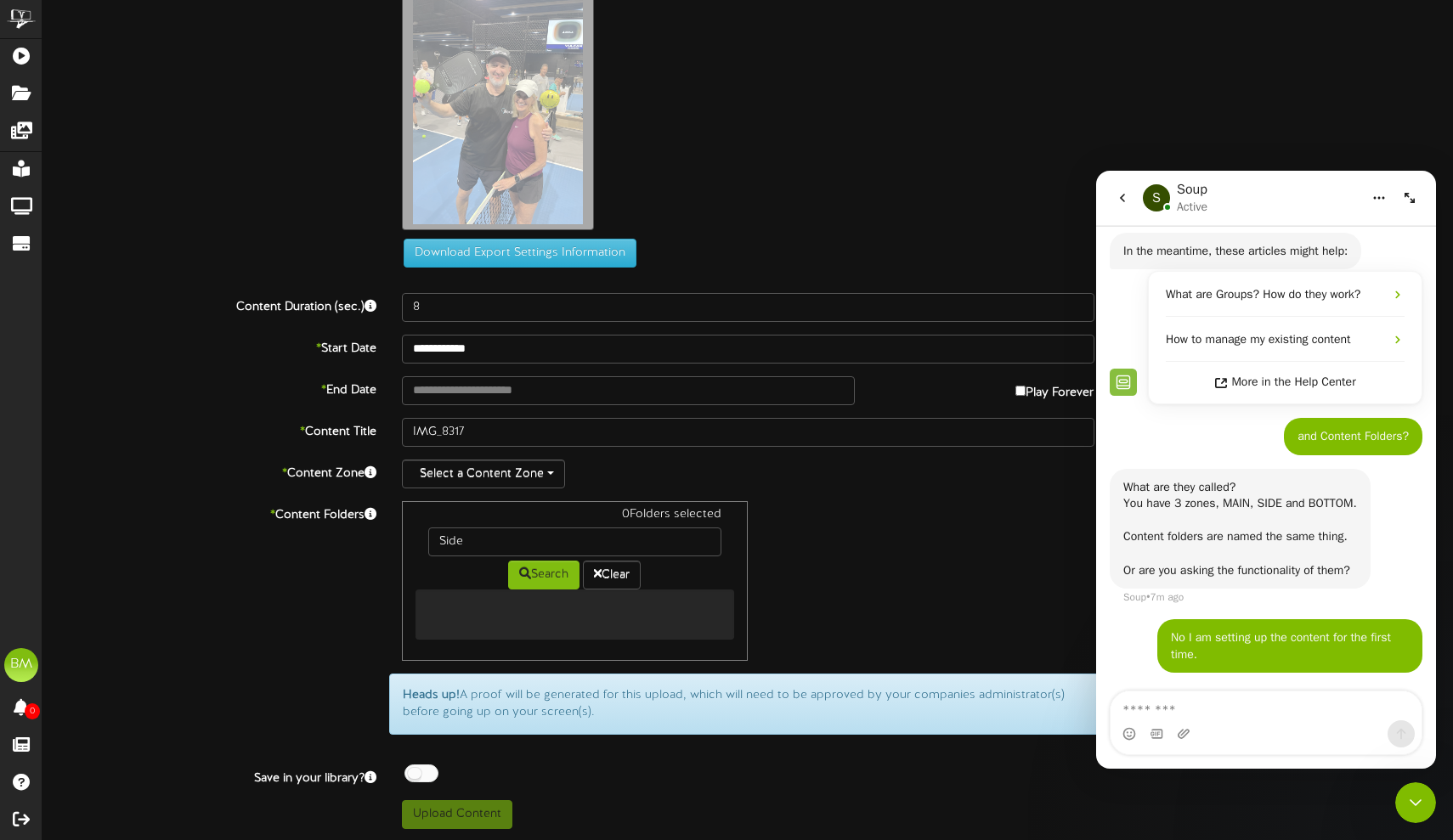 click on "0  Folders selected
Side
Search
Clear" at bounding box center (748, 581) 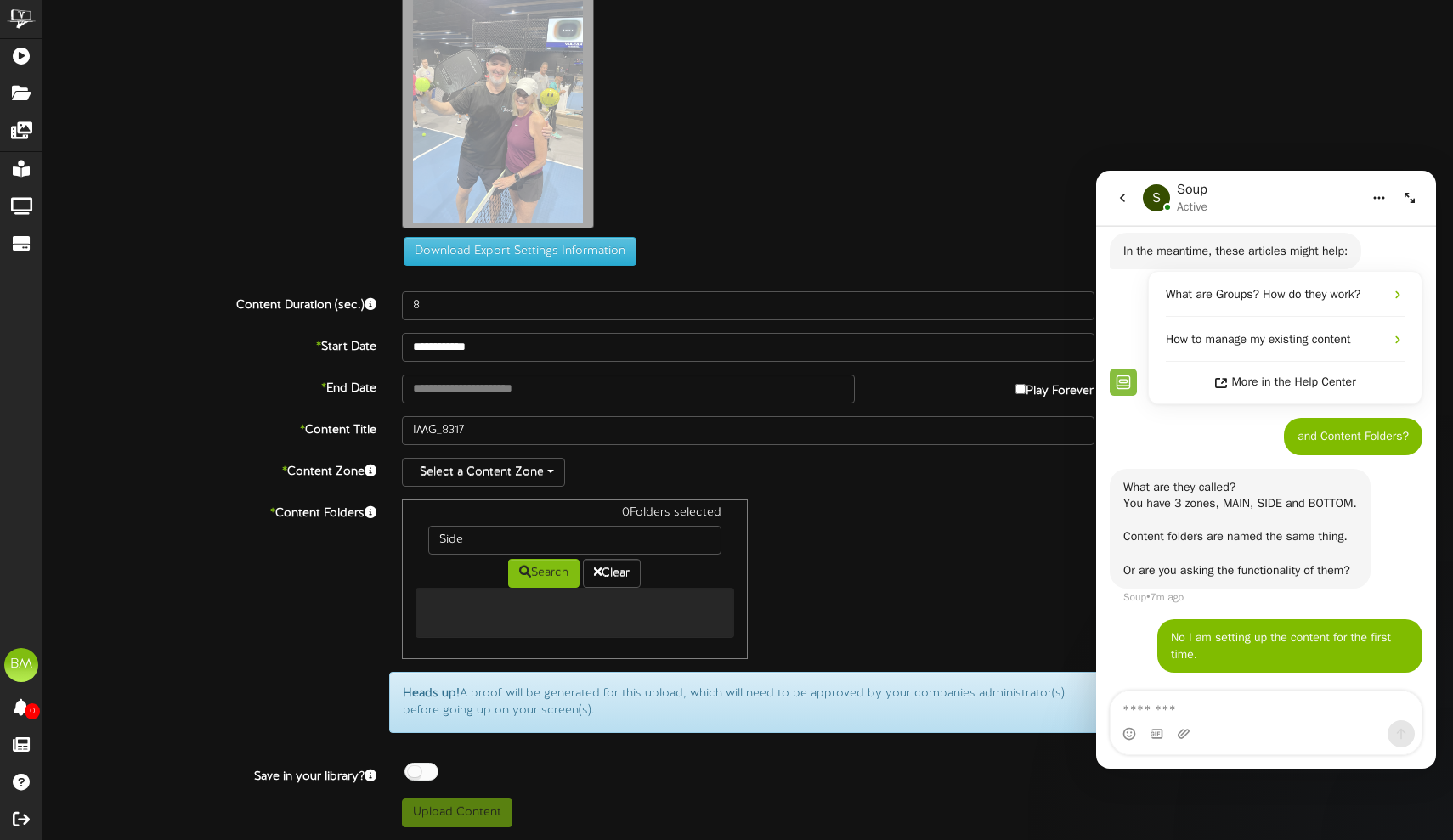 scroll, scrollTop: 40, scrollLeft: 0, axis: vertical 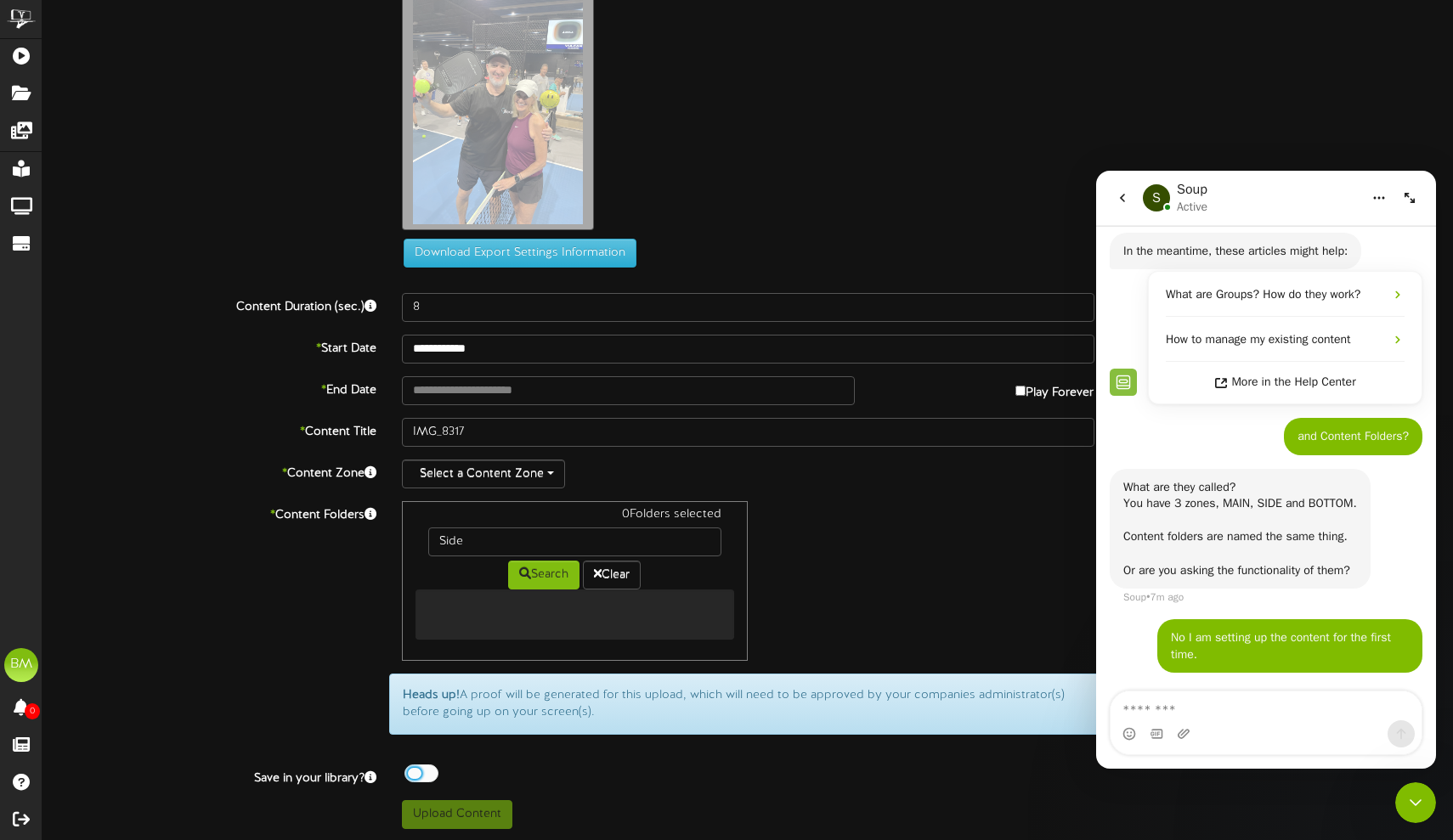 click at bounding box center (421, 773) 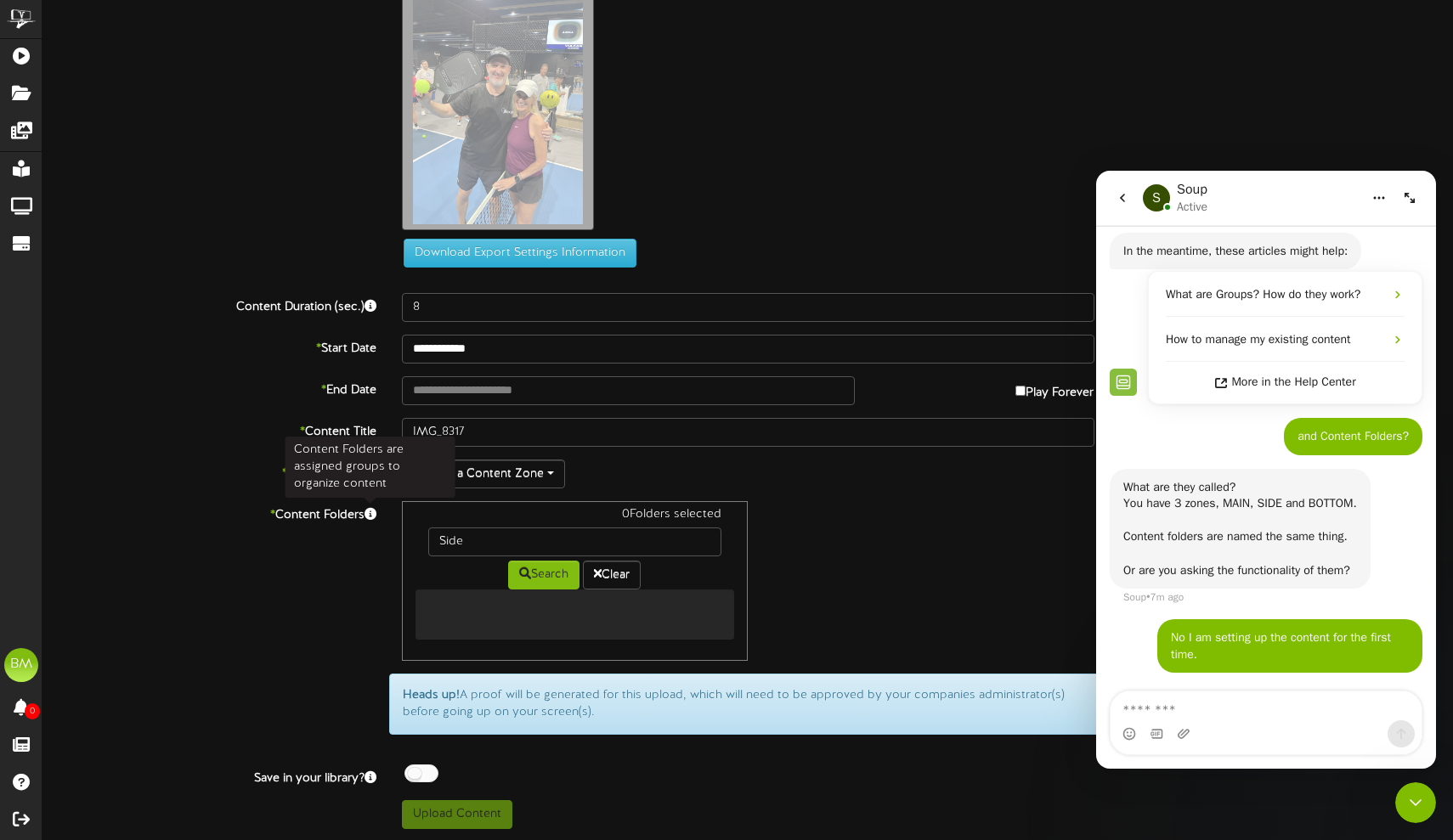 click at bounding box center (370, 514) 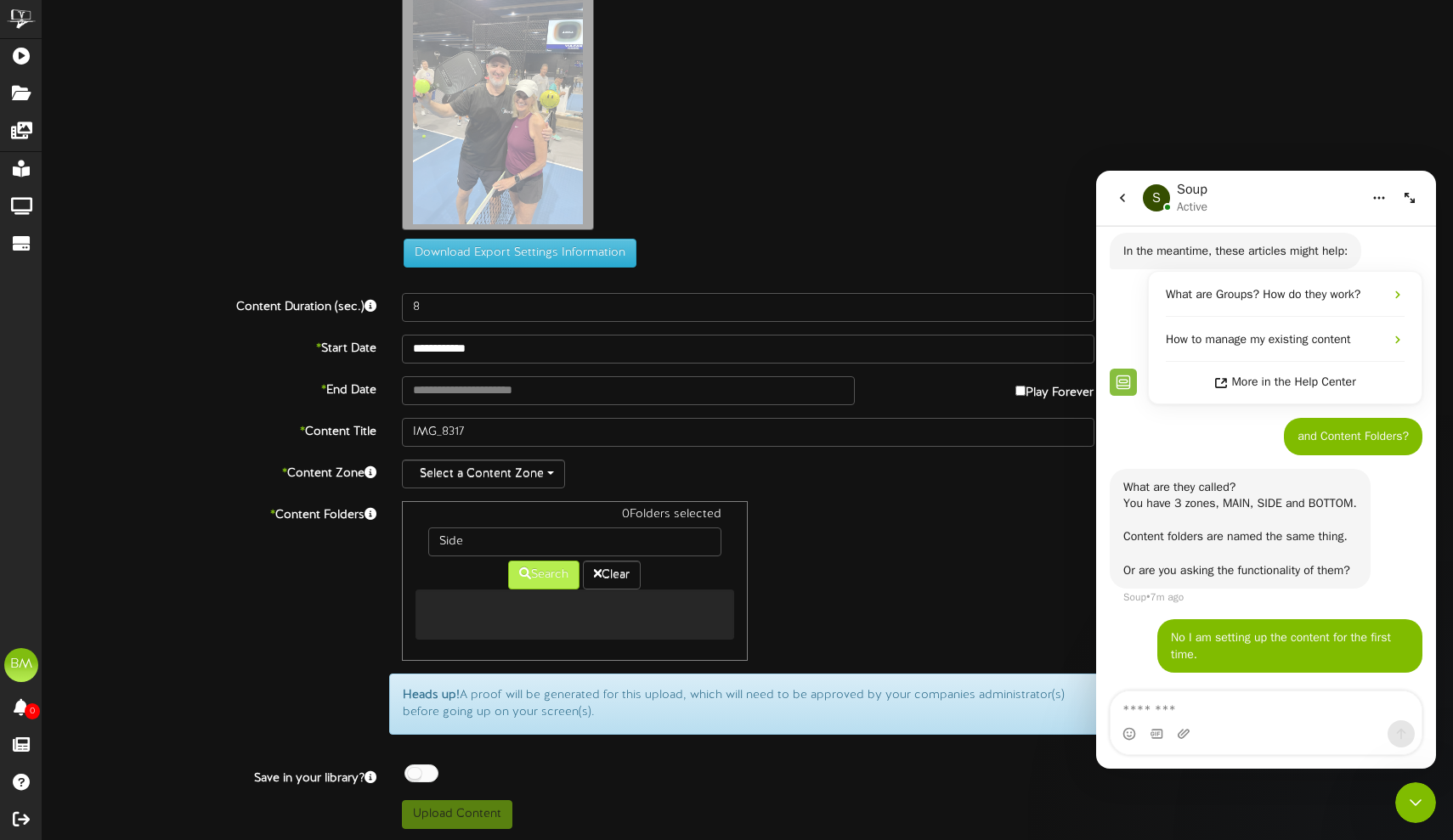 click on "Search" at bounding box center (544, 575) 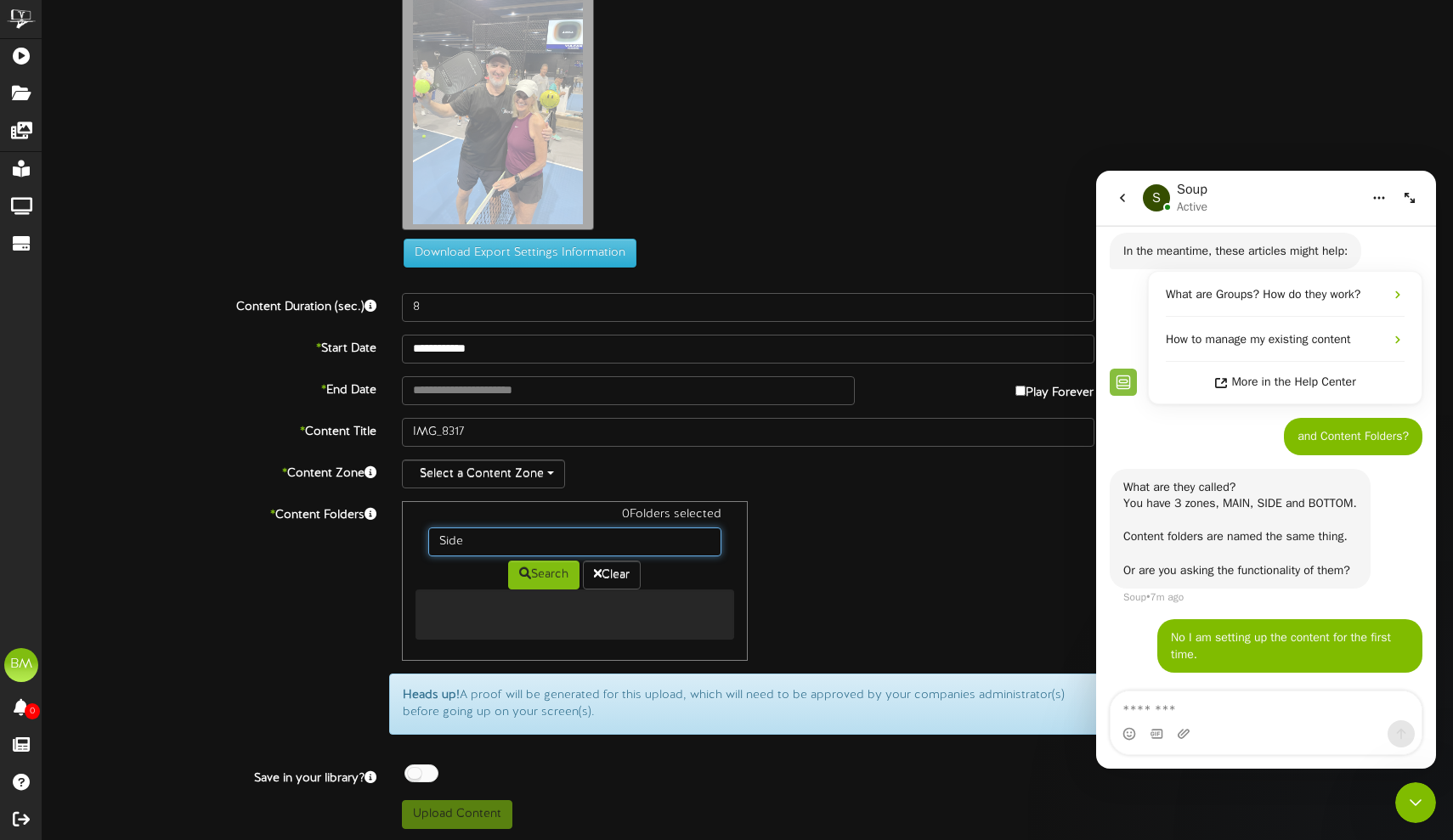 click on "Side" at bounding box center (575, 542) 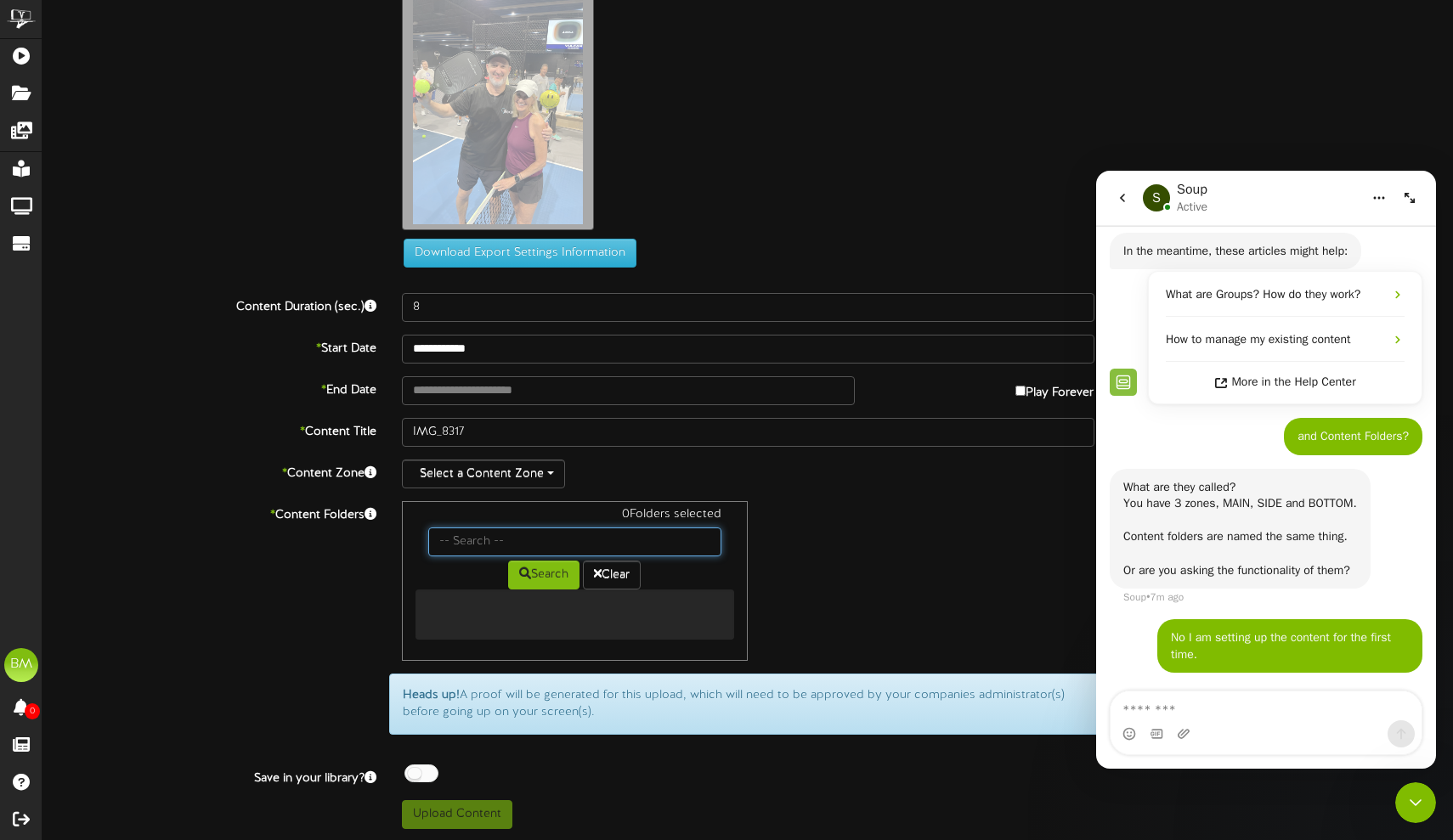 scroll, scrollTop: 0, scrollLeft: 0, axis: both 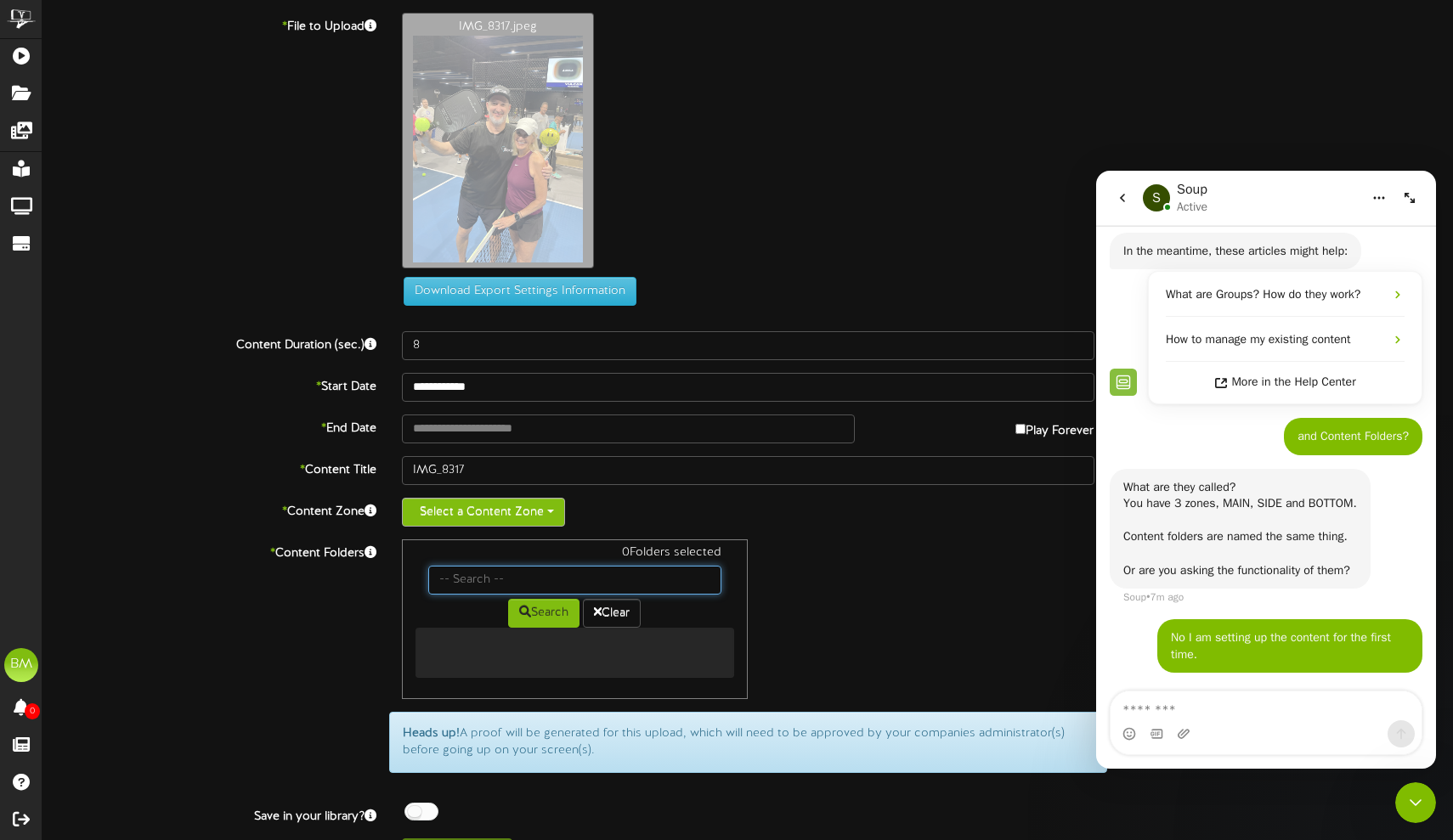 type 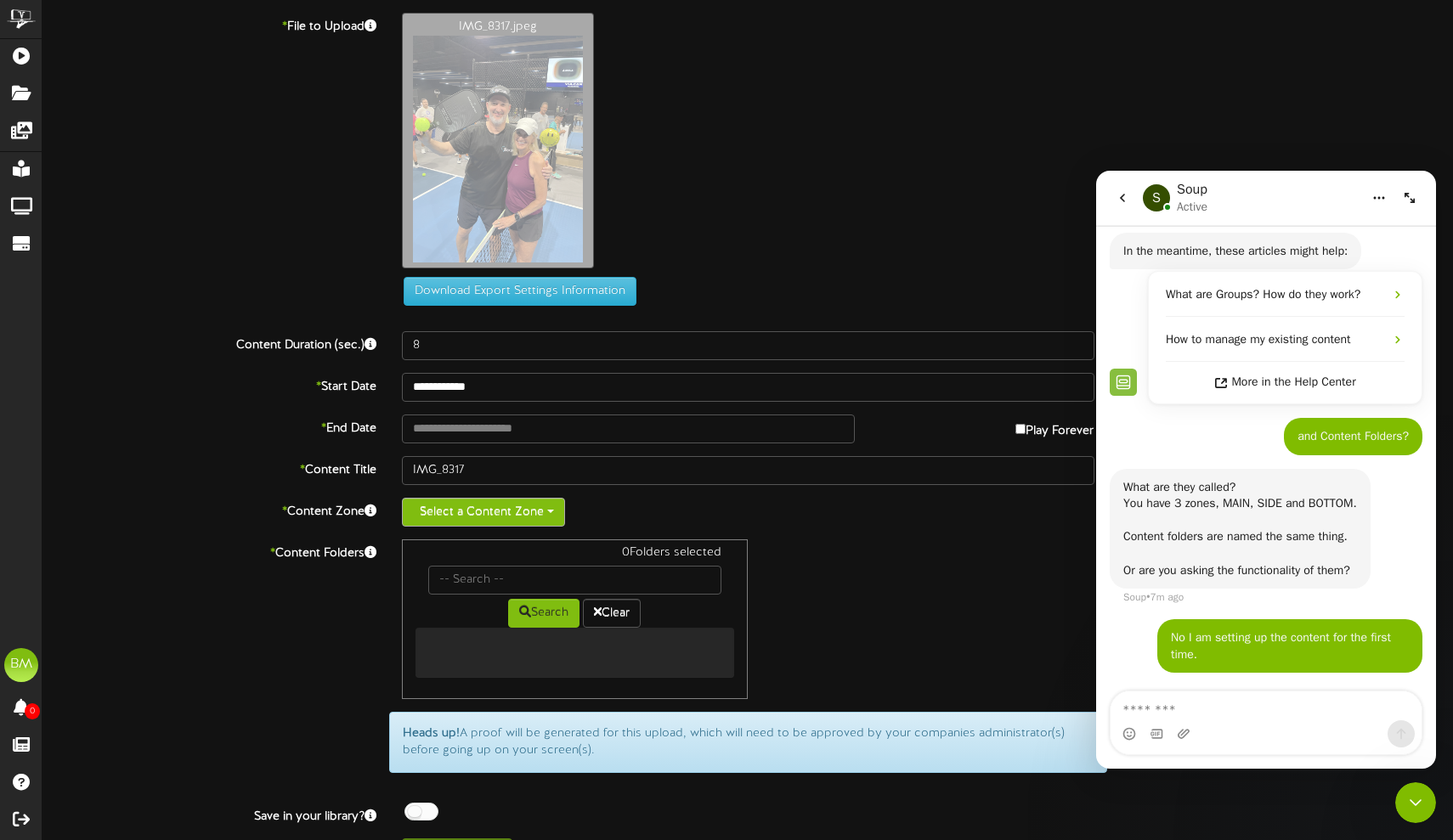 click at bounding box center (551, 511) 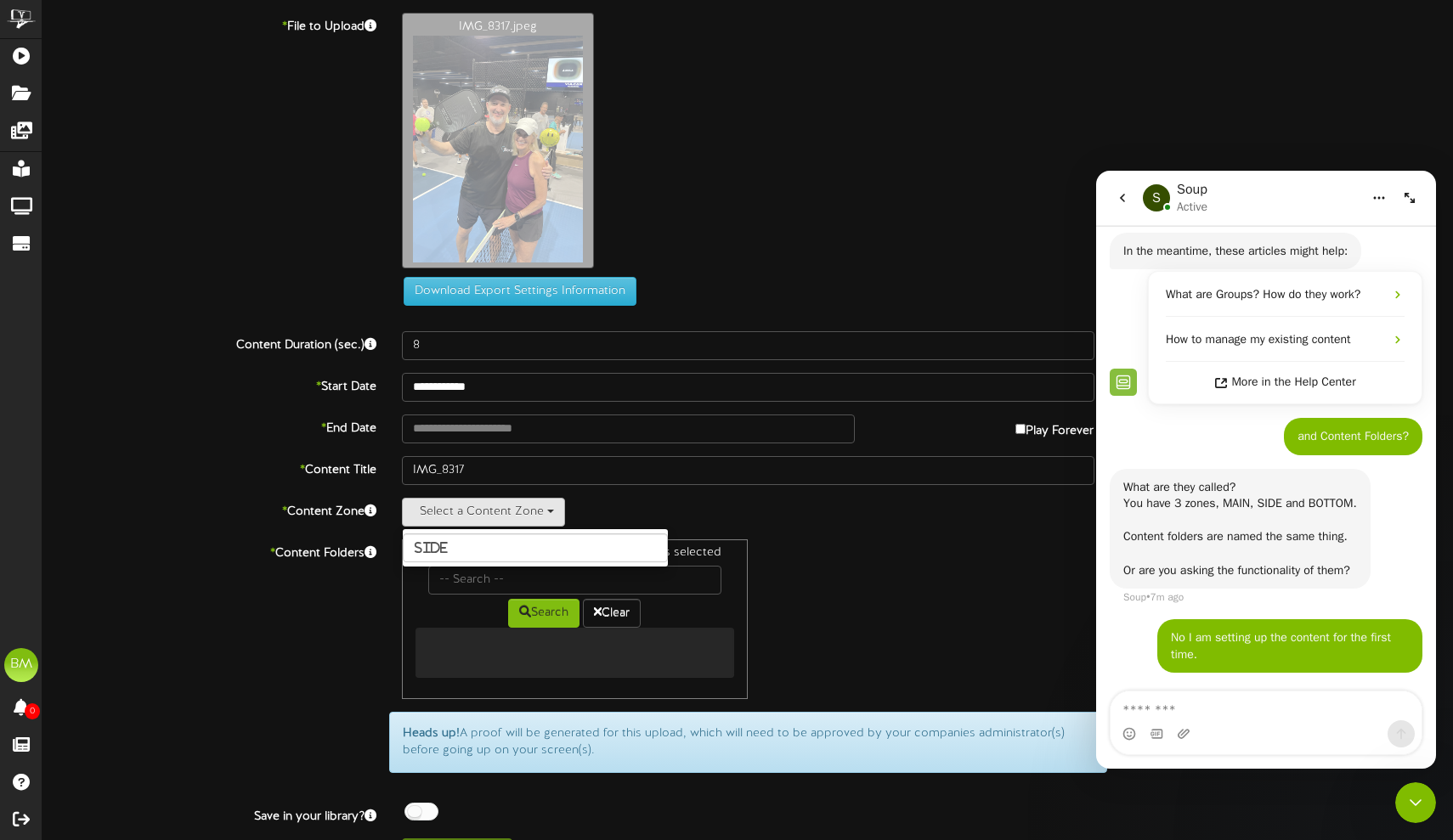 click on "Select a Content Zone
Side" at bounding box center [748, 512] 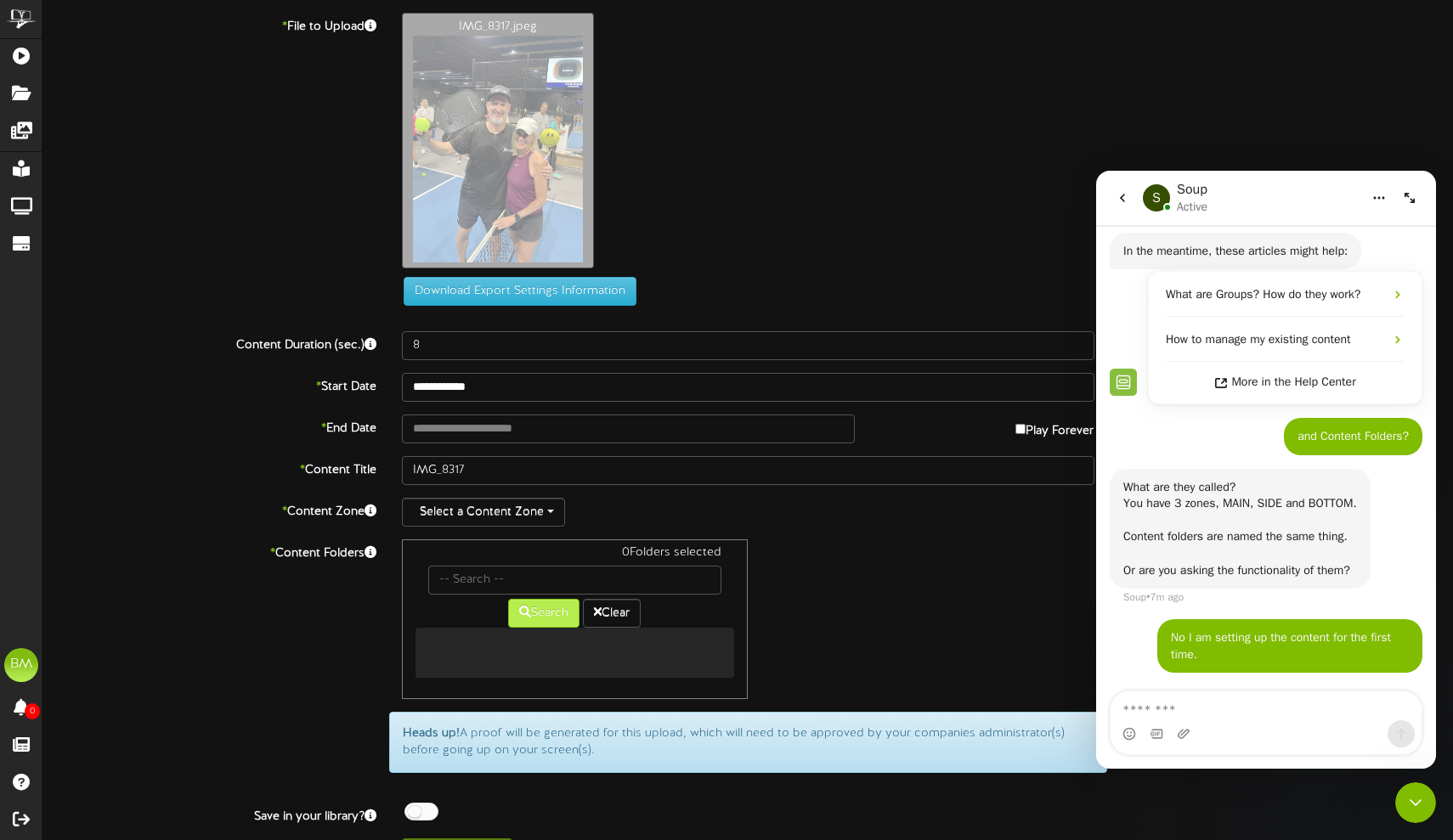 click on "Search" at bounding box center [544, 613] 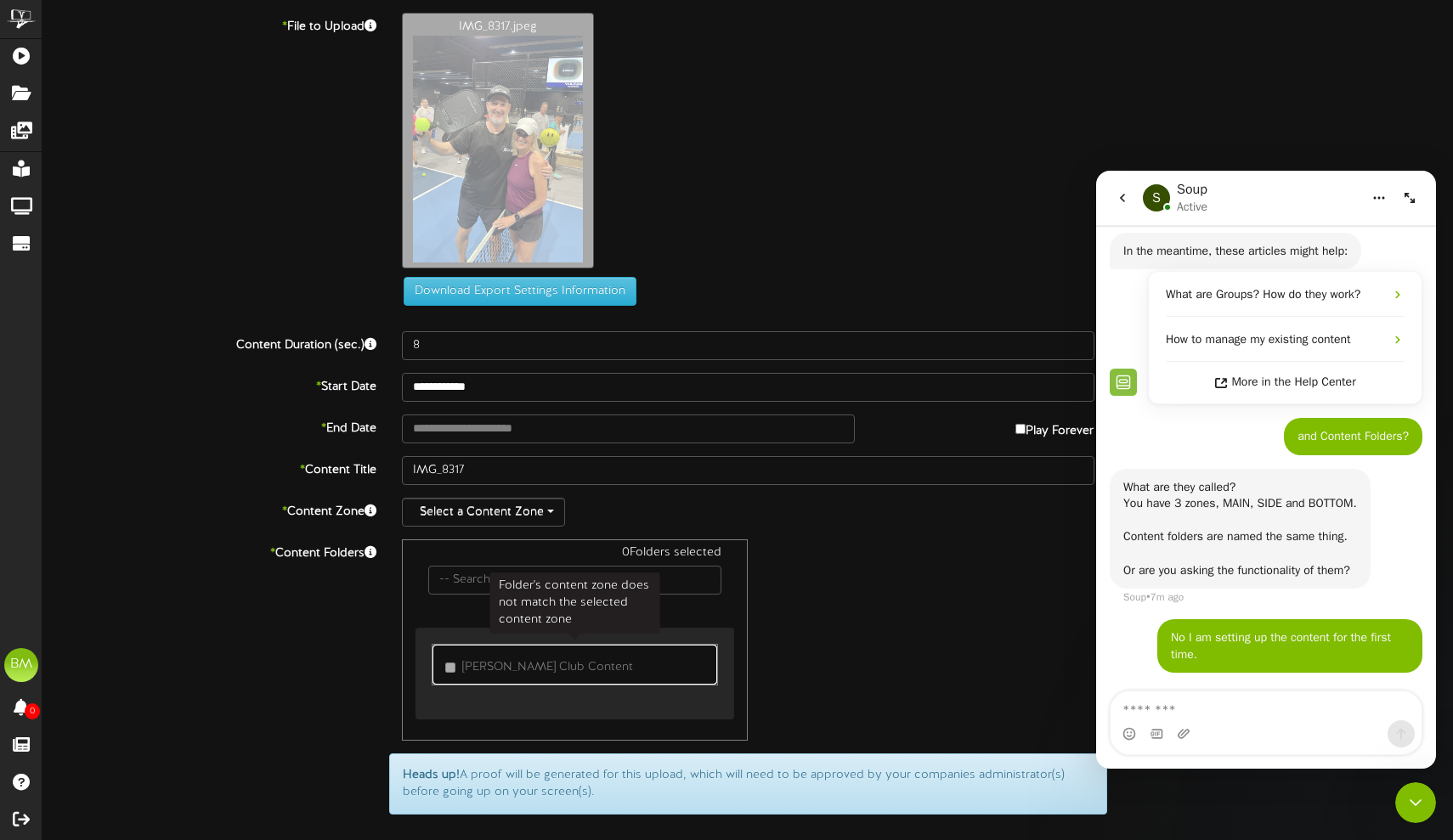 click on "Blaine Club Content" at bounding box center (539, 664) 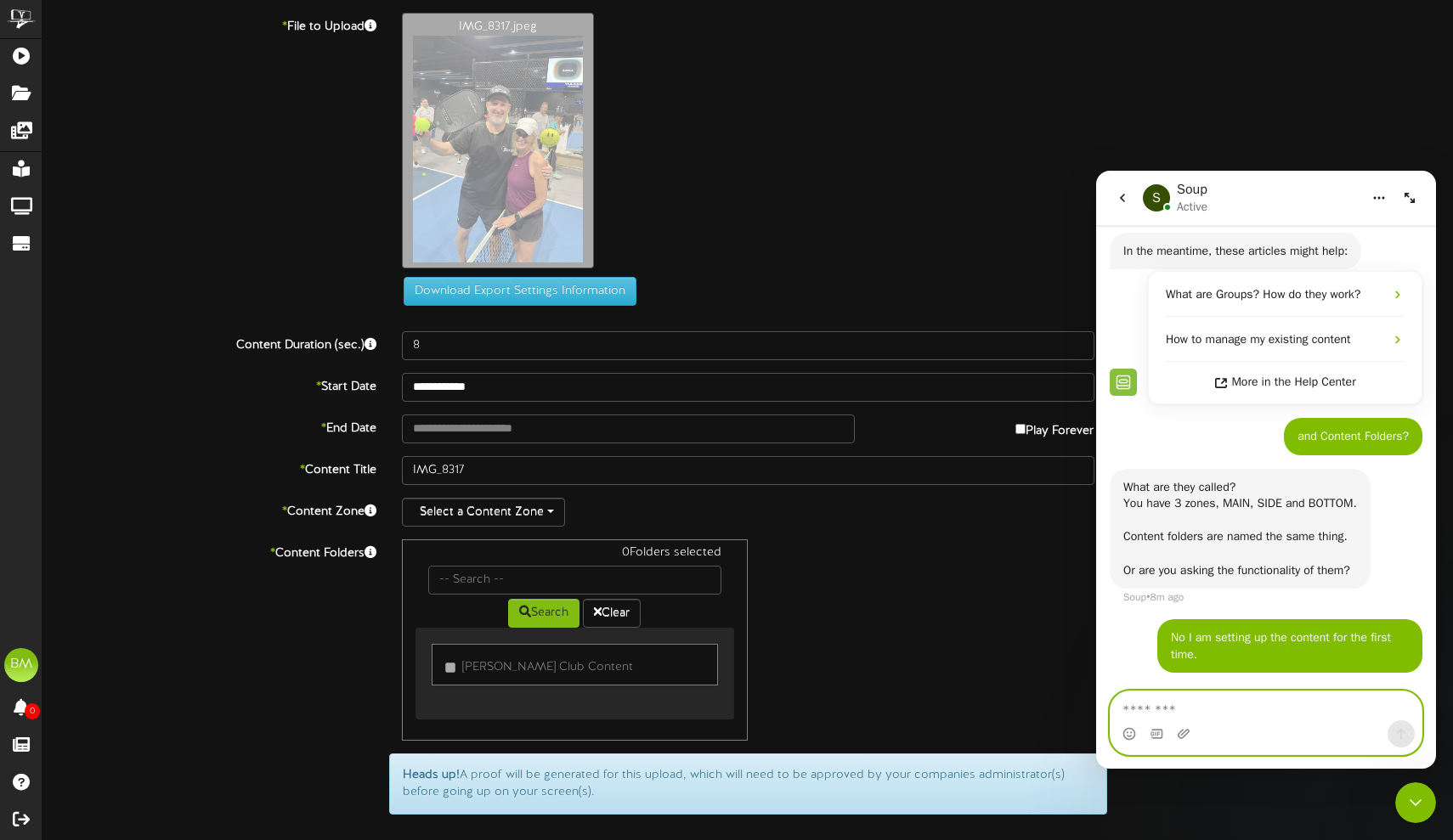click at bounding box center (1266, 706) 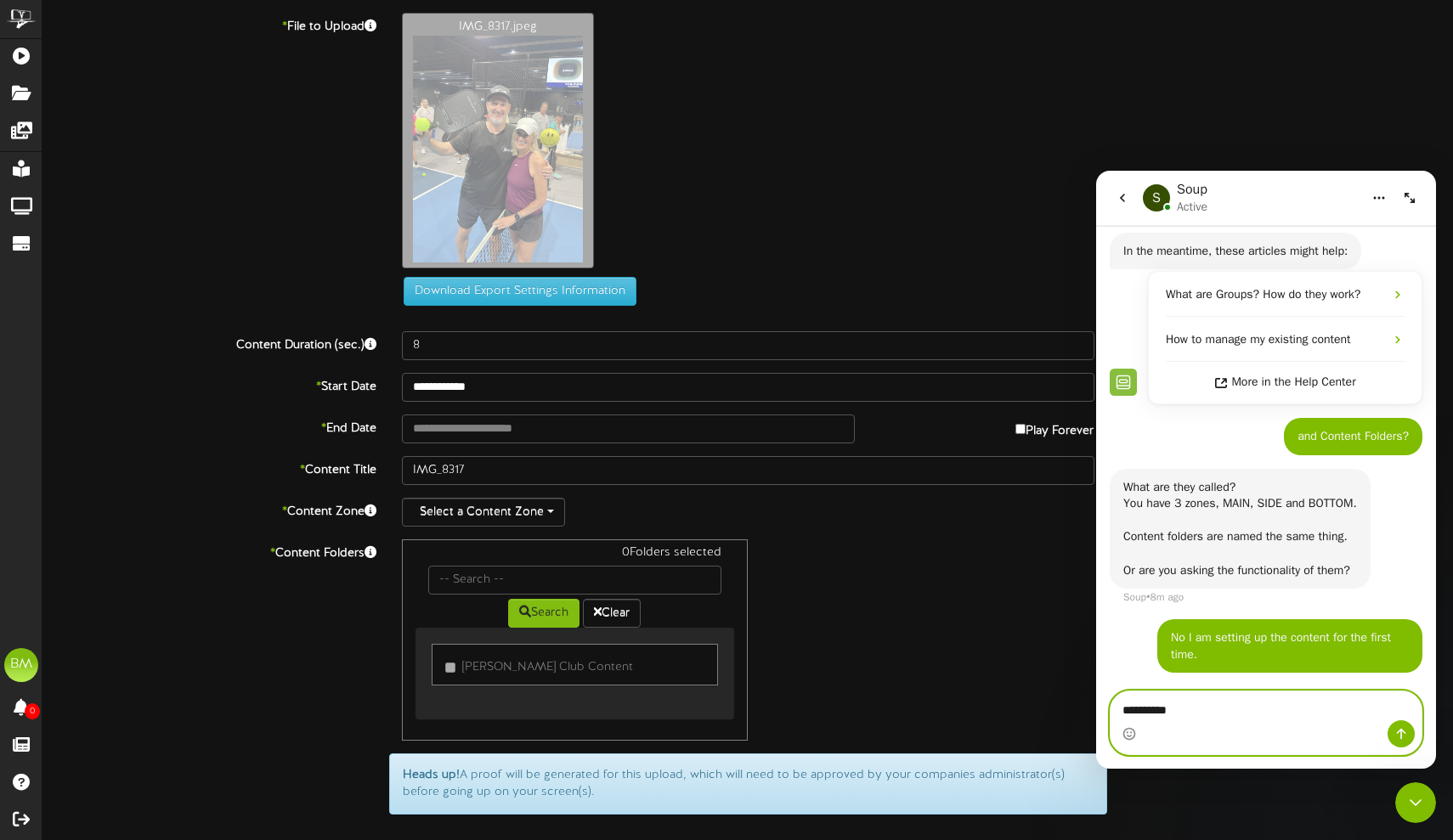 type on "**********" 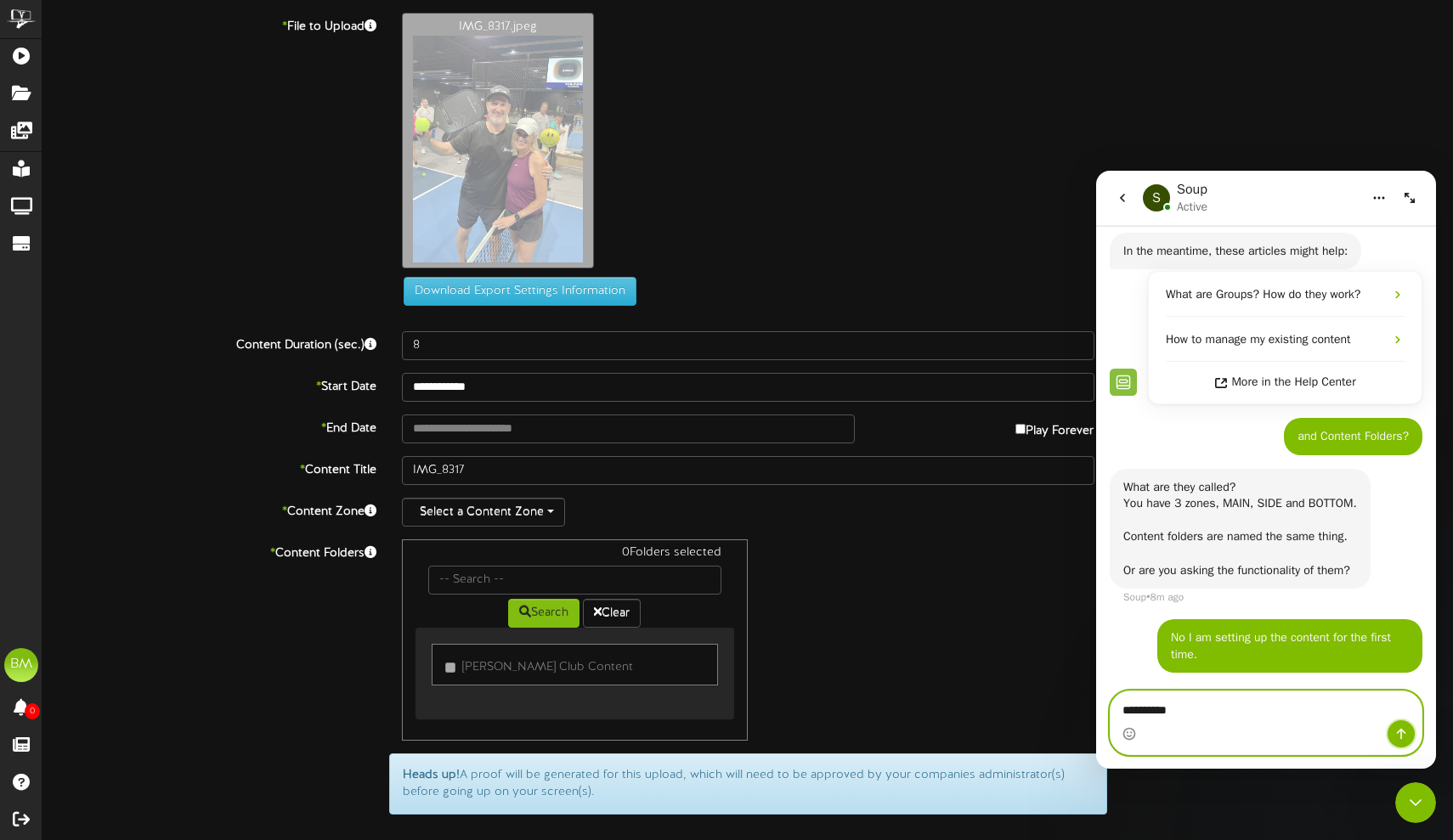 click 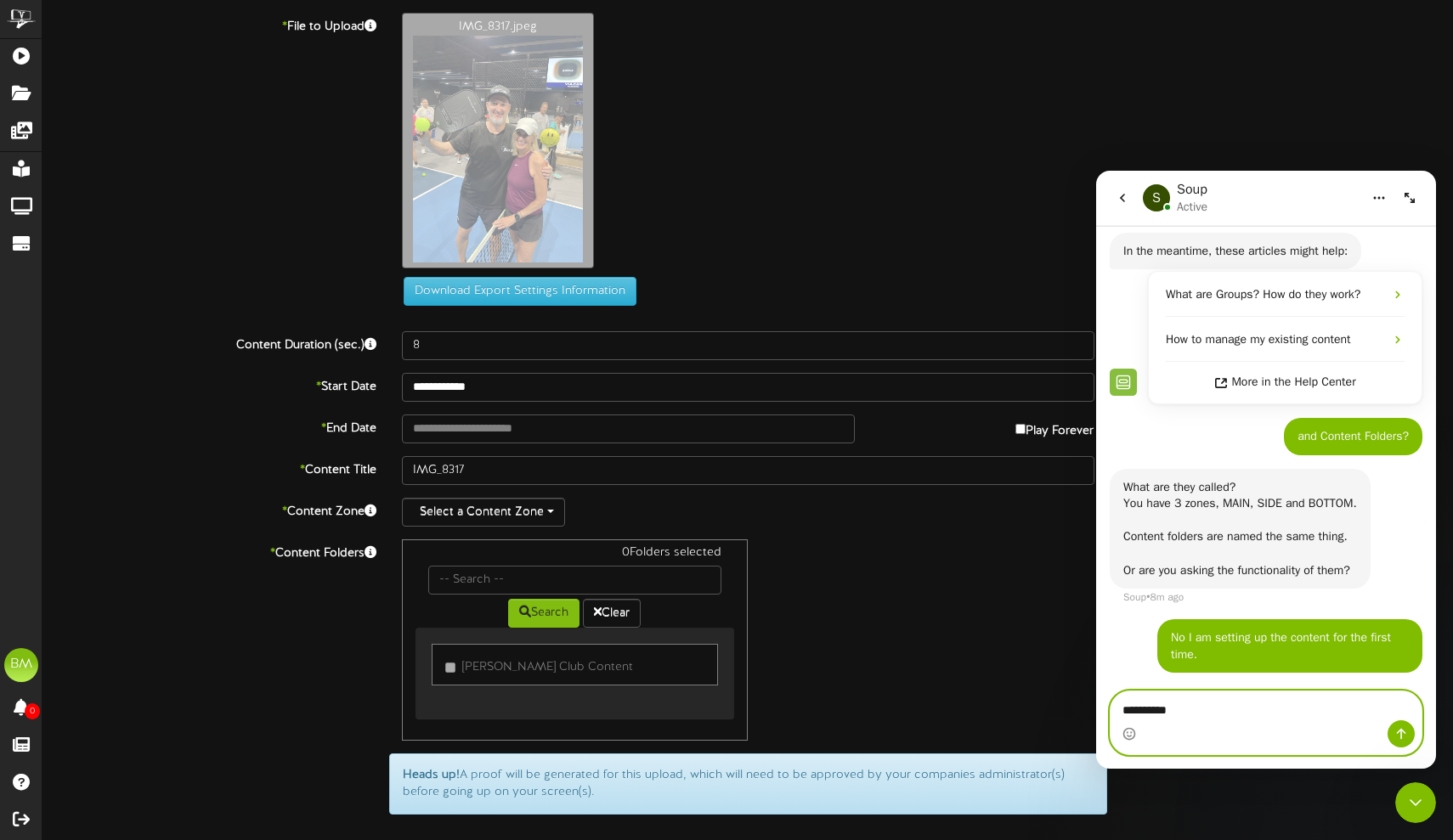 type 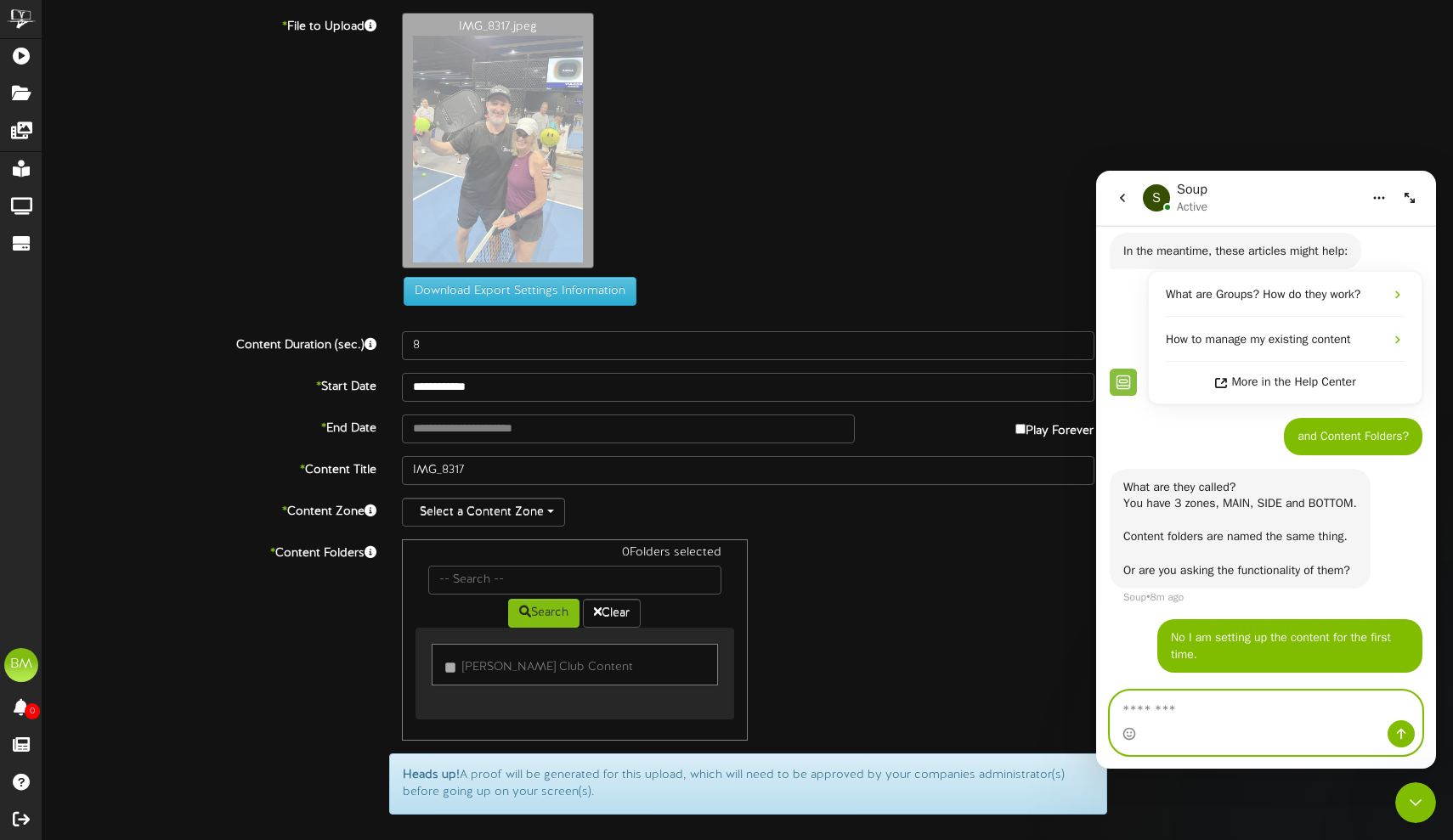 scroll, scrollTop: 196, scrollLeft: 0, axis: vertical 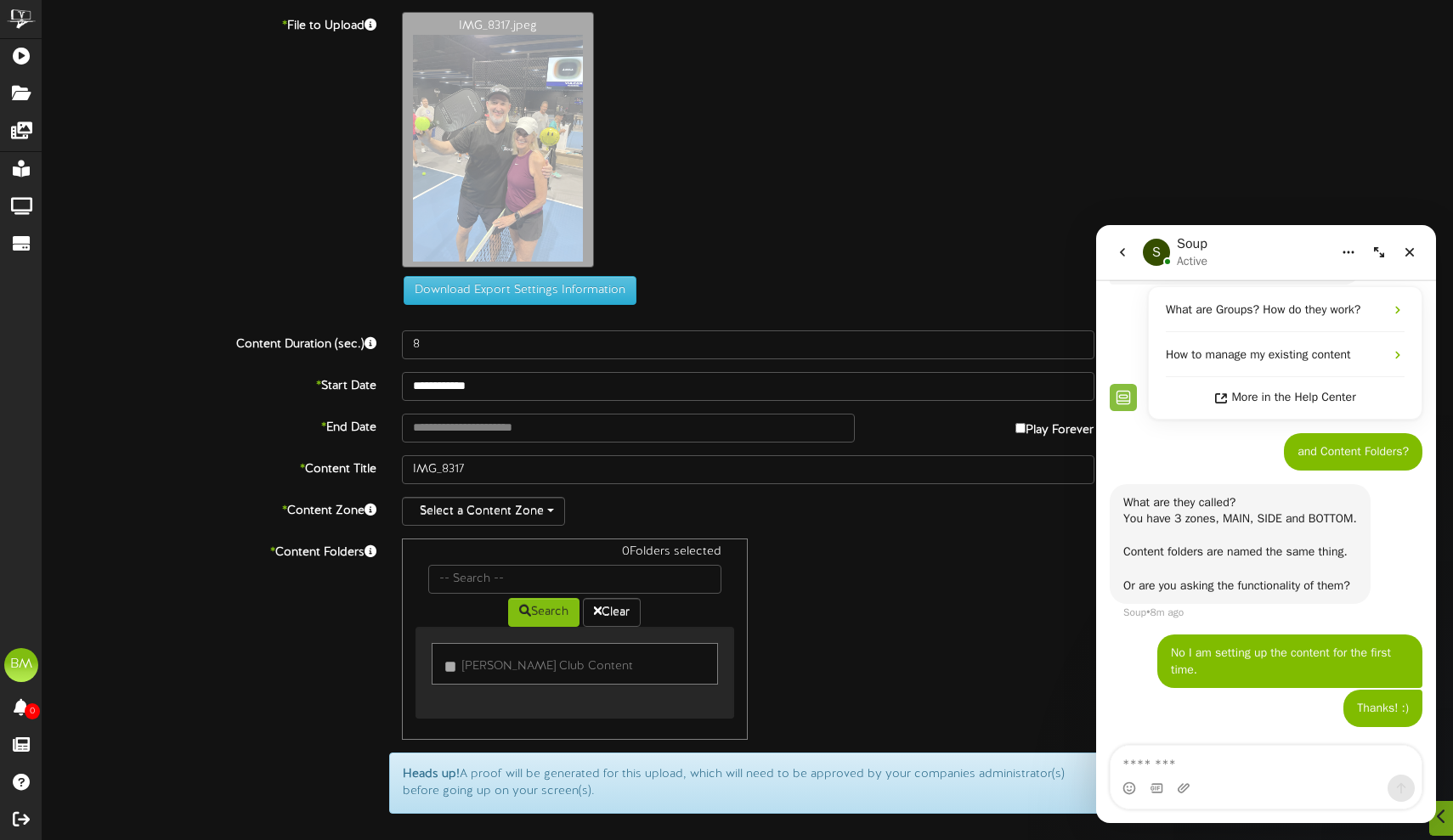 click at bounding box center [1122, 252] 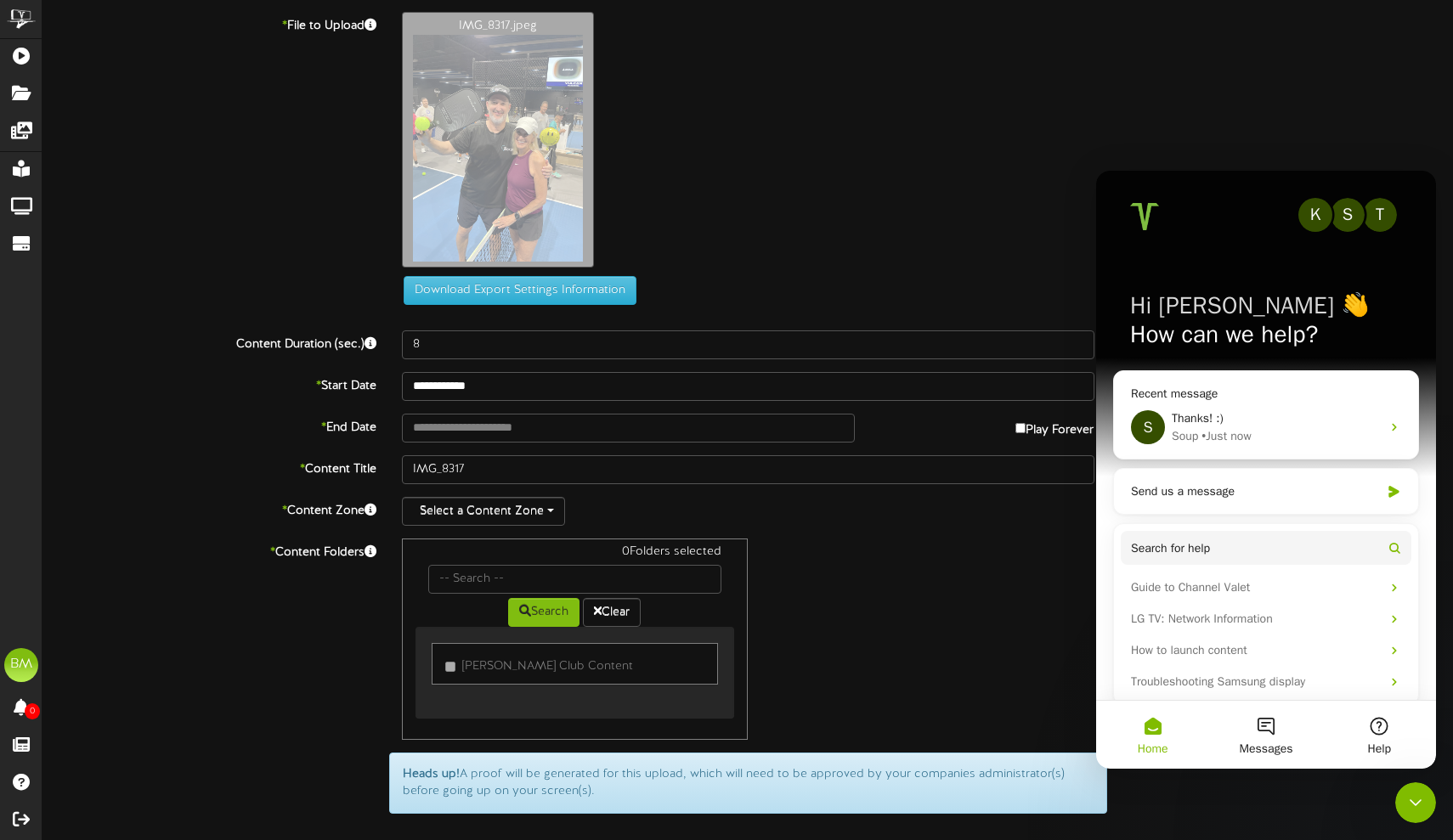 scroll, scrollTop: 0, scrollLeft: 0, axis: both 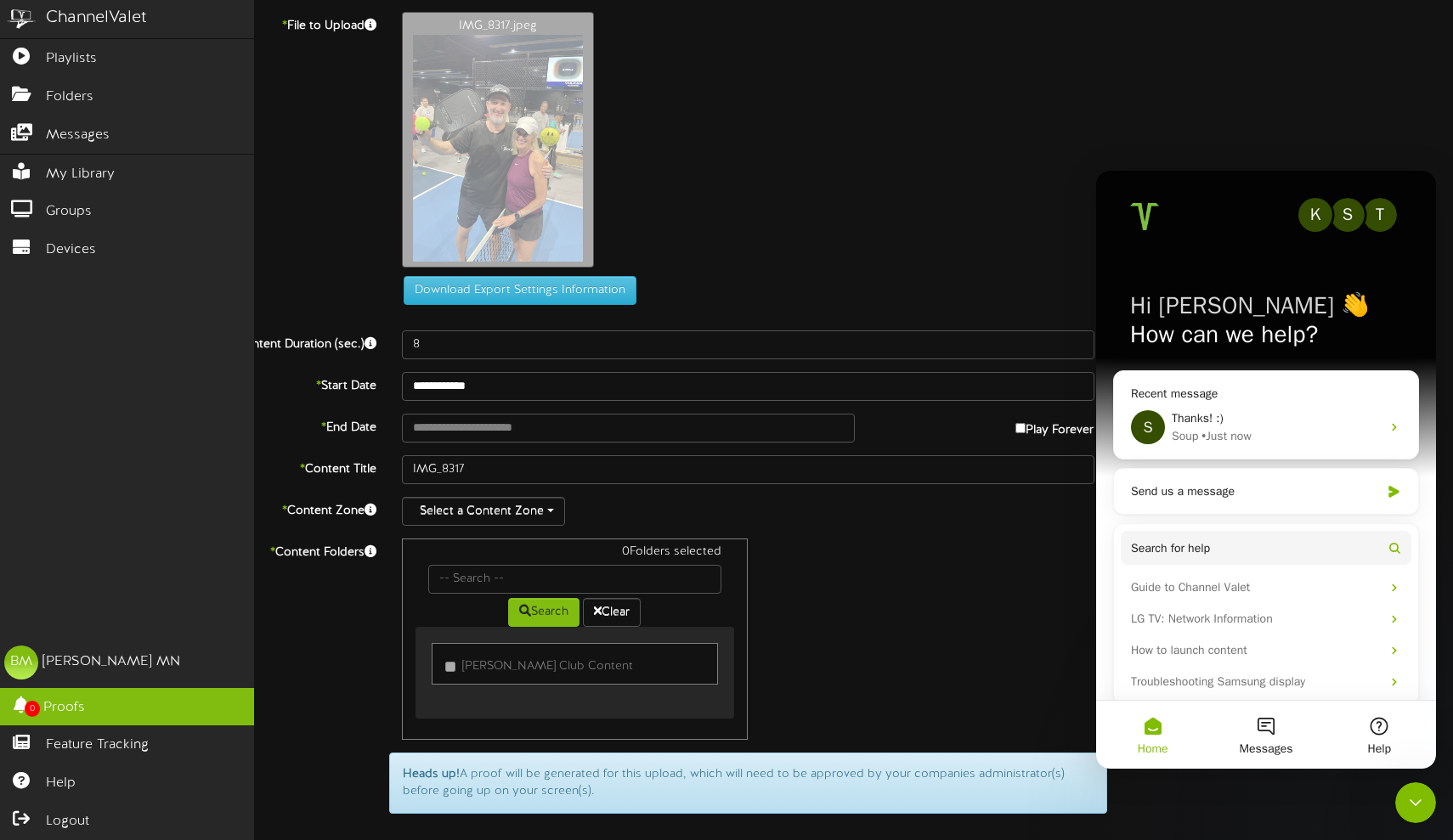 click on "Proofs" at bounding box center [64, 708] 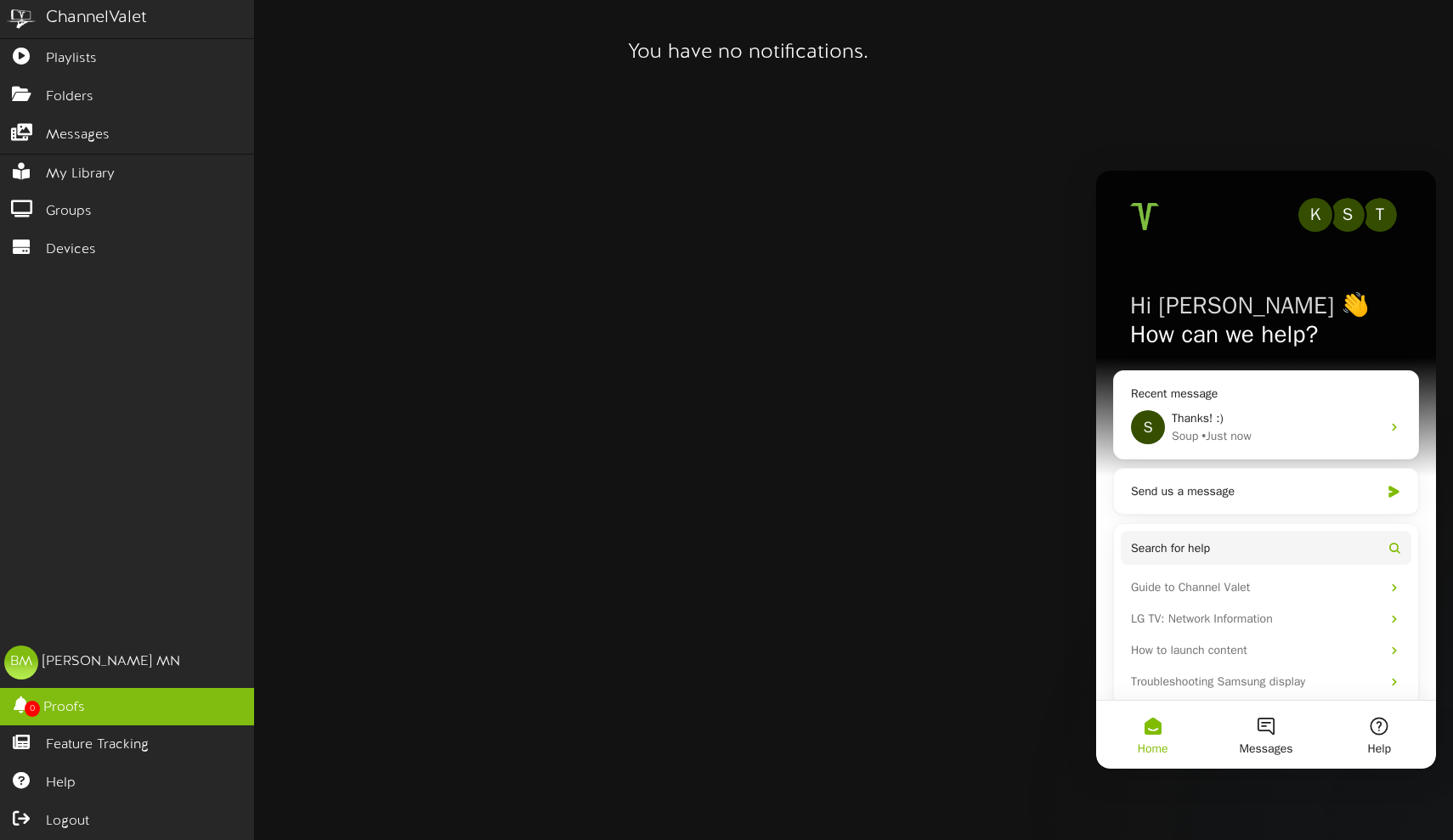 scroll, scrollTop: 2, scrollLeft: 0, axis: vertical 